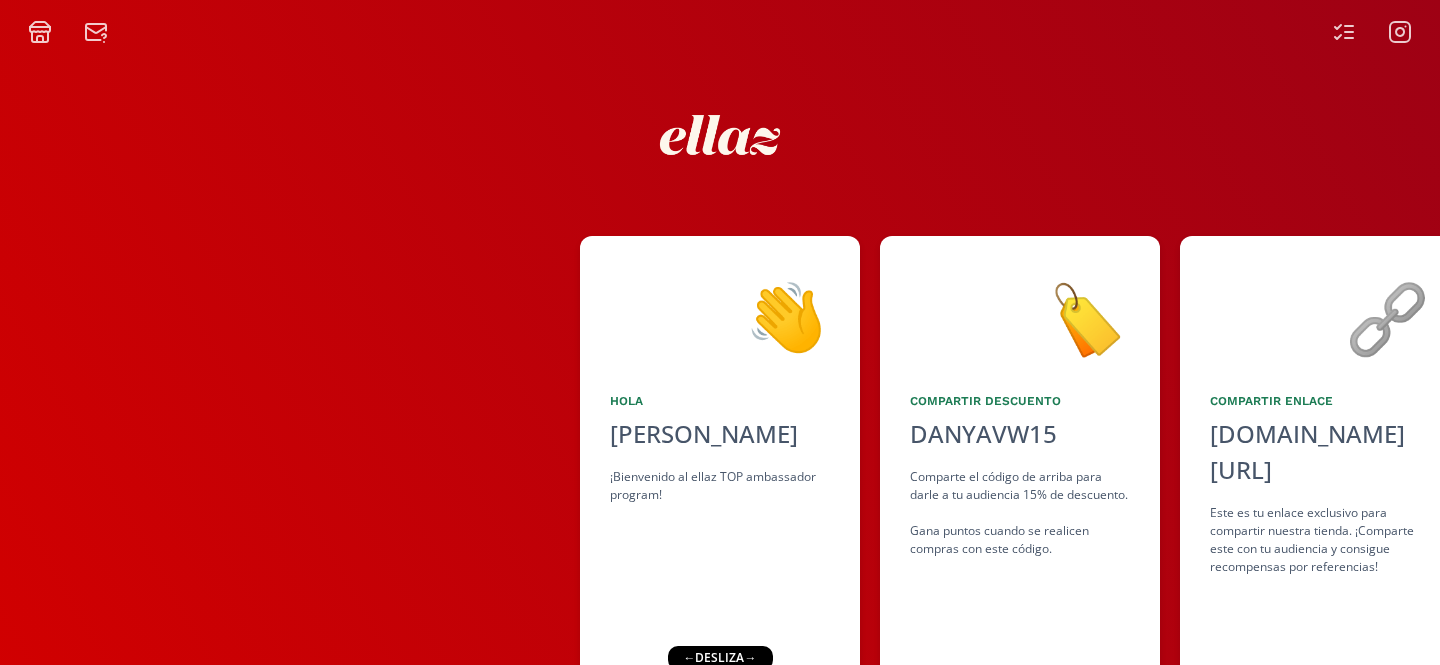 scroll, scrollTop: 0, scrollLeft: 0, axis: both 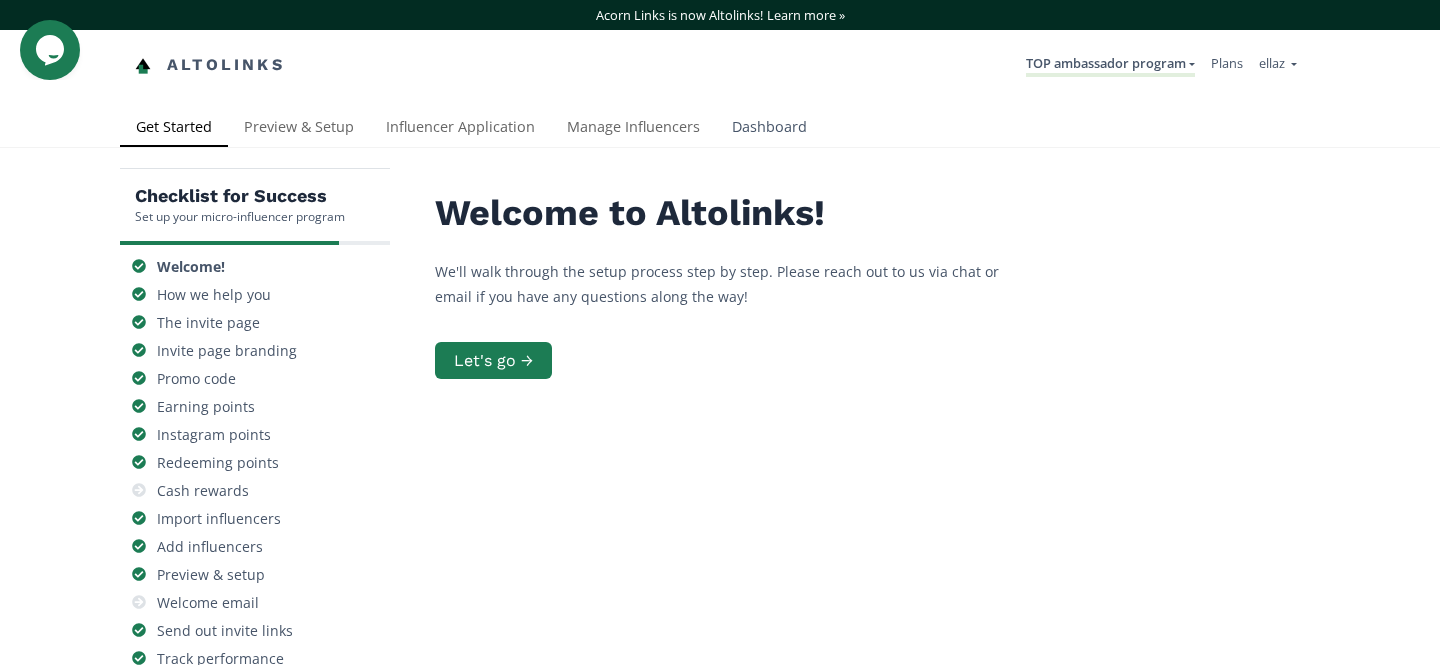 click on "Dashboard" at bounding box center (769, 129) 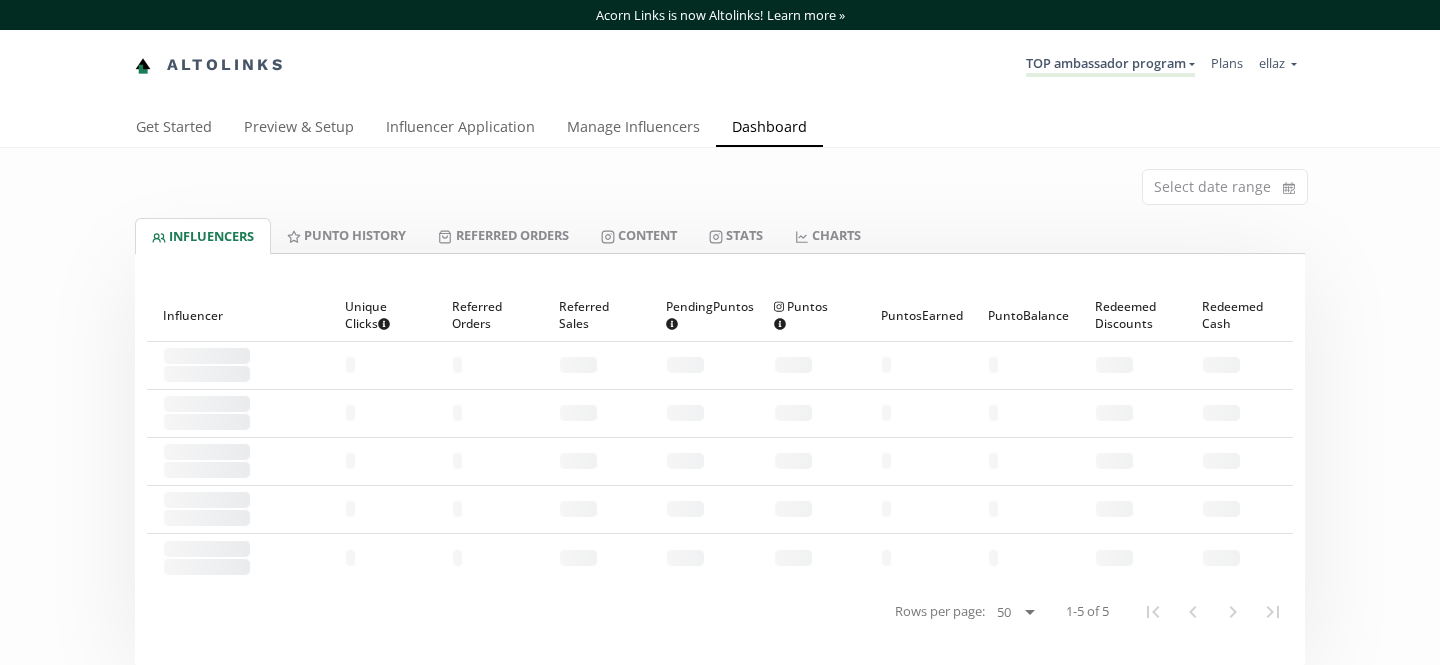 scroll, scrollTop: 0, scrollLeft: 0, axis: both 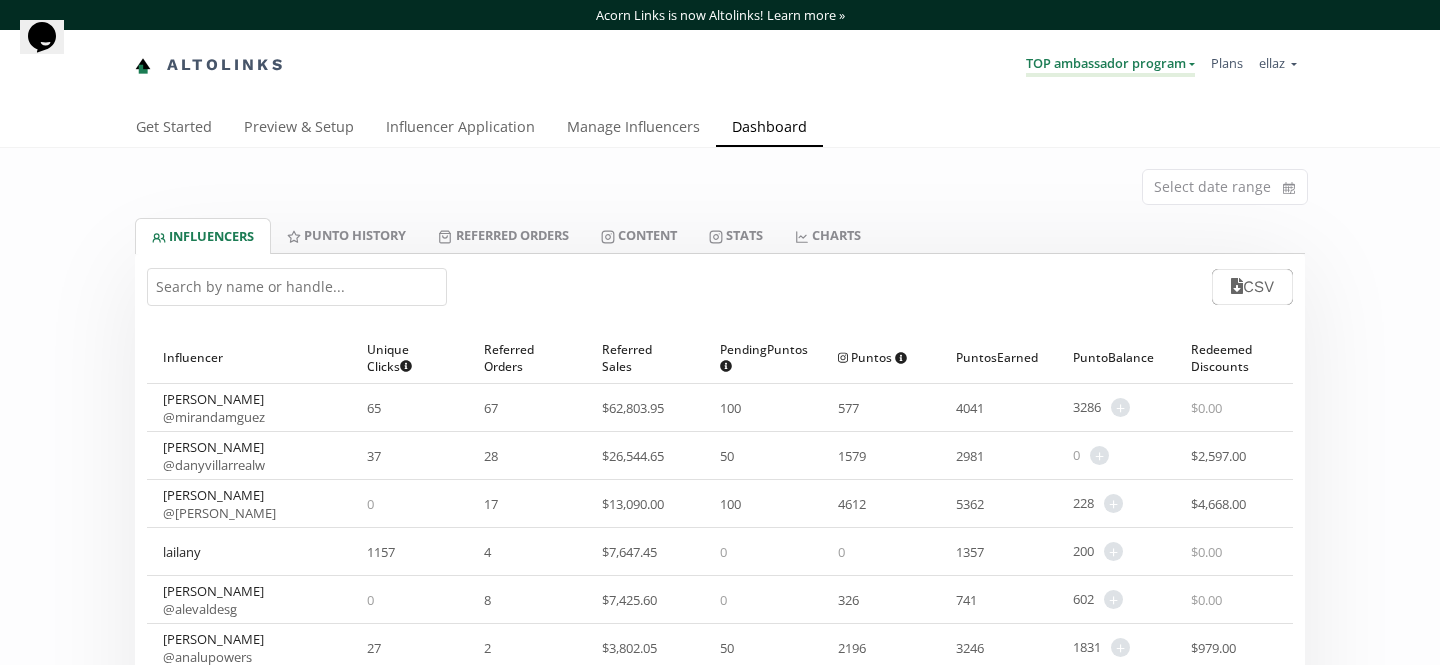 click on "TOP ambassador program" at bounding box center (1110, 65) 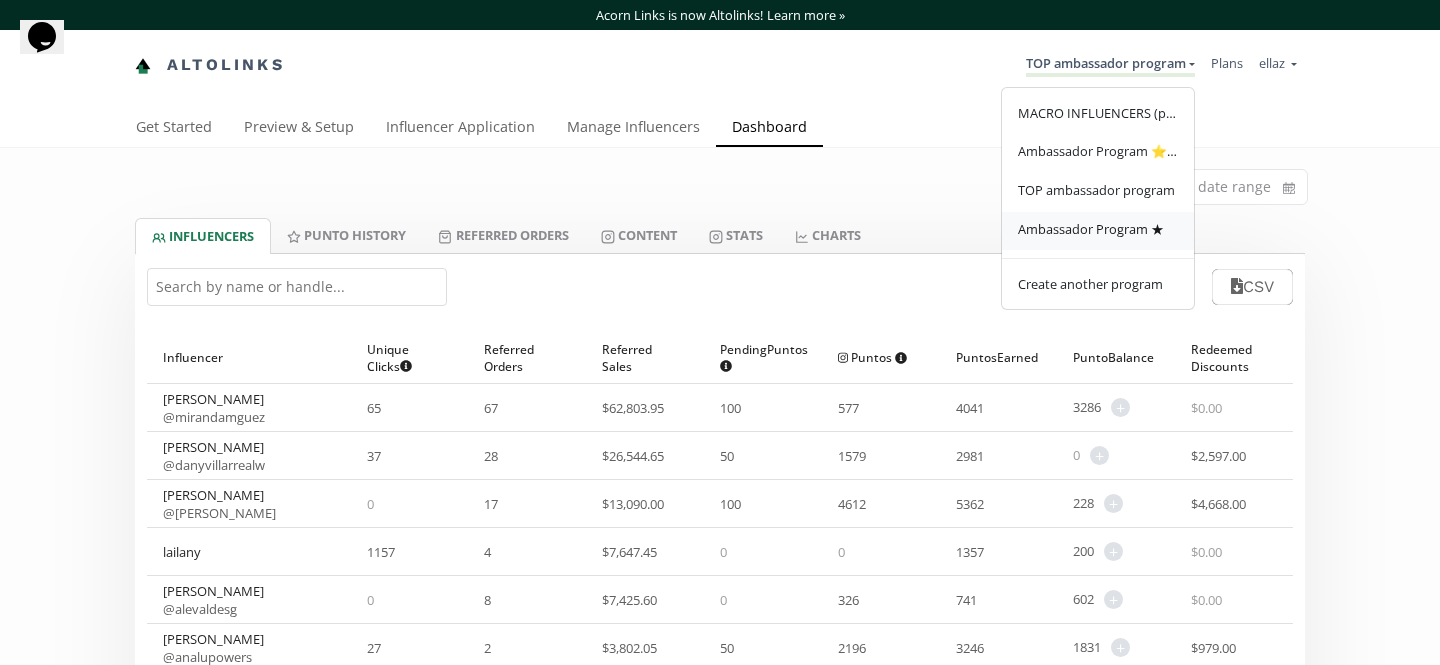 click on "Ambassador Program ★" at bounding box center (1091, 229) 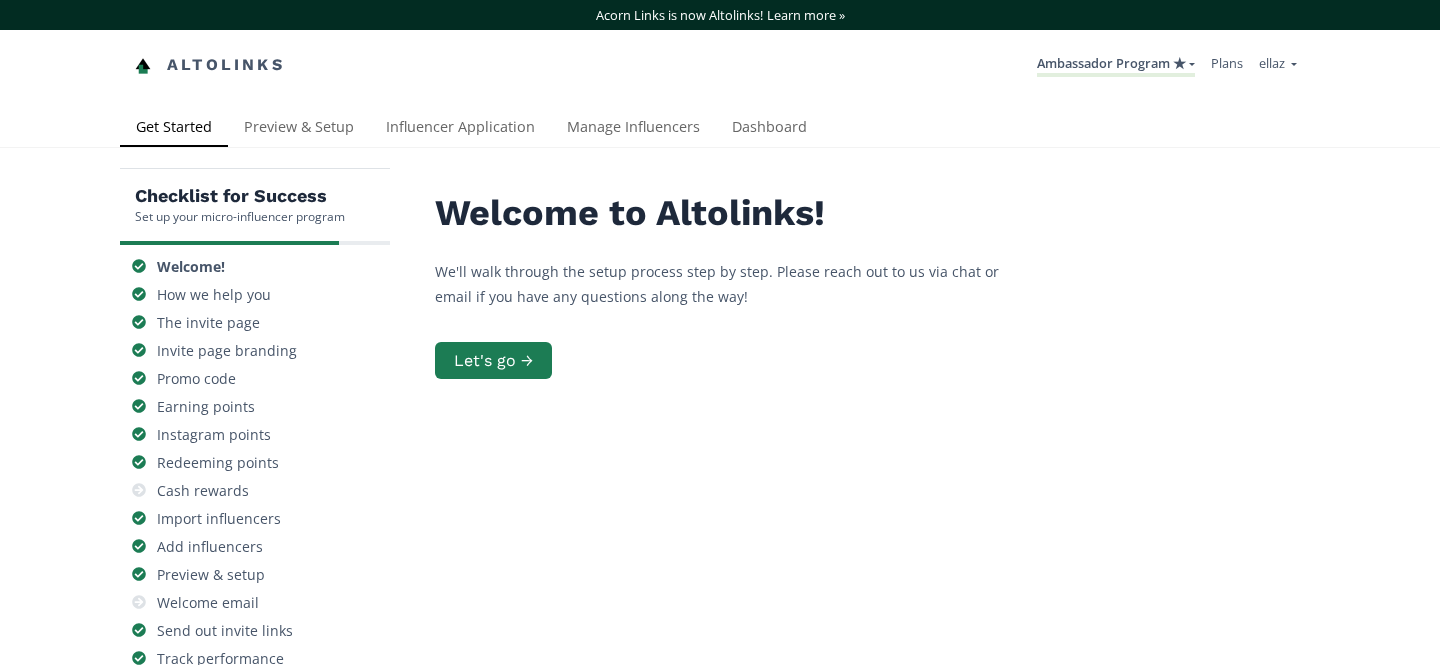 scroll, scrollTop: 0, scrollLeft: 0, axis: both 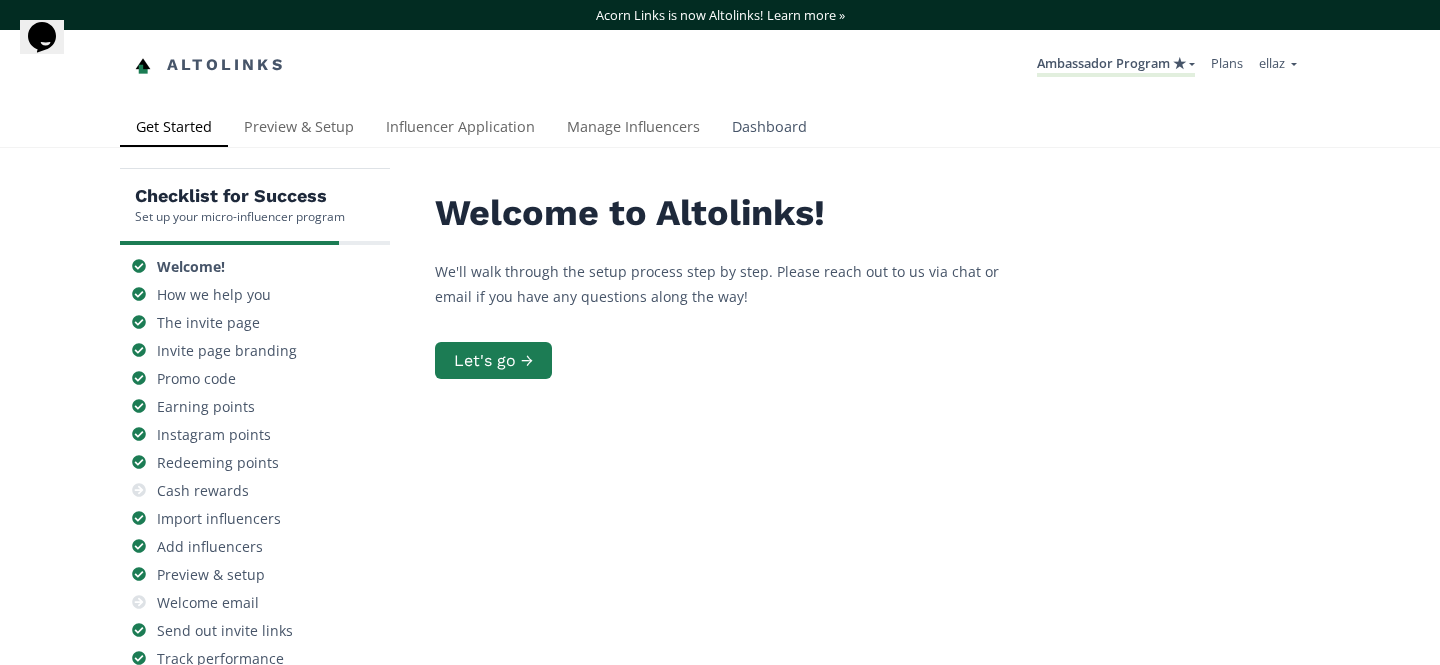 click on "Dashboard" at bounding box center [769, 129] 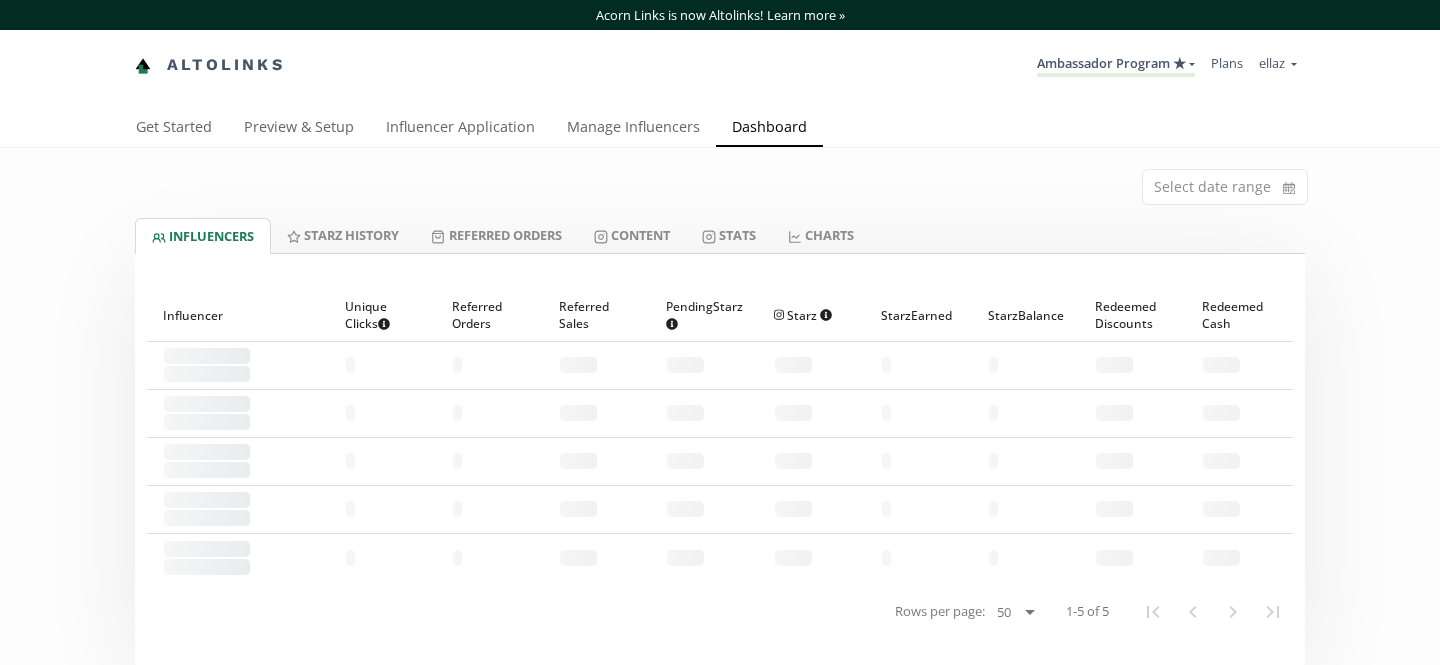 scroll, scrollTop: 0, scrollLeft: 0, axis: both 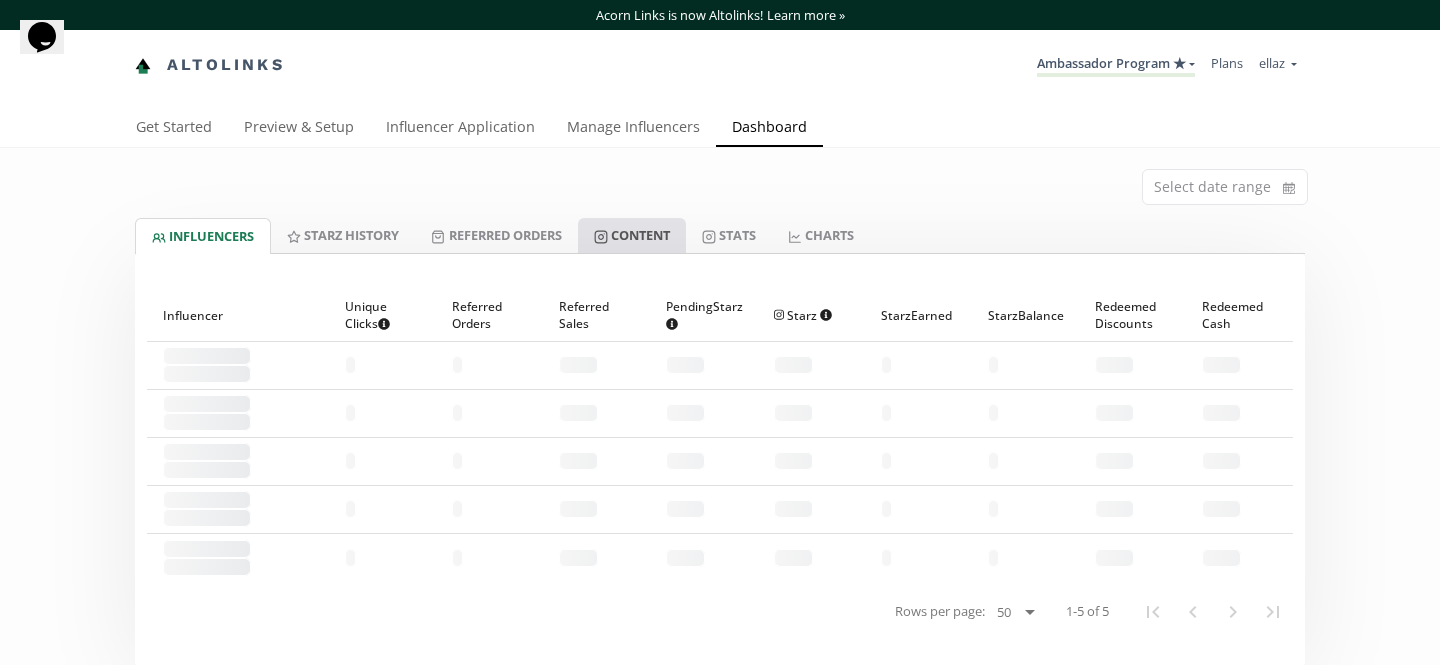 click on "Content" at bounding box center [632, 235] 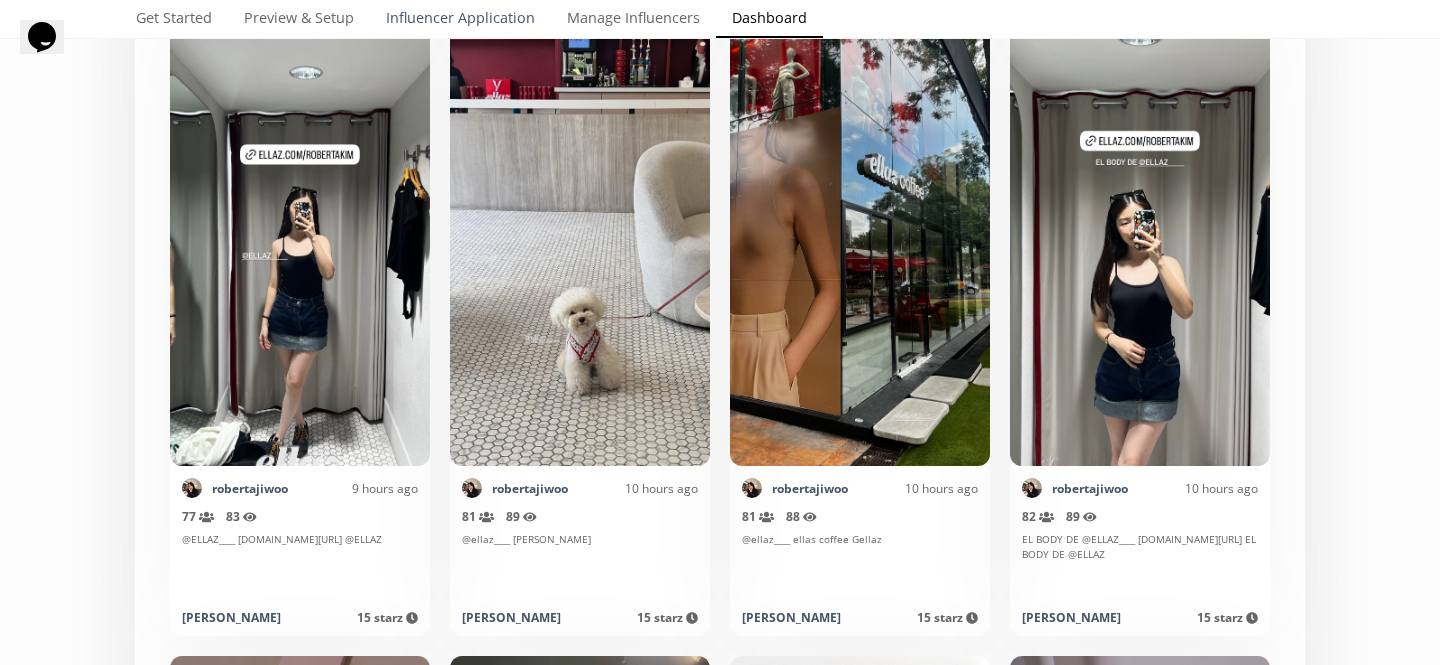 scroll, scrollTop: 536, scrollLeft: 0, axis: vertical 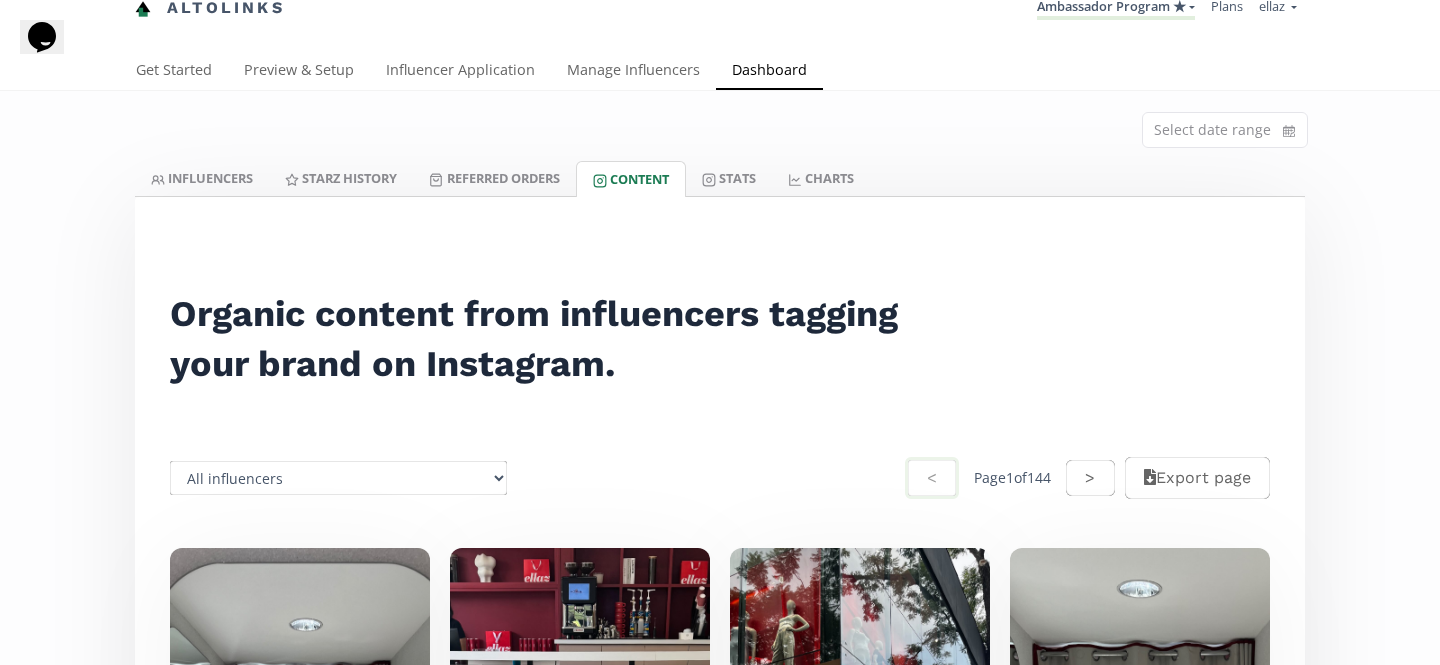 click on "All influencers Abbir [PERSON_NAME] [PERSON_NAME] [PERSON_NAME] [PERSON_NAME] [PERSON_NAME] [PERSON_NAME] [PERSON_NAME] [PERSON_NAME] [PERSON_NAME]  [PERSON_NAME] [PERSON_NAME]  [PERSON_NAME] [PERSON_NAME] [PERSON_NAME]  [PERSON_NAME] [PERSON_NAME] [PERSON_NAME] [PERSON_NAME] [PERSON_NAME] [PERSON_NAME] [PERSON_NAME][MEDICAL_DATA] [MEDICAL_DATA][PERSON_NAME] [MEDICAL_DATA][PERSON_NAME]  [PERSON_NAME] [PERSON_NAME] [PERSON_NAME] [PERSON_NAME][MEDICAL_DATA] [PERSON_NAME] [PERSON_NAME] [PERSON_NAME] [PERSON_NAME] Montserrat [PERSON_NAME] [PERSON_NAME] [PERSON_NAME] [PERSON_NAME] [PERSON_NAME] america America [PERSON_NAME] [PERSON_NAME]  [PERSON_NAME] Corloz [PERSON_NAME] [PERSON_NAME] [PERSON_NAME] Peón [PERSON_NAME] [PERSON_NAME] Anahi [PERSON_NAME] [PERSON_NAME] [PERSON_NAME]  [PERSON_NAME] [PERSON_NAME] [PERSON_NAME] [PERSON_NAME] [PERSON_NAME] [PERSON_NAME] [PERSON_NAME][DATE] [PERSON_NAME] [PERSON_NAME]  [PERSON_NAME] Analupowers [PERSON_NAME] [PERSON_NAME] [PERSON_NAME] [PERSON_NAME] [PERSON_NAME] Paty [PERSON_NAME] [PERSON_NAME]" at bounding box center (338, 478) 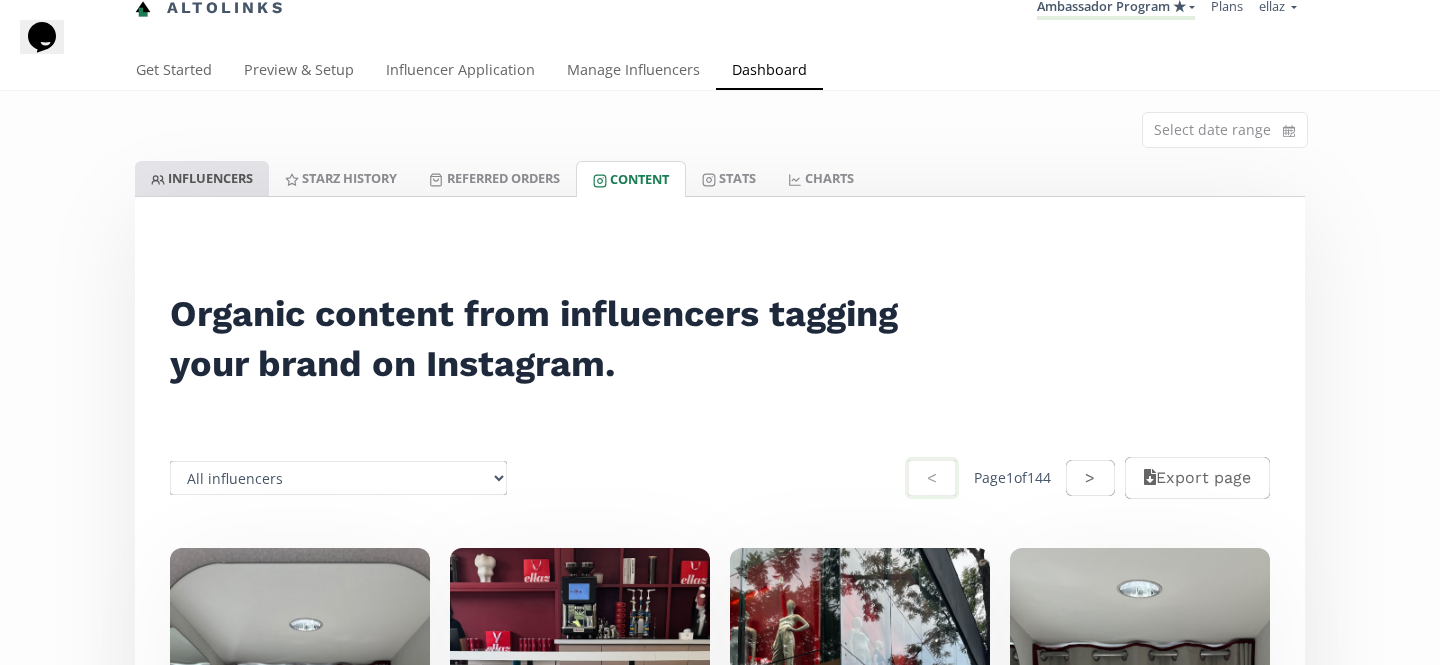 click on "INFLUENCERS" at bounding box center [202, 178] 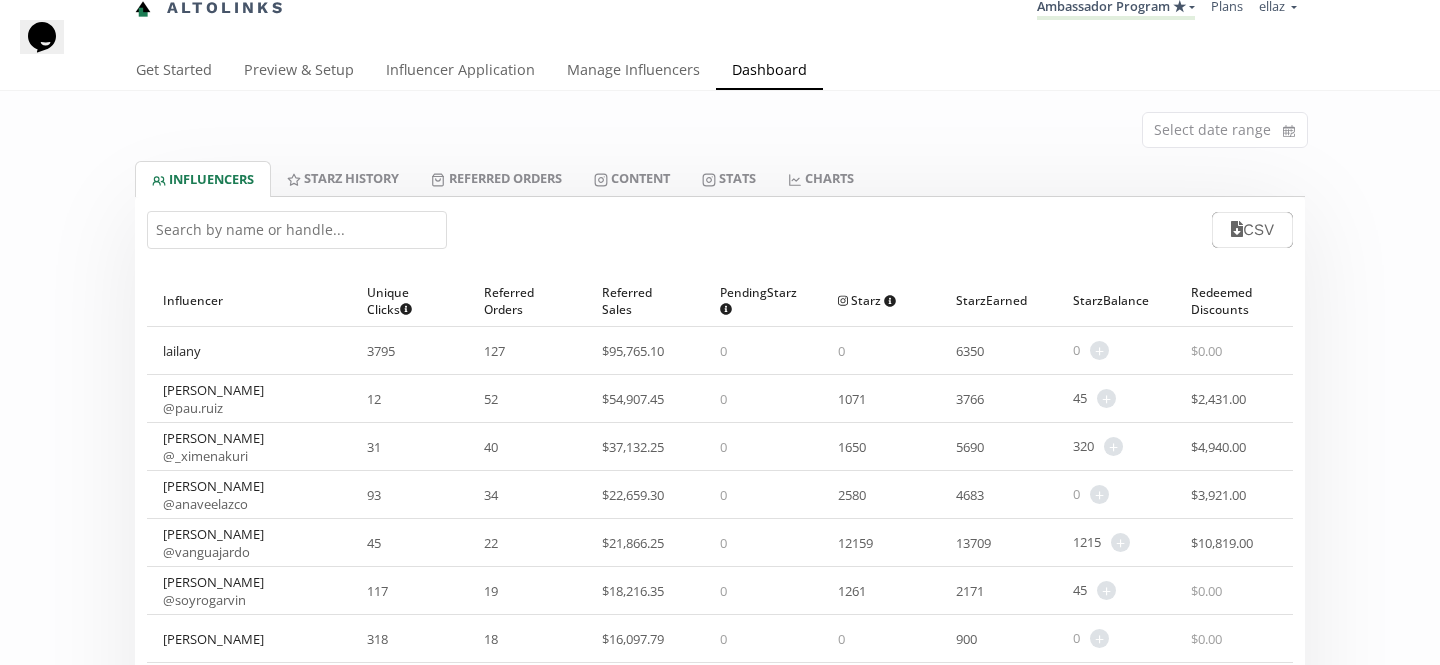 click at bounding box center [297, 230] 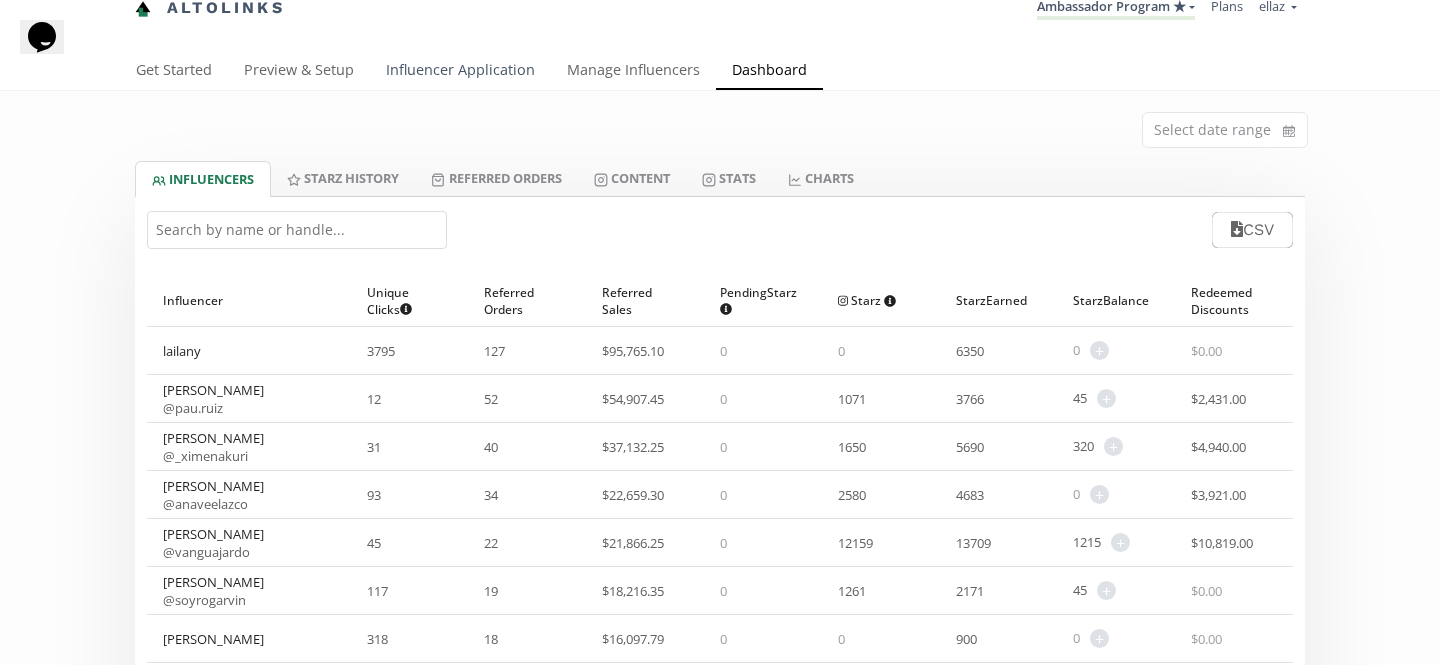 click on "Influencer Application" at bounding box center [460, 72] 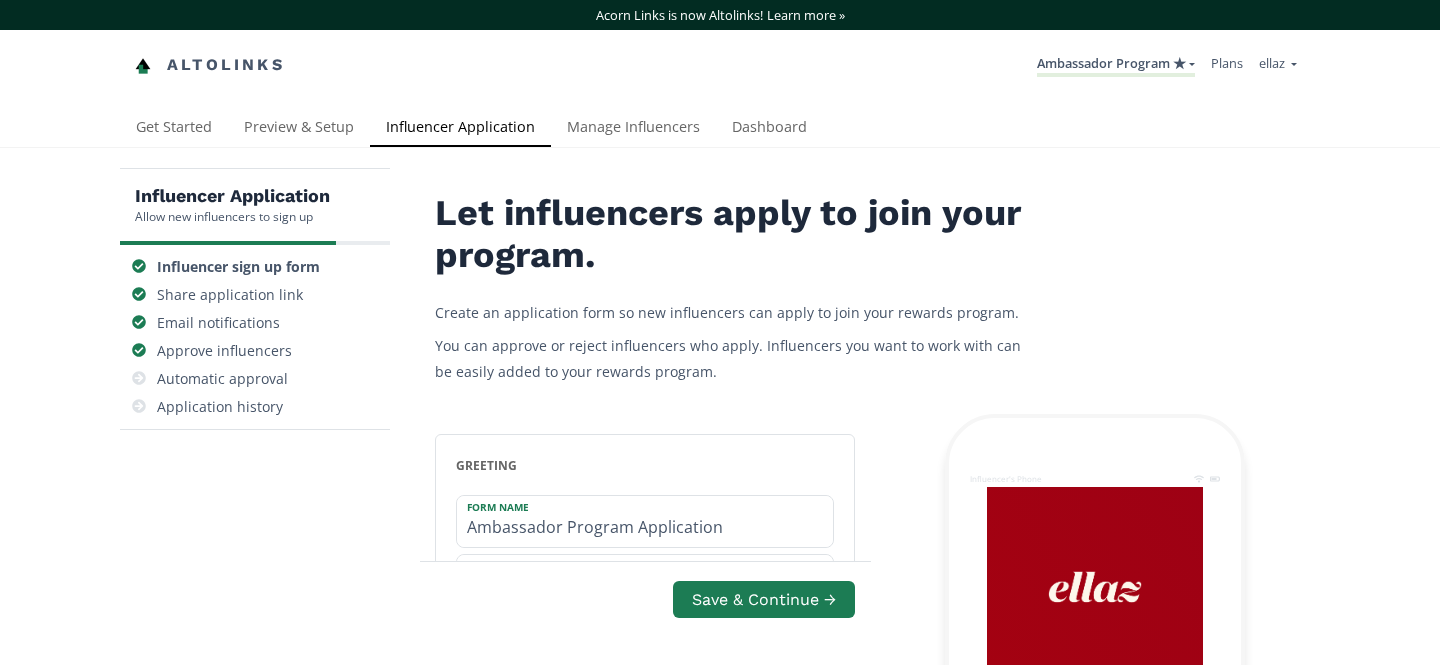 scroll, scrollTop: 0, scrollLeft: 0, axis: both 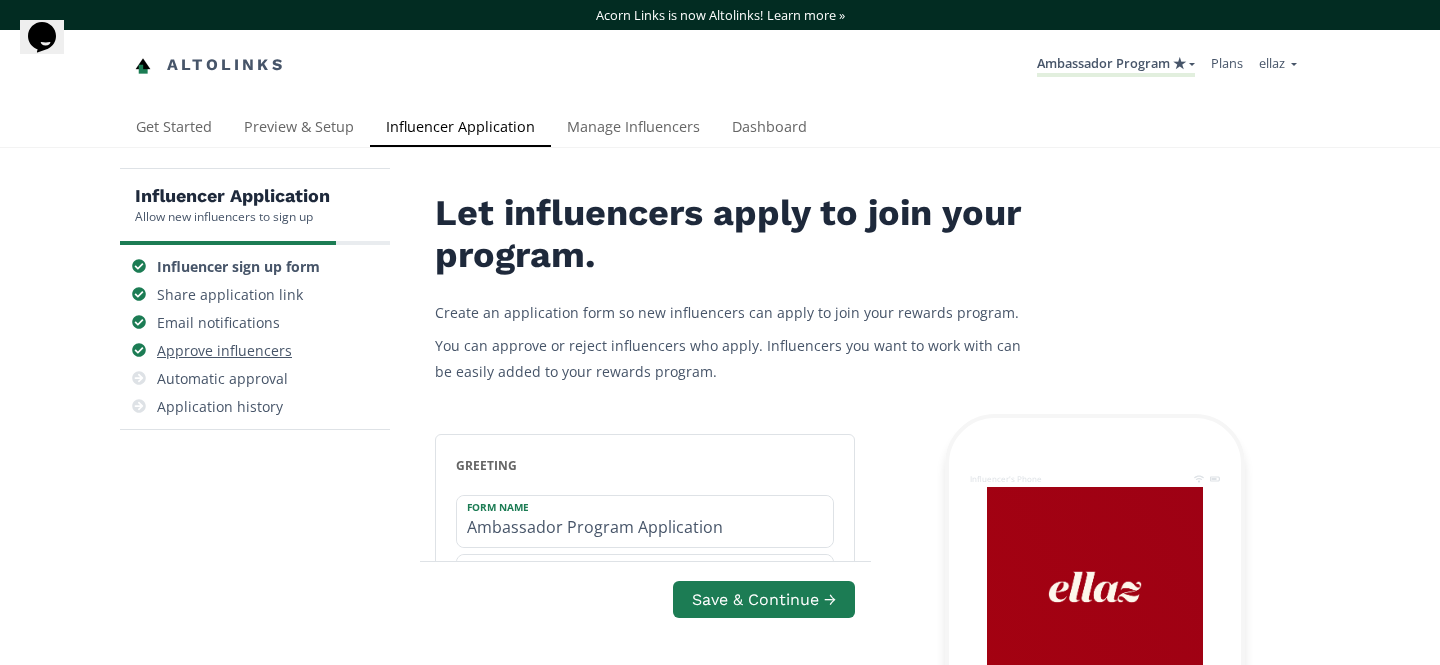 click on "Approve influencers" at bounding box center (224, 351) 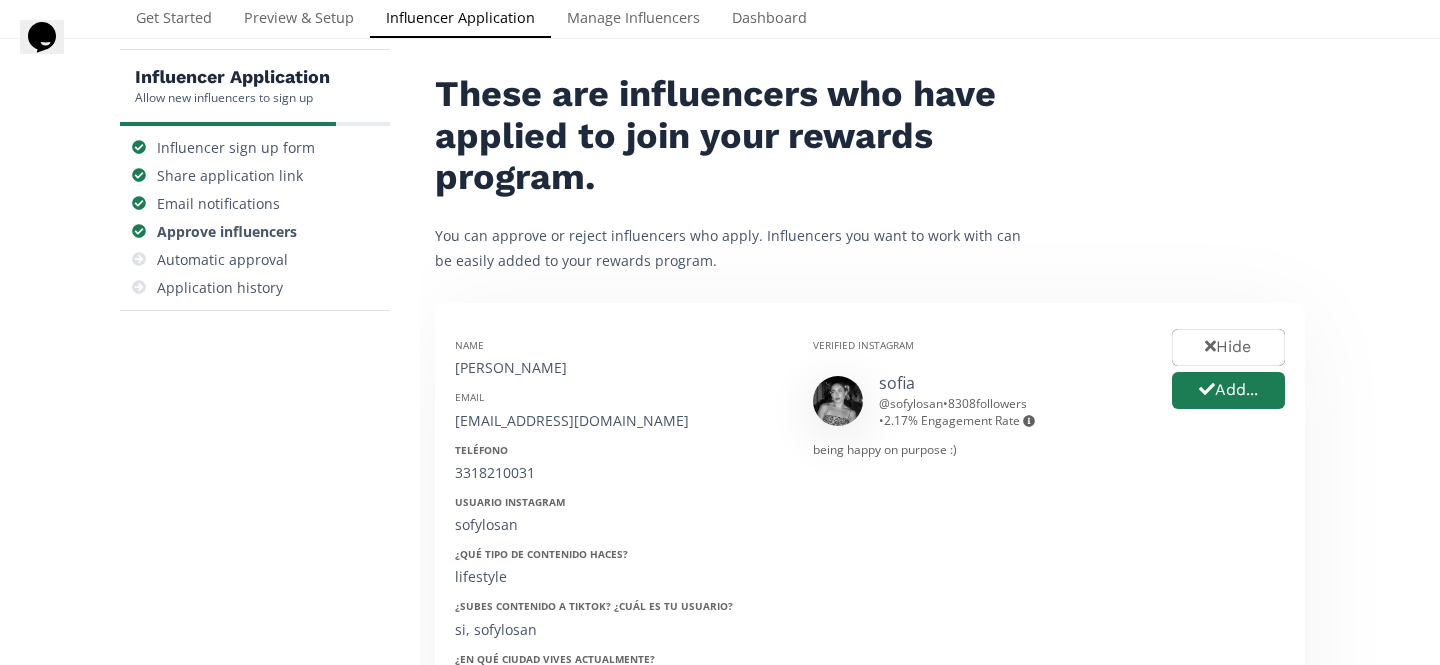 scroll, scrollTop: 0, scrollLeft: 0, axis: both 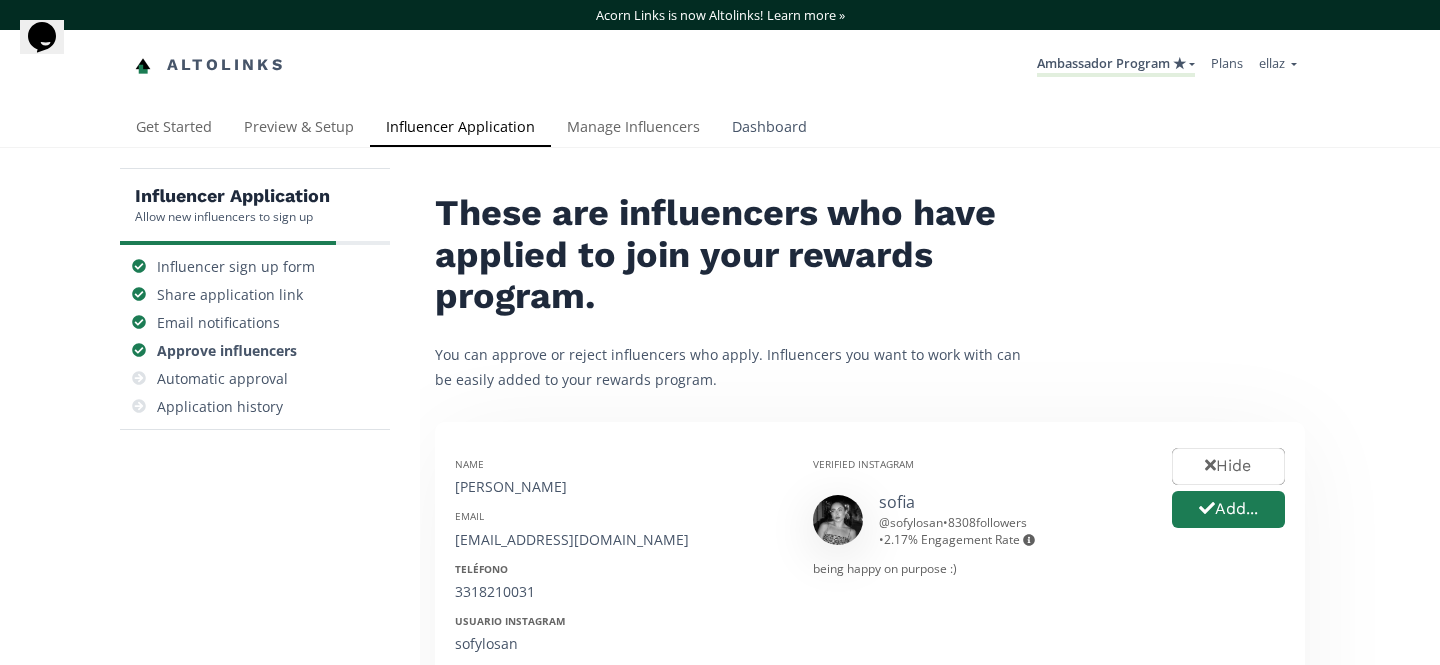 click on "Dashboard" at bounding box center (769, 129) 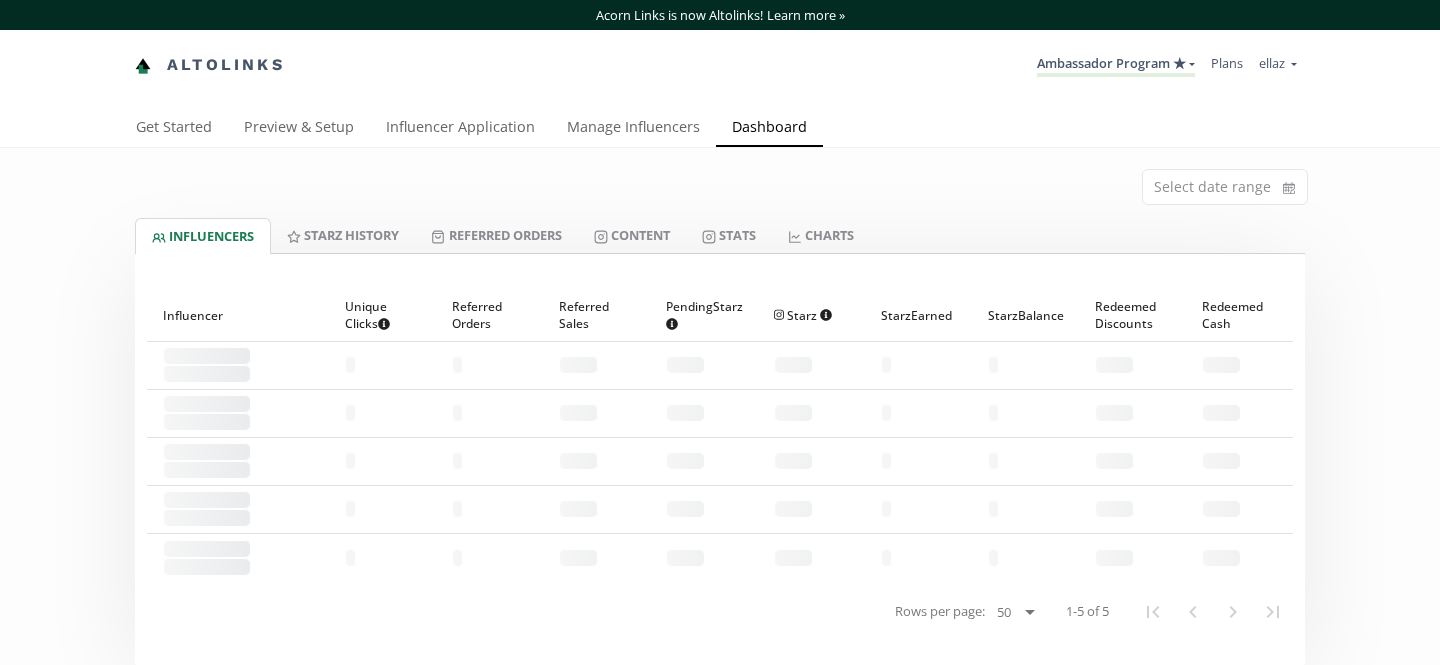 scroll, scrollTop: 0, scrollLeft: 0, axis: both 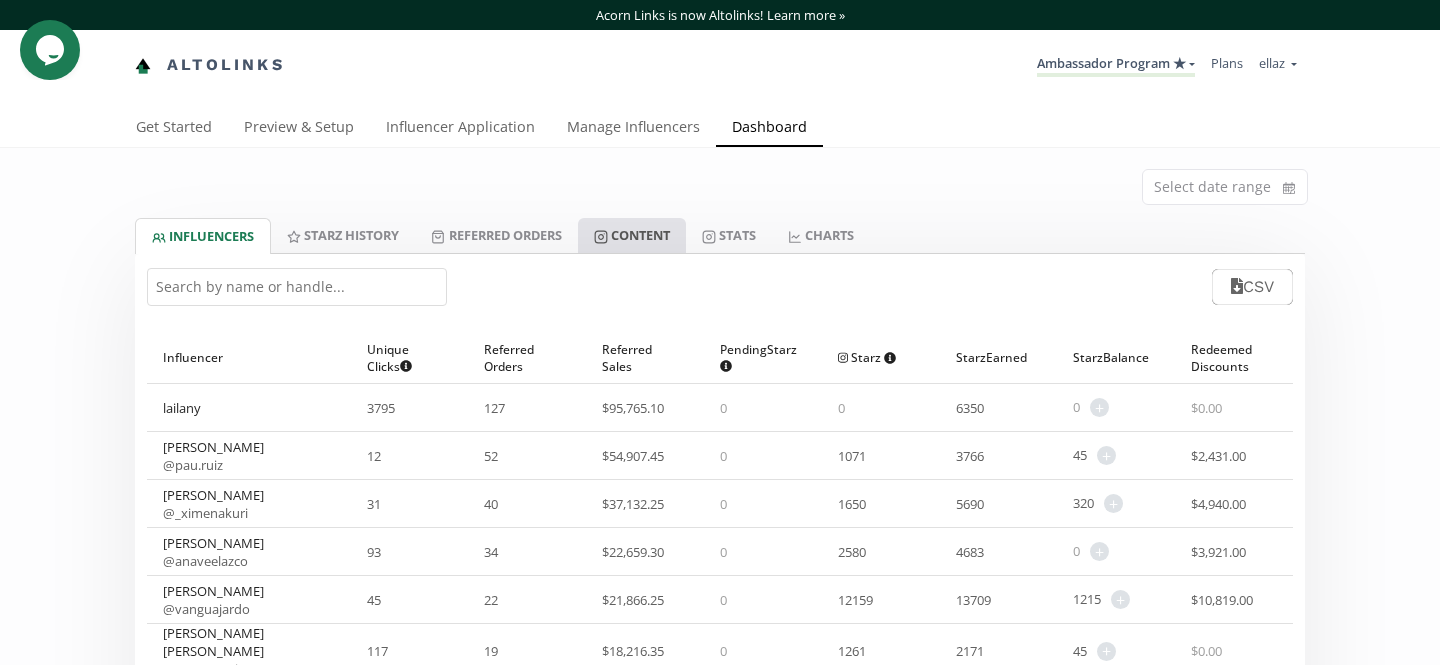 click on "Content" at bounding box center (632, 235) 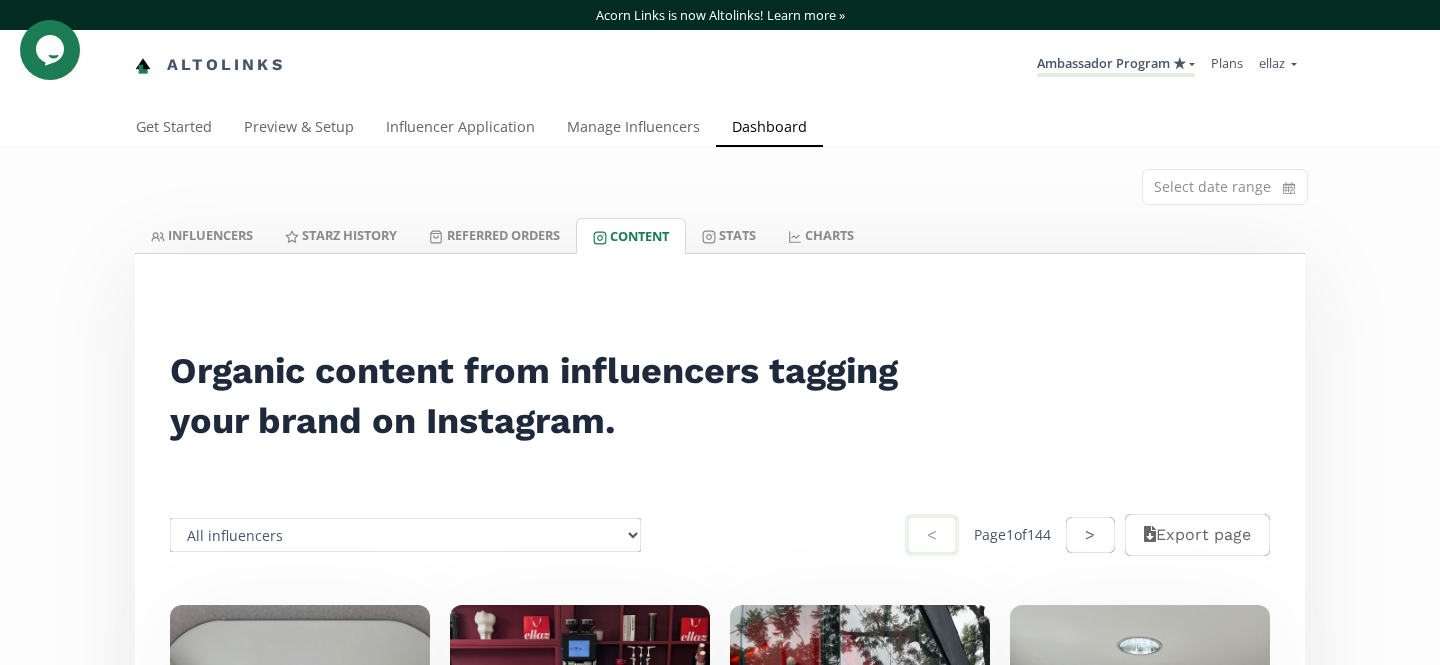 click on "All influencers Abbir [PERSON_NAME] [PERSON_NAME] [PERSON_NAME] [PERSON_NAME] [PERSON_NAME] [PERSON_NAME] [PERSON_NAME] [PERSON_NAME] [PERSON_NAME]  [PERSON_NAME] [PERSON_NAME]  [PERSON_NAME] [PERSON_NAME] [PERSON_NAME]  [PERSON_NAME] [PERSON_NAME] [PERSON_NAME] [PERSON_NAME] [PERSON_NAME] [PERSON_NAME] [PERSON_NAME][MEDICAL_DATA] [MEDICAL_DATA][PERSON_NAME] [MEDICAL_DATA][PERSON_NAME]  [PERSON_NAME] [PERSON_NAME] [PERSON_NAME] [PERSON_NAME][MEDICAL_DATA] [PERSON_NAME] [PERSON_NAME] [PERSON_NAME] [PERSON_NAME] Montserrat [PERSON_NAME] [PERSON_NAME] [PERSON_NAME] [PERSON_NAME] [PERSON_NAME] america America [PERSON_NAME] [PERSON_NAME]  [PERSON_NAME] Corloz [PERSON_NAME] [PERSON_NAME] [PERSON_NAME] Peón [PERSON_NAME] [PERSON_NAME] Anahi [PERSON_NAME] [PERSON_NAME] [PERSON_NAME]  [PERSON_NAME] [PERSON_NAME] [PERSON_NAME] [PERSON_NAME] [PERSON_NAME] [PERSON_NAME] [PERSON_NAME][DATE] [PERSON_NAME] [PERSON_NAME]  [PERSON_NAME] Analupowers [PERSON_NAME] [PERSON_NAME] [PERSON_NAME] [PERSON_NAME] [PERSON_NAME] Paty [PERSON_NAME] [PERSON_NAME]" at bounding box center (405, 535) 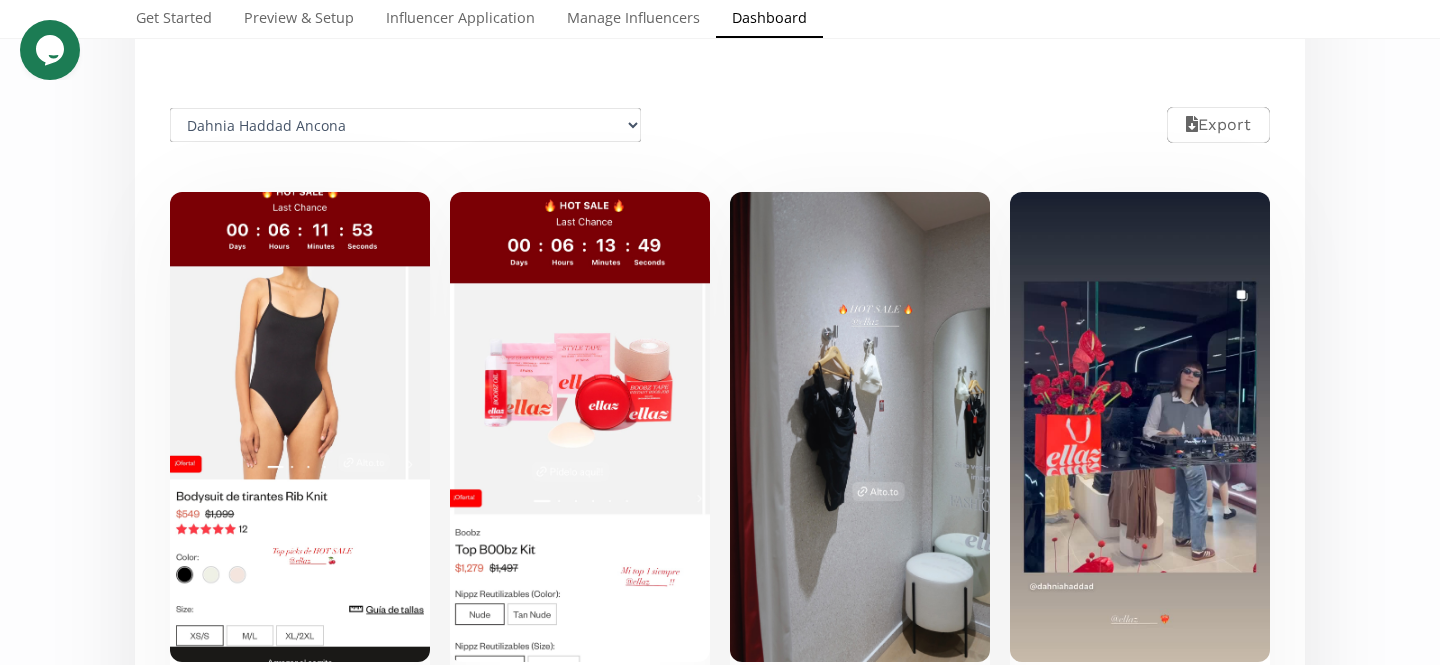 scroll, scrollTop: 310, scrollLeft: 0, axis: vertical 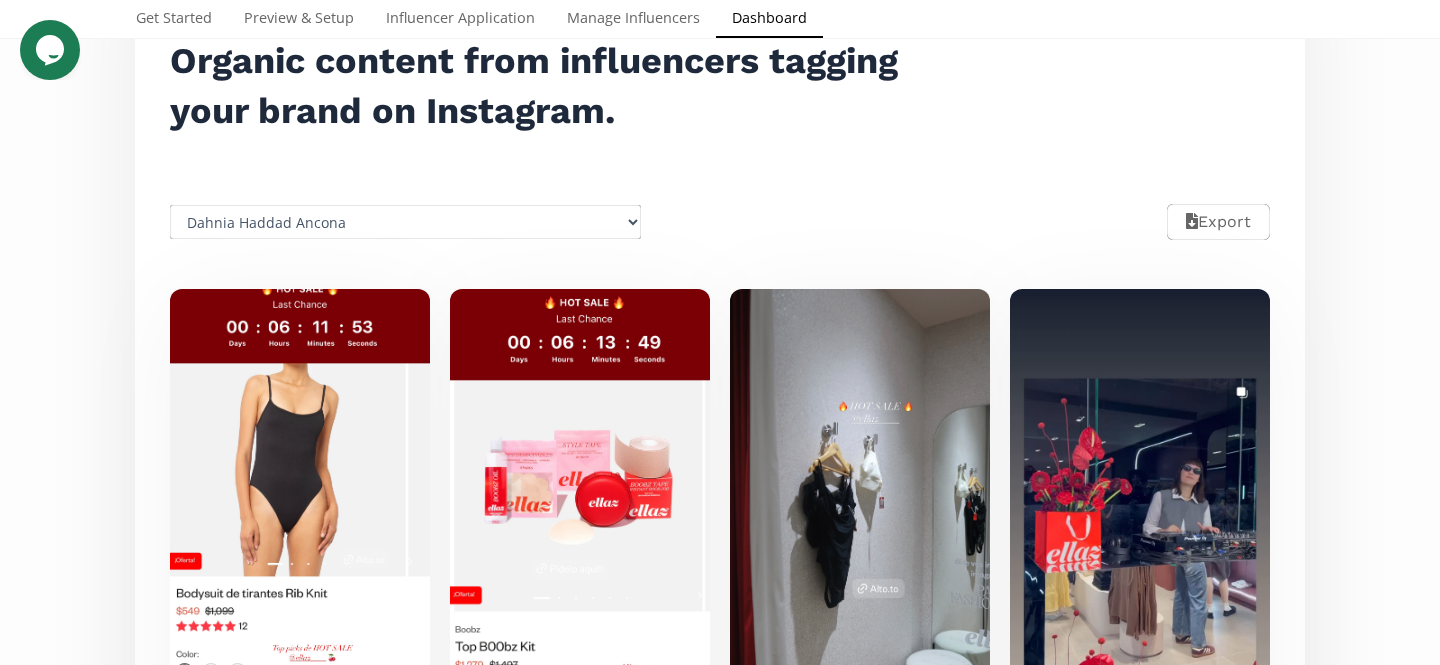 click on "All influencers Abbir [PERSON_NAME] [PERSON_NAME] [PERSON_NAME] [PERSON_NAME] [PERSON_NAME] [PERSON_NAME] [PERSON_NAME] [PERSON_NAME] [PERSON_NAME]  [PERSON_NAME] [PERSON_NAME]  [PERSON_NAME] [PERSON_NAME] [PERSON_NAME]  [PERSON_NAME] [PERSON_NAME] [PERSON_NAME] [PERSON_NAME] [PERSON_NAME] [PERSON_NAME] [PERSON_NAME][MEDICAL_DATA] [MEDICAL_DATA][PERSON_NAME] [MEDICAL_DATA][PERSON_NAME]  [PERSON_NAME] [PERSON_NAME] [PERSON_NAME] [PERSON_NAME][MEDICAL_DATA] [PERSON_NAME] [PERSON_NAME] [PERSON_NAME] [PERSON_NAME] Montserrat [PERSON_NAME] [PERSON_NAME] [PERSON_NAME] [PERSON_NAME] [PERSON_NAME] america America [PERSON_NAME] [PERSON_NAME]  [PERSON_NAME] Corloz [PERSON_NAME] [PERSON_NAME] [PERSON_NAME] Peón [PERSON_NAME] [PERSON_NAME] Anahi [PERSON_NAME] [PERSON_NAME] [PERSON_NAME]  [PERSON_NAME] [PERSON_NAME] [PERSON_NAME] [PERSON_NAME] [PERSON_NAME] [PERSON_NAME] [PERSON_NAME][DATE] [PERSON_NAME] [PERSON_NAME]  [PERSON_NAME] Analupowers [PERSON_NAME] [PERSON_NAME] [PERSON_NAME] [PERSON_NAME] [PERSON_NAME] Paty [PERSON_NAME] [PERSON_NAME]" at bounding box center [405, 222] 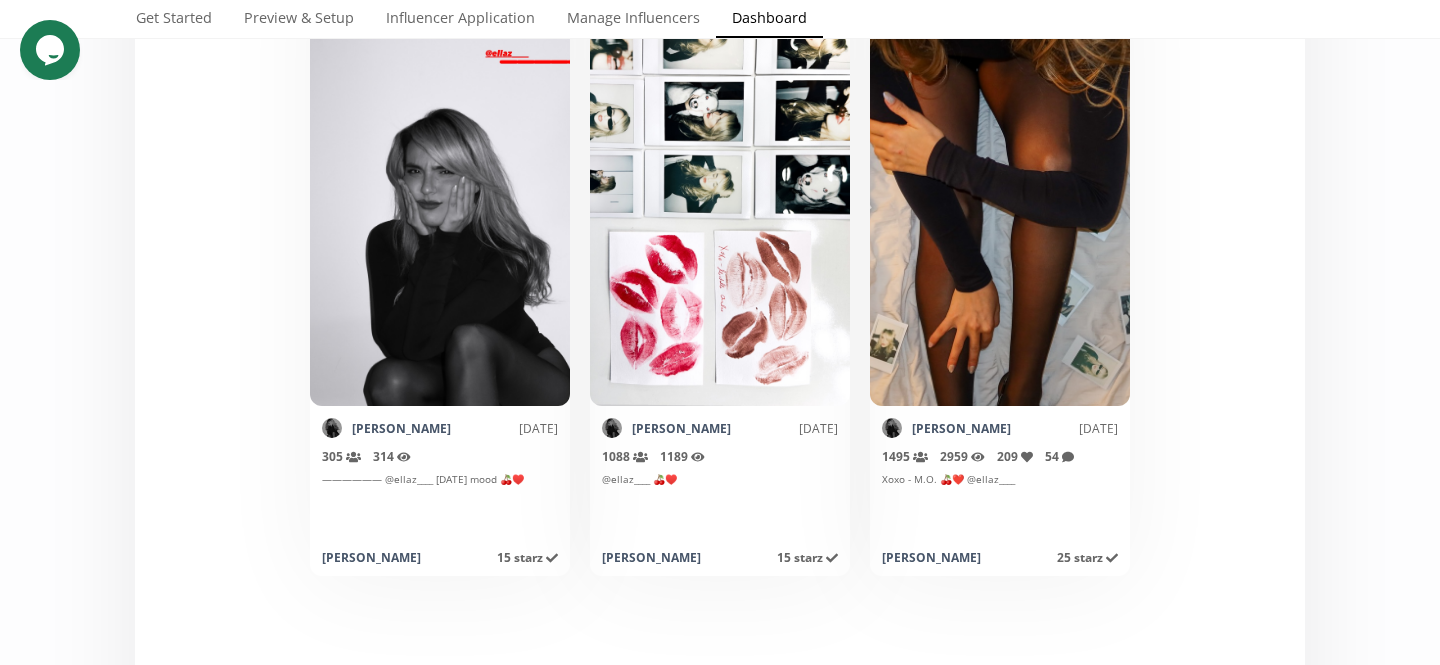 scroll, scrollTop: 1041, scrollLeft: 0, axis: vertical 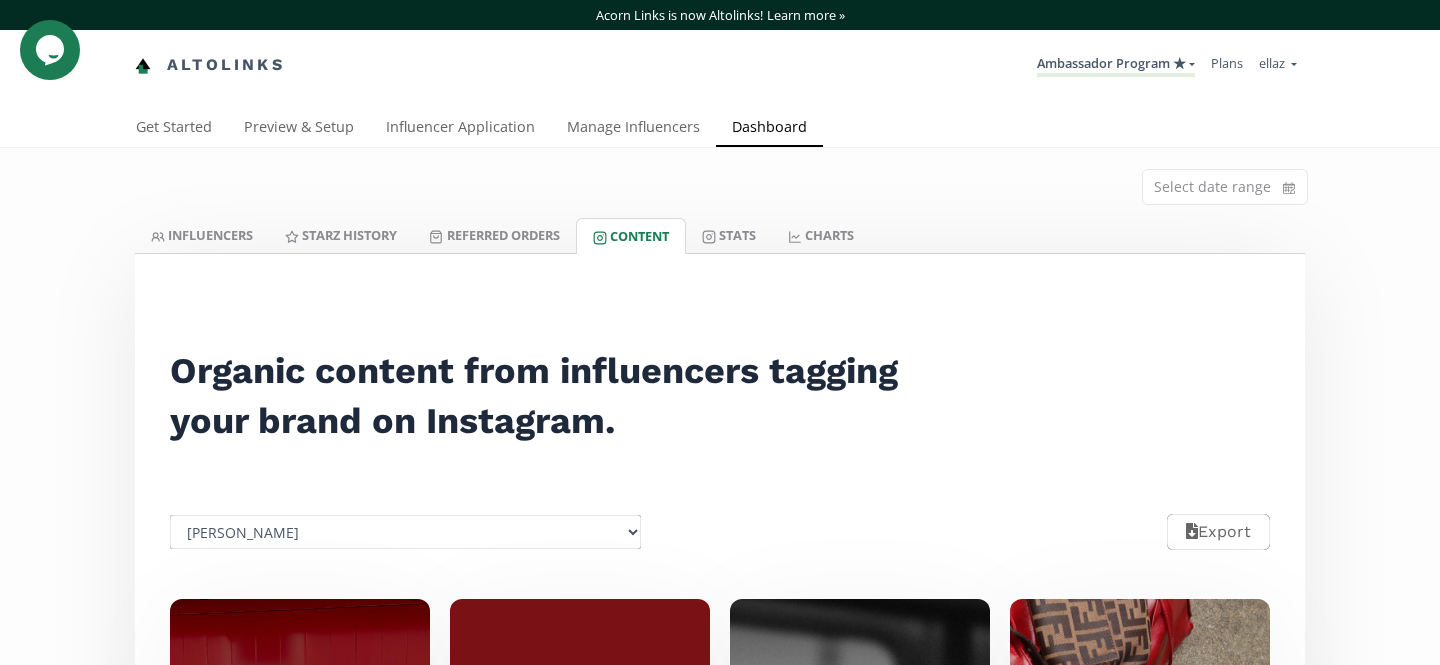 click on "All influencers Abbir Zebian Castro Abril Almaraz Medina  Adonys Elena Rojas Burgueño Adriana Brondo Adriana Vega Aislin Alcocer Alana Alana gaona  Alejandra Alvarez Alejandra Estrada Torres  ALEJANDRA OLIVAS Alejandra Peral Alejandra Ramos Gutiérrez  Alejandra Trevino Alejandra valdez Alejandrina Dominguez Alexa Magallanes Alexandra Candiani Alexandra Gonzalez Moreyra Alexia Desentis Alexia Urrea Alexia Vales  Ali Danielle León Correa Alina Campos Aline Olvera  Allegra Alma Alejandra Morales Bojorquez almu solis Alondra González Alondra Montserrat Guerra Garcia  Alondra Romero Amanda Isela Vera Perez Amelia Tena america America Palazuelos Anabella Ana Cecilia García  Ana Corloz Ana Cris Cantú Ana Cristina Peón Ana Emilia Anahi Gastelum Ana Isabel Ana Ivette Soto  Ana Karen Castellon Ana Karina ana laura perez marquez Ana Leticia Herrera ana lucia barrios Analú Flores Ana Luiza Souza  Analú Liedo Analupowers Ana María González  Ana María Guerrero Martínez Ana Montalvo Ana Paty Moreno Ana pau  Fay" at bounding box center (405, 532) 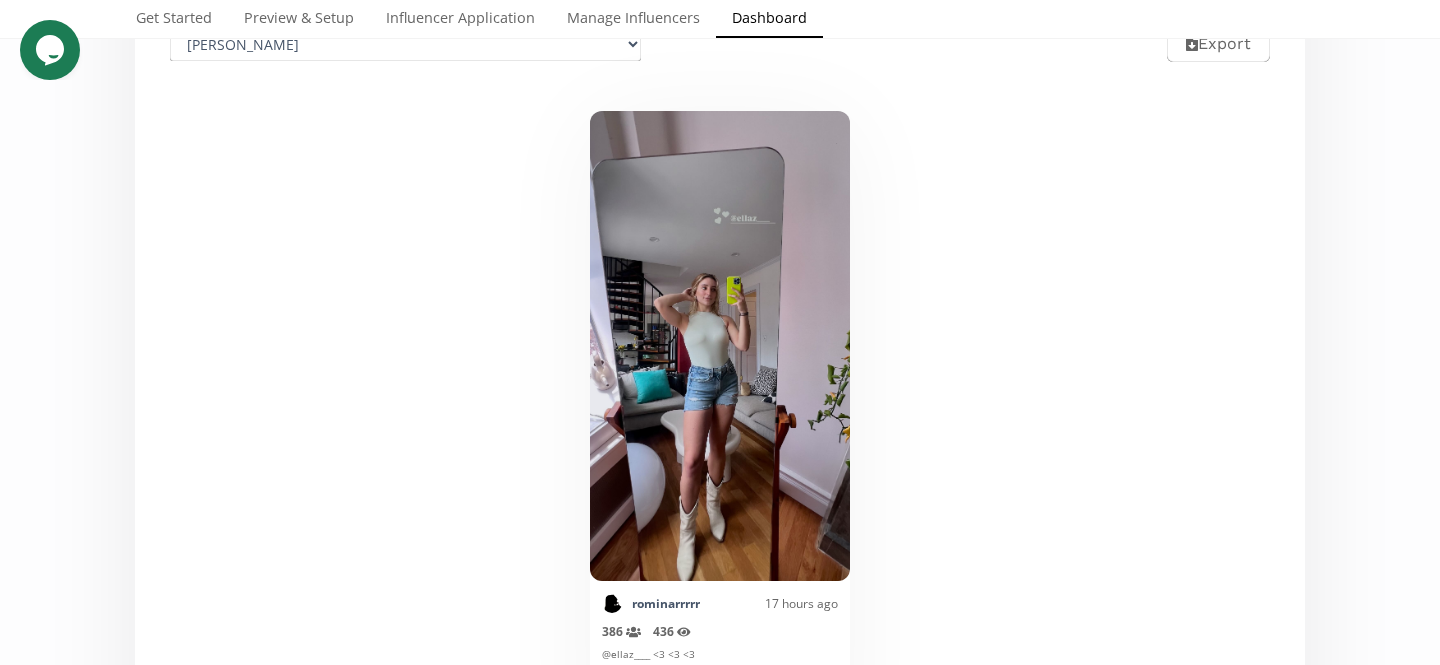 scroll, scrollTop: 135, scrollLeft: 0, axis: vertical 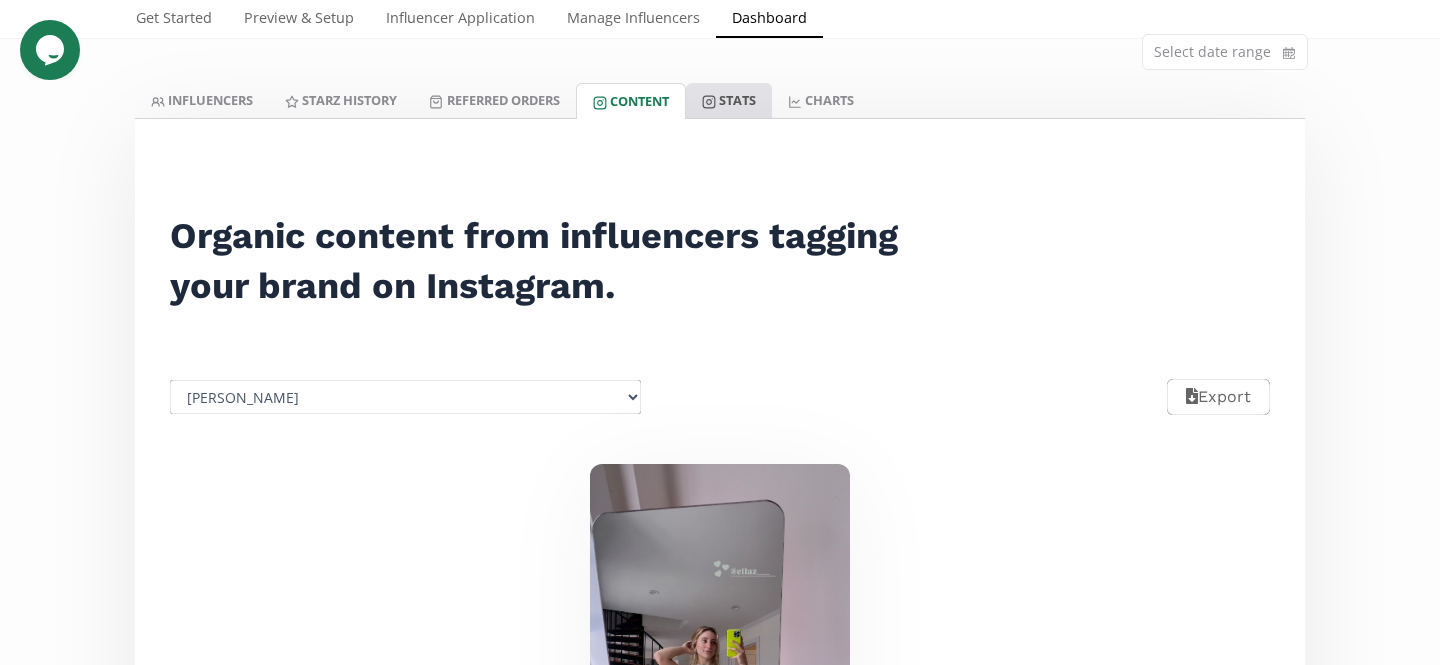 click on "Stats" at bounding box center [729, 100] 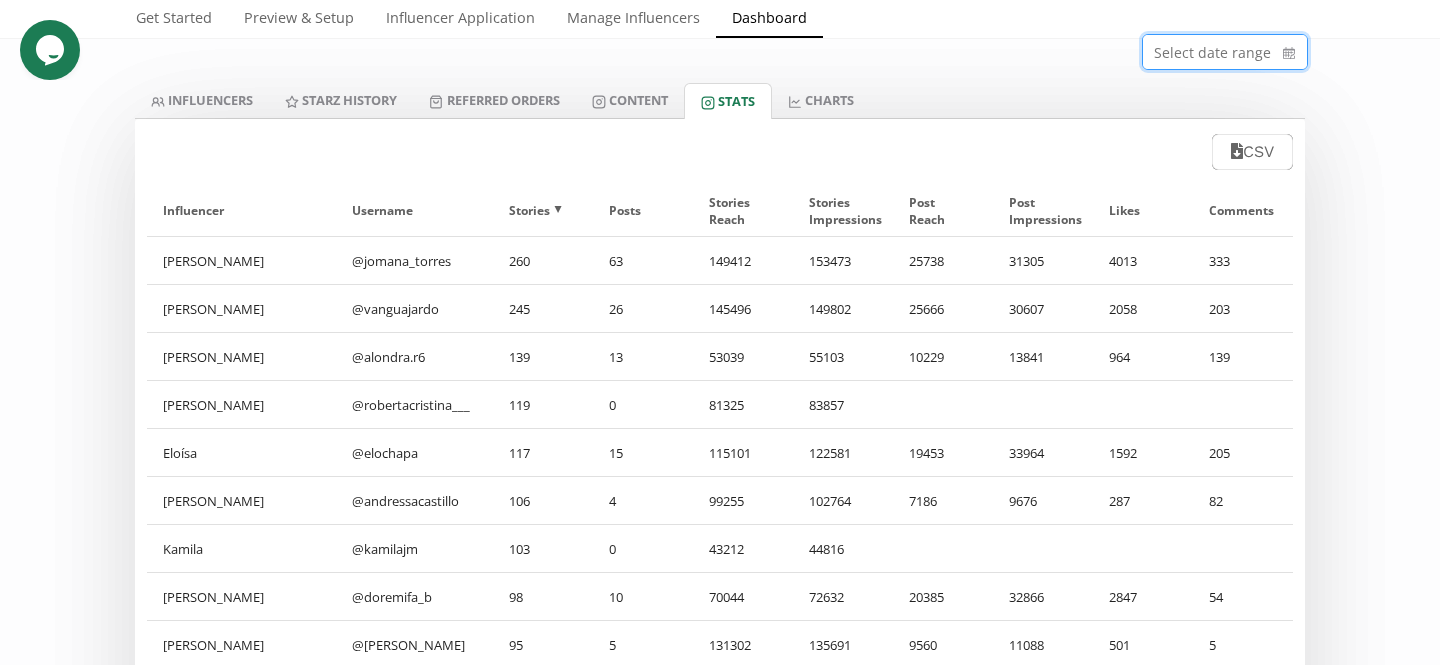 click at bounding box center (1225, 52) 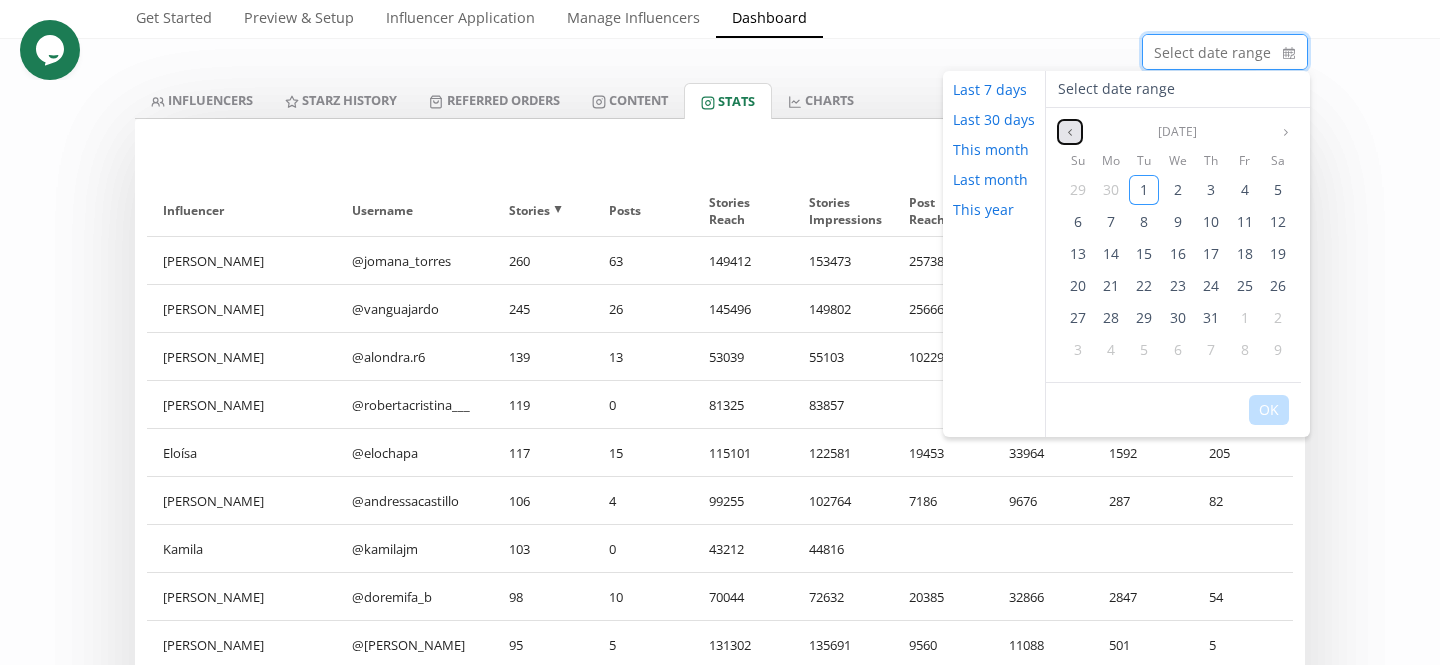 click 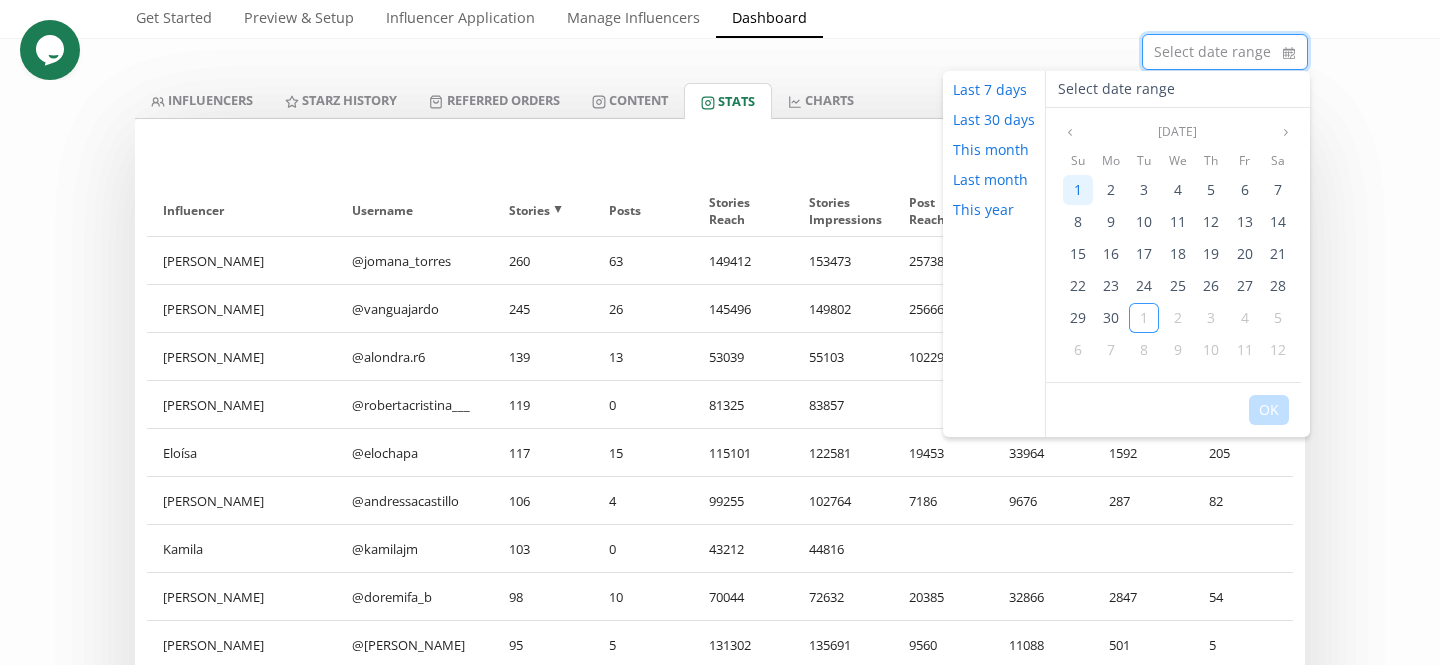 click on "1" at bounding box center (1078, 190) 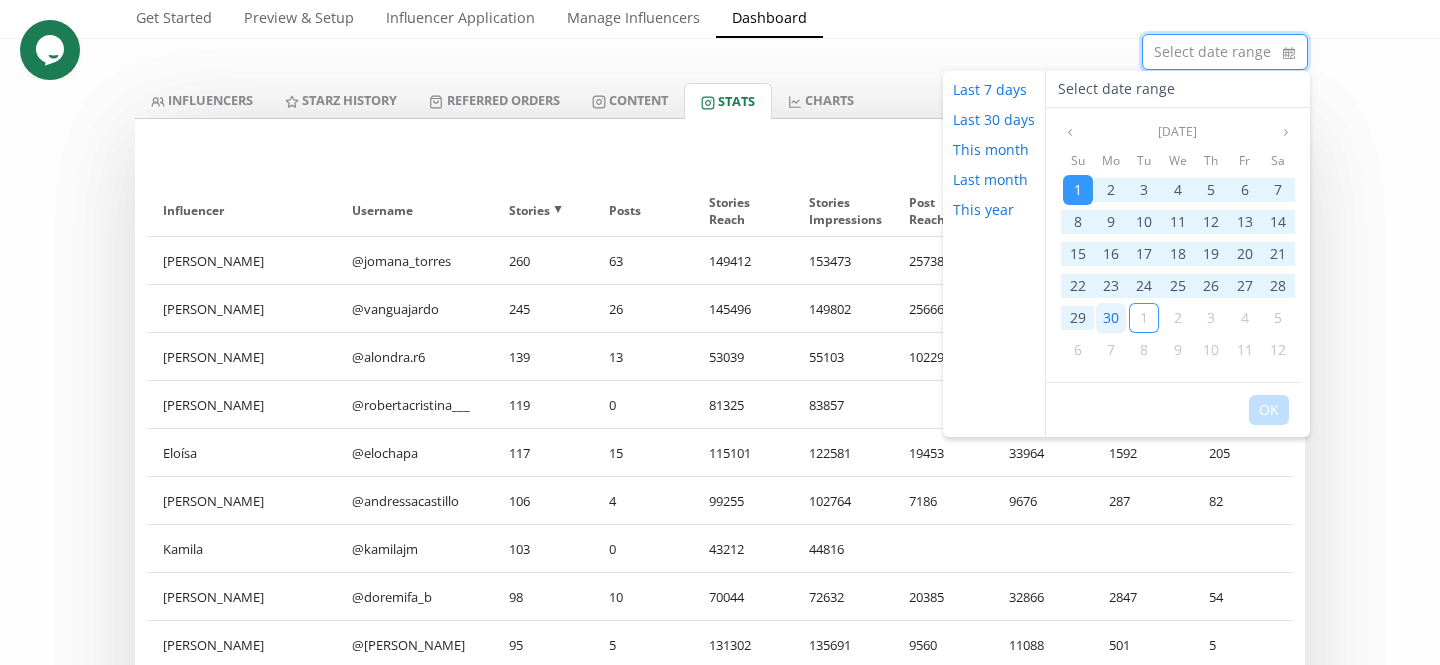 click on "30" at bounding box center (1111, 317) 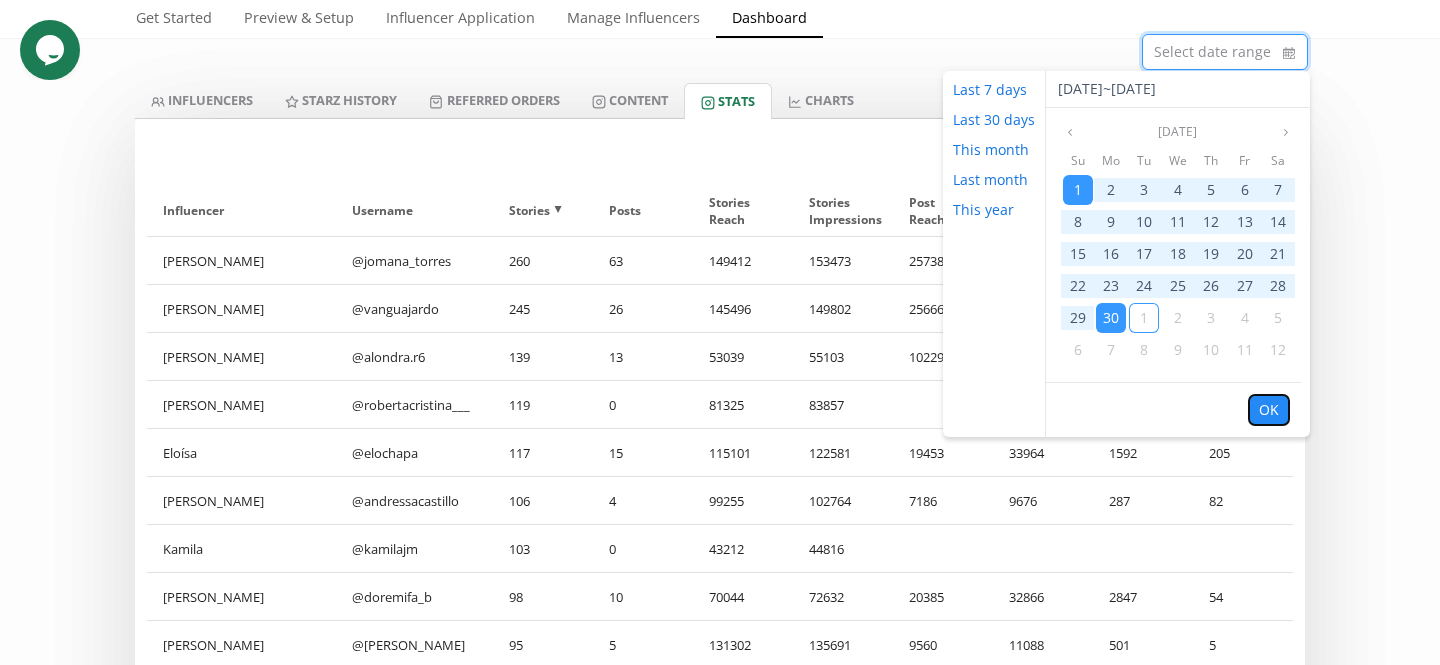 click on "OK" at bounding box center [1269, 410] 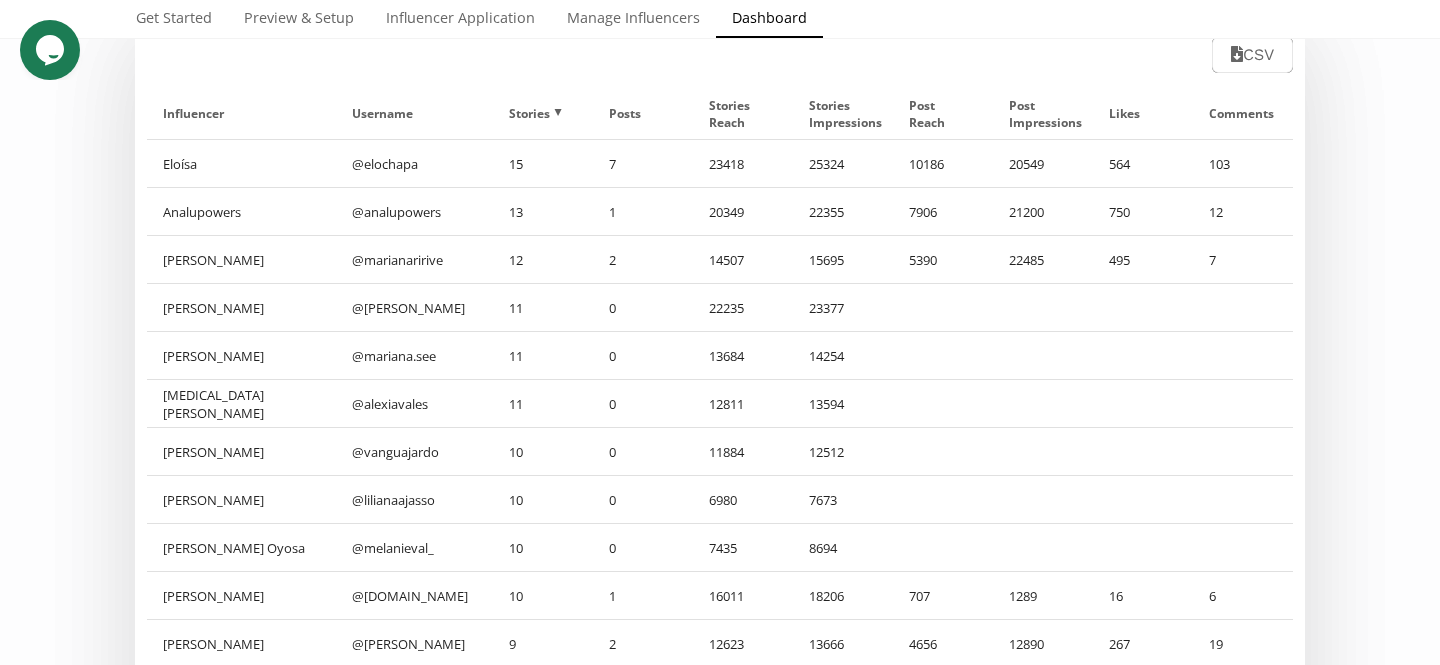 scroll, scrollTop: 0, scrollLeft: 0, axis: both 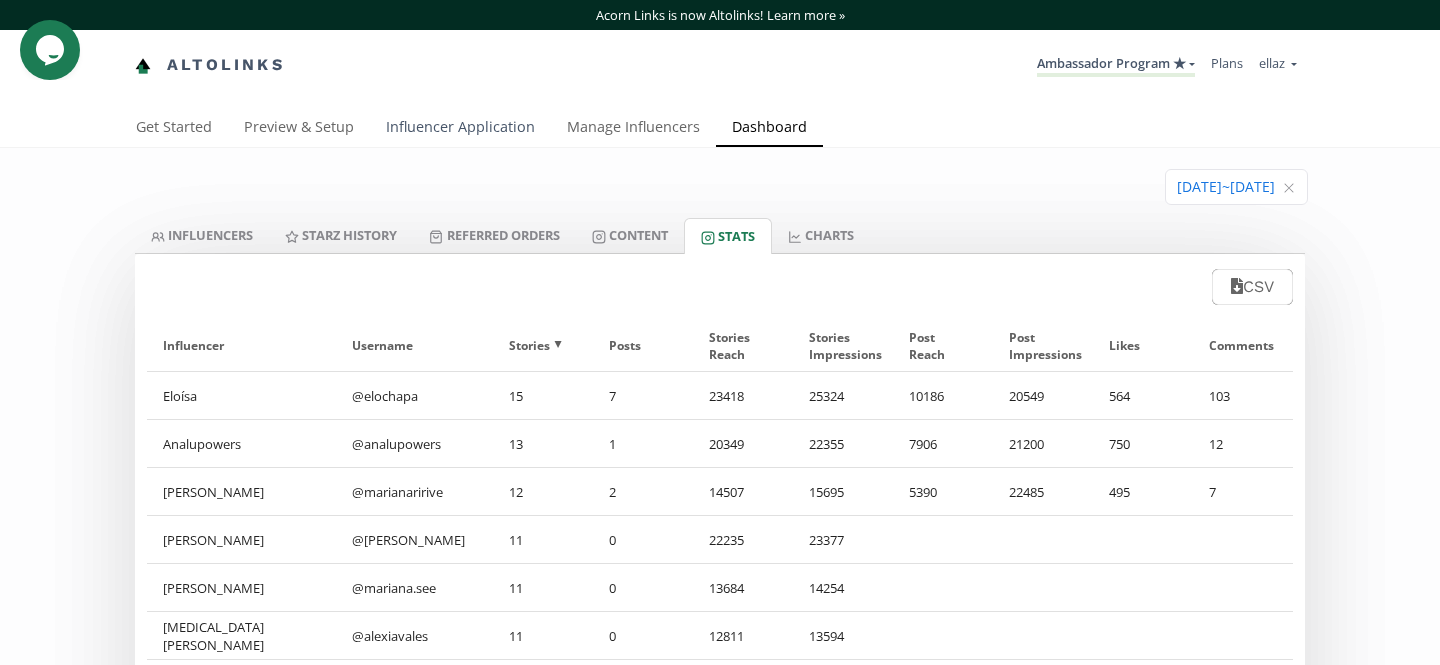 click on "Influencer Application" at bounding box center (460, 129) 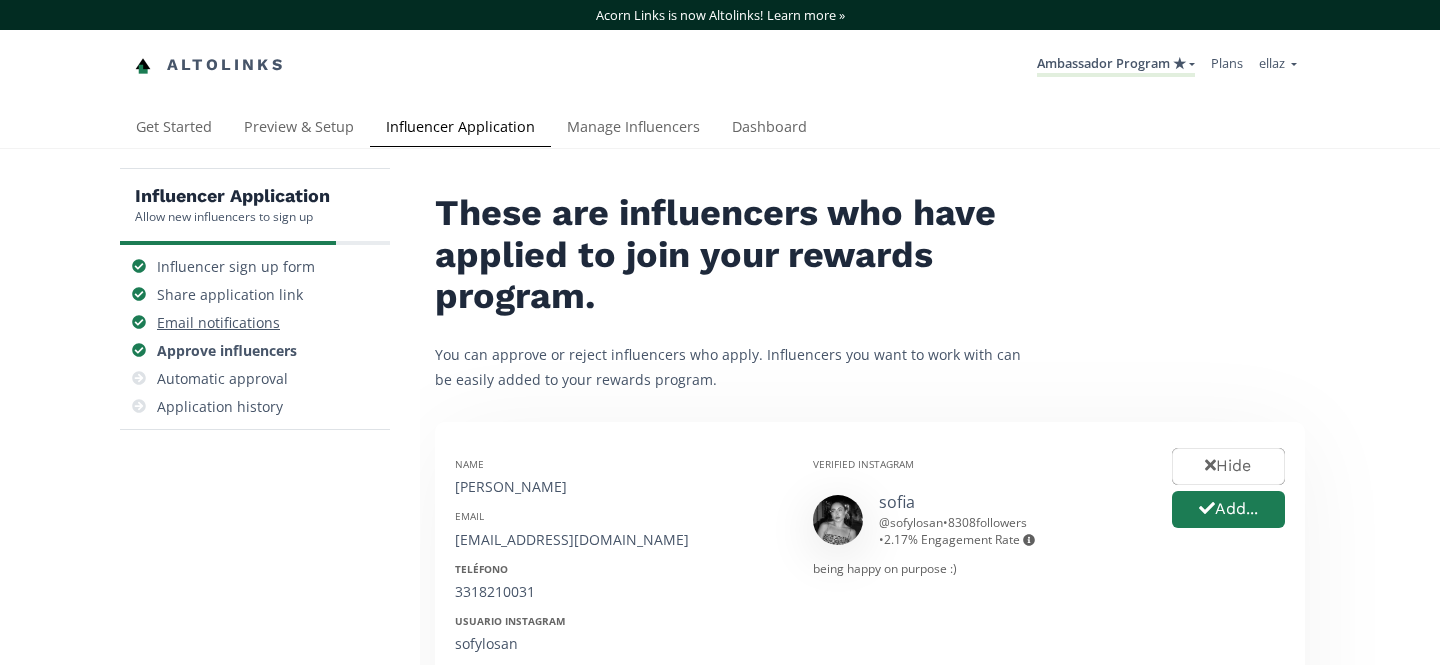 scroll, scrollTop: 0, scrollLeft: 0, axis: both 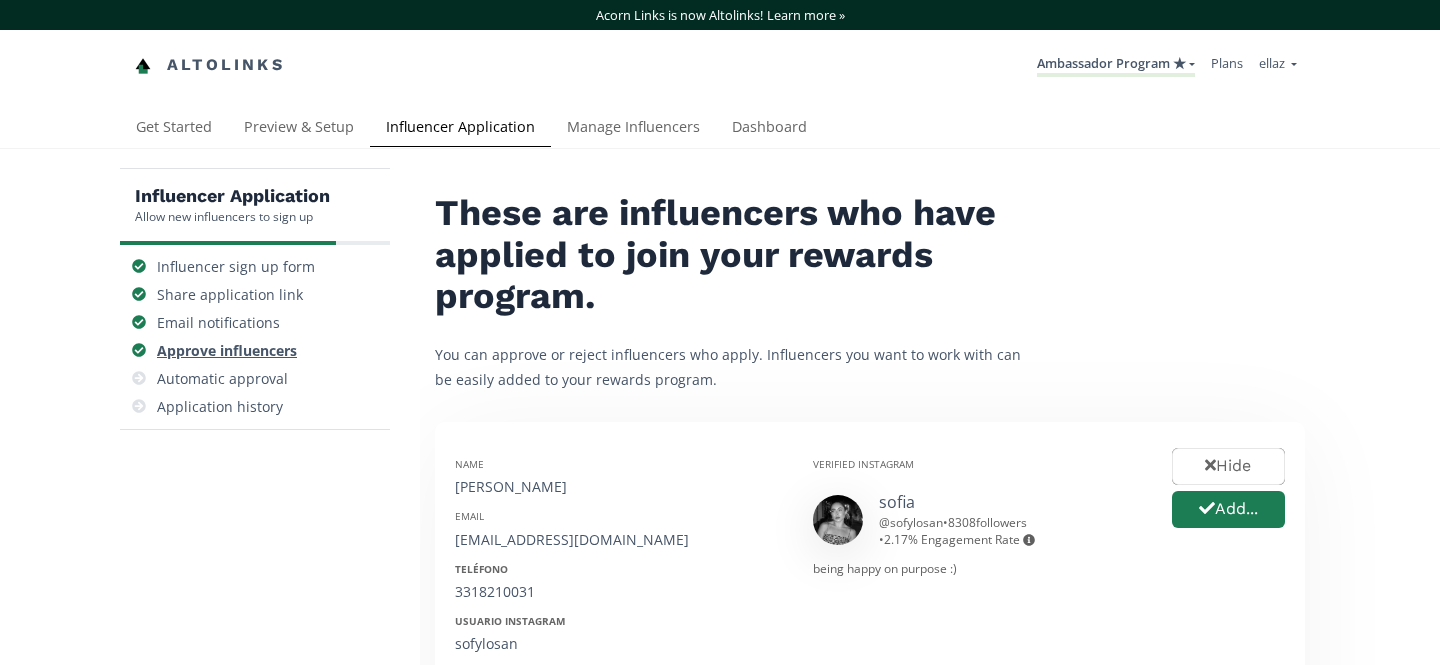 click on "Approve influencers" at bounding box center (227, 351) 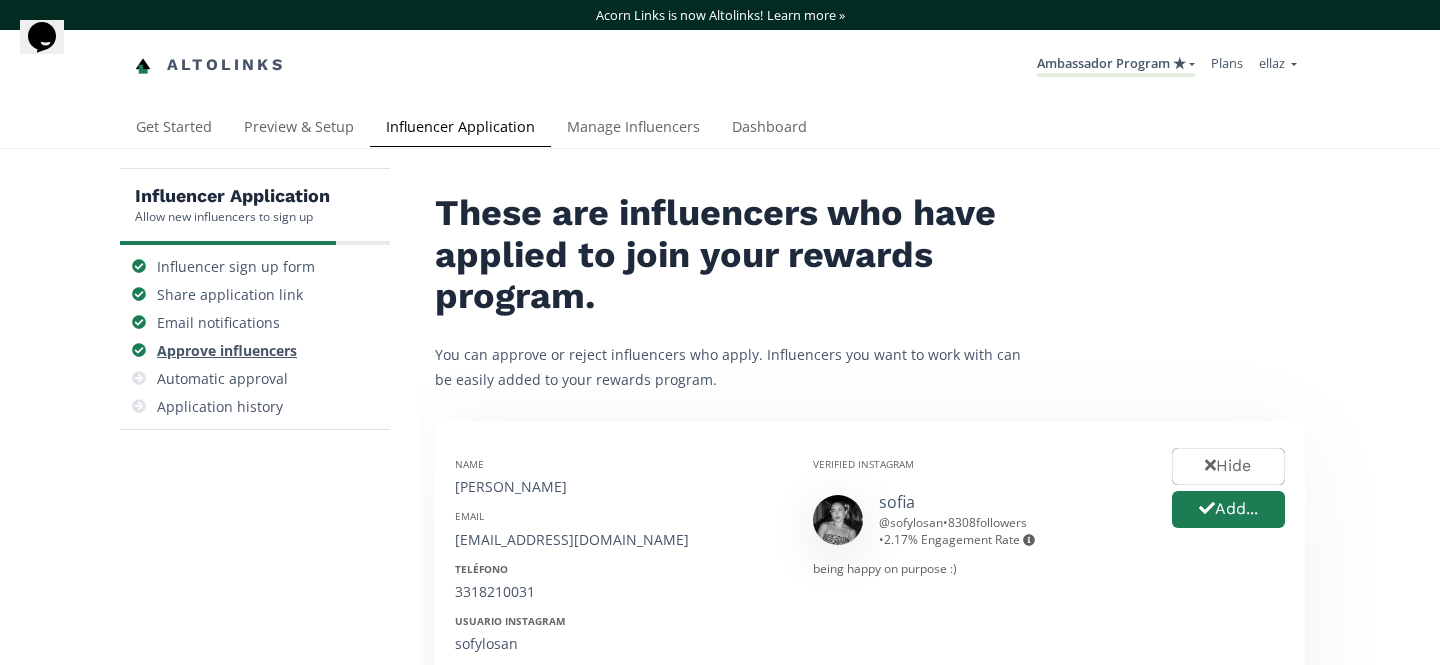 scroll, scrollTop: 0, scrollLeft: 0, axis: both 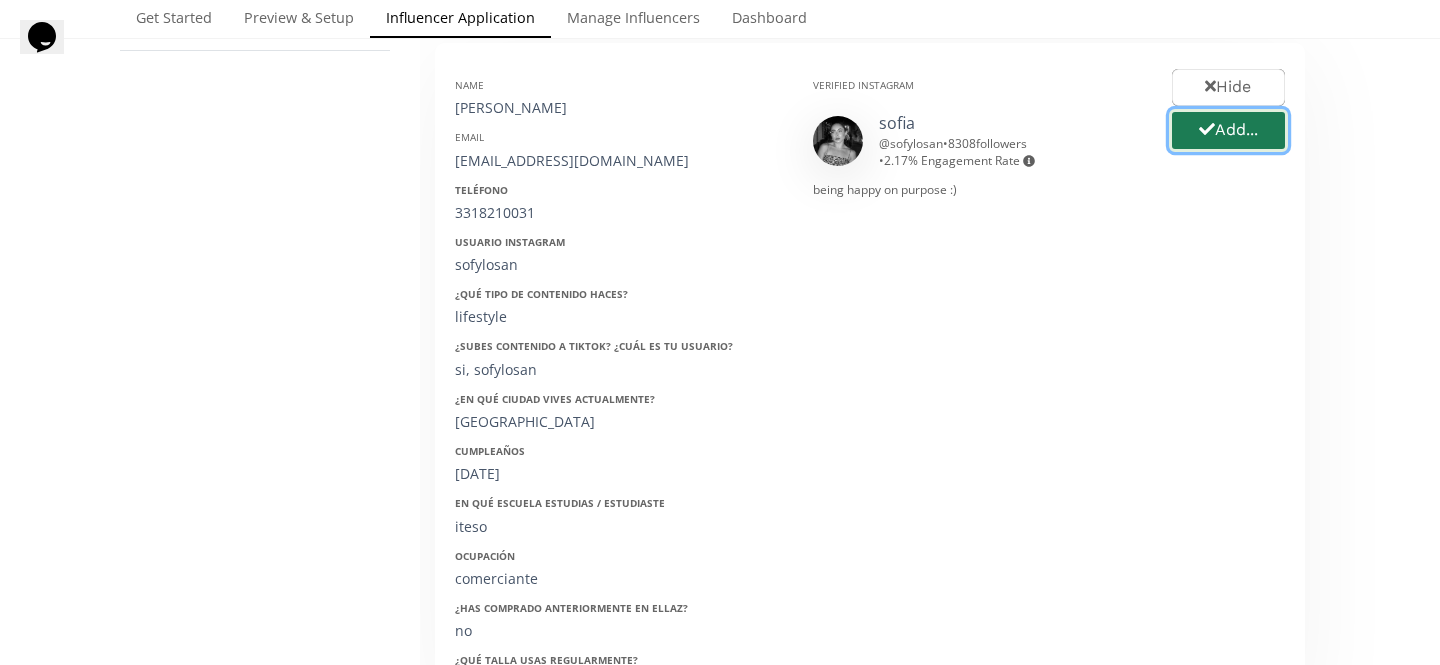 click on "Add..." at bounding box center [1228, 130] 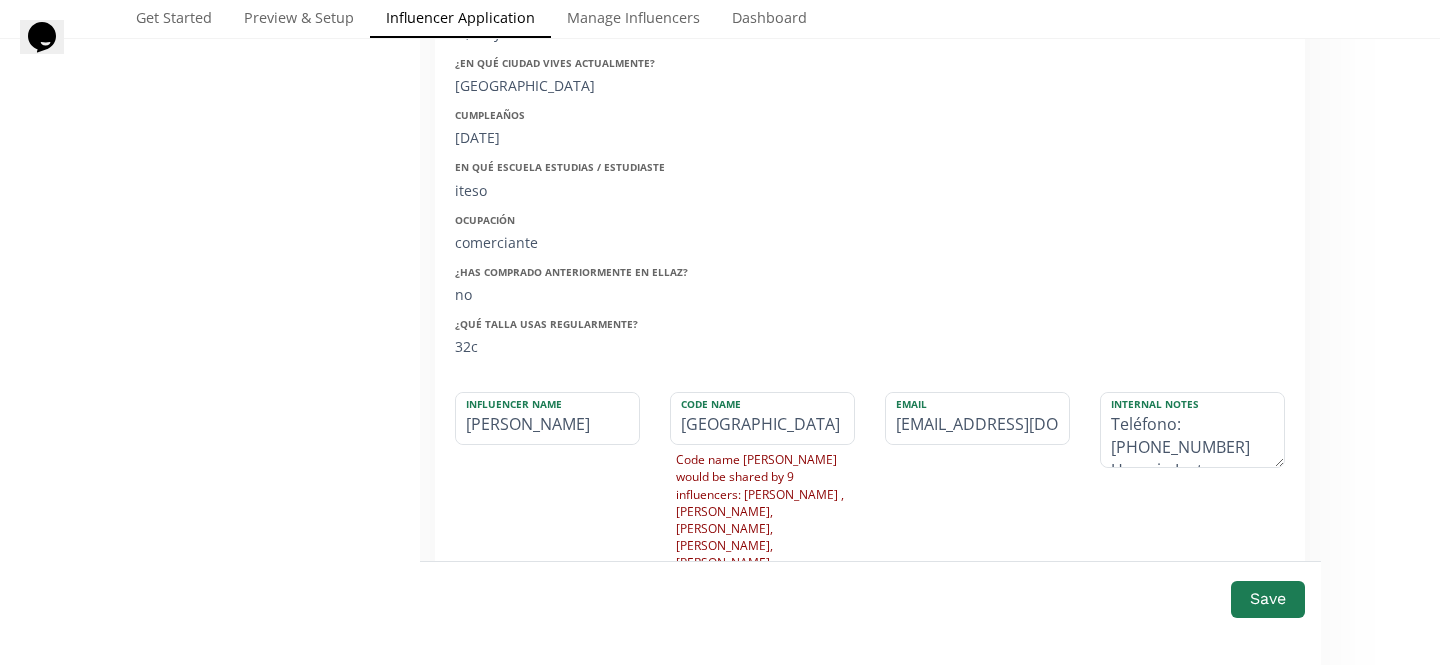 scroll, scrollTop: 716, scrollLeft: 0, axis: vertical 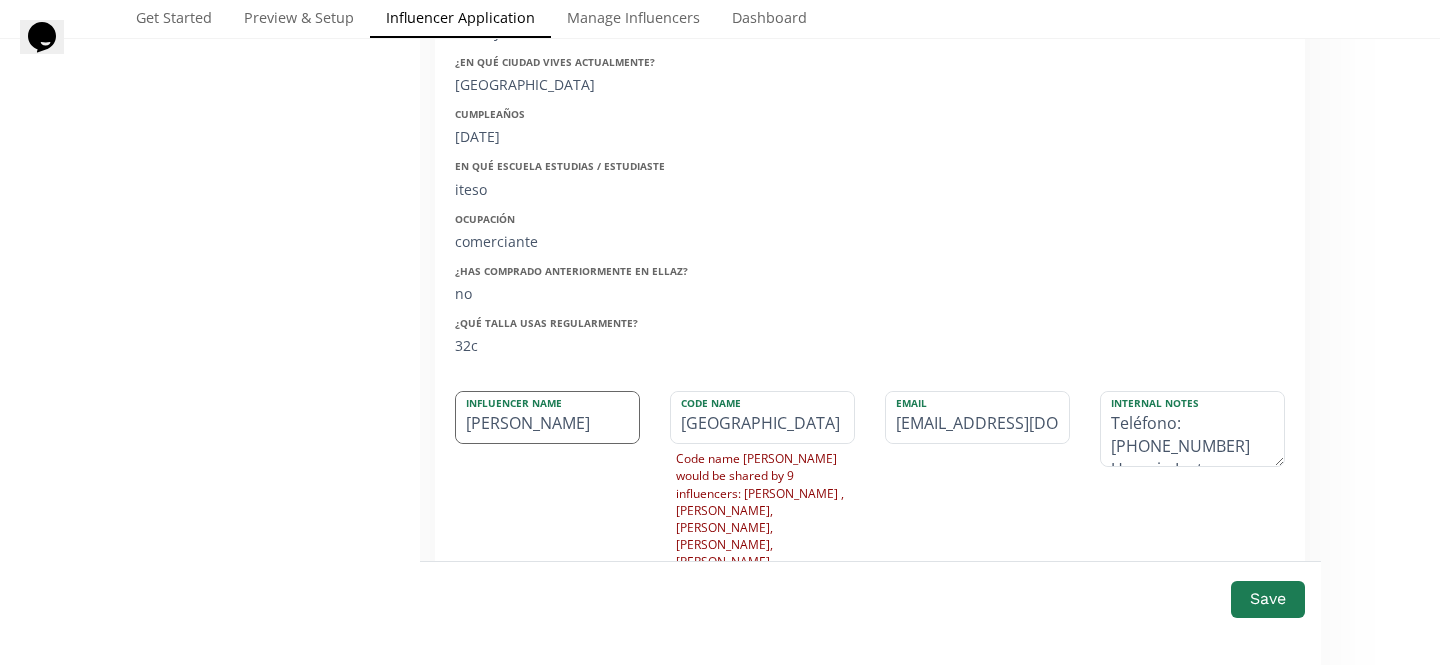 click on "[PERSON_NAME]" at bounding box center (547, 417) 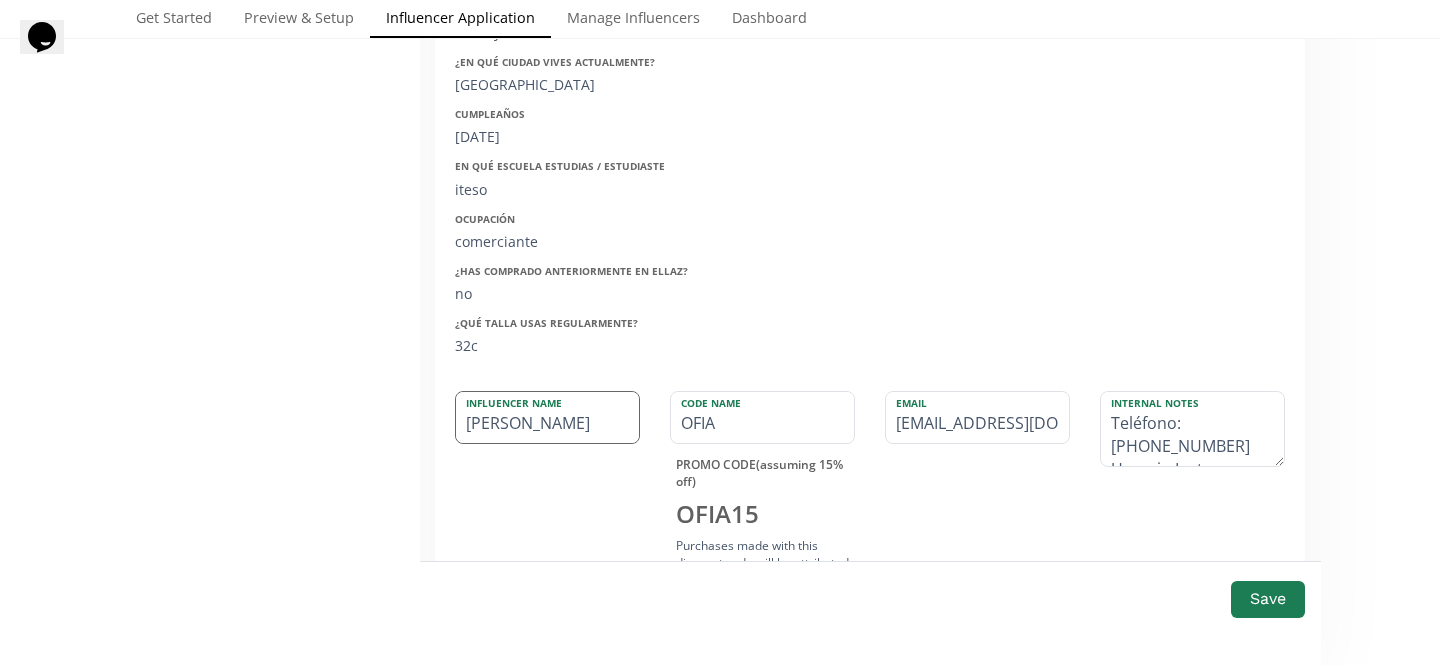 type on "[PERSON_NAME]" 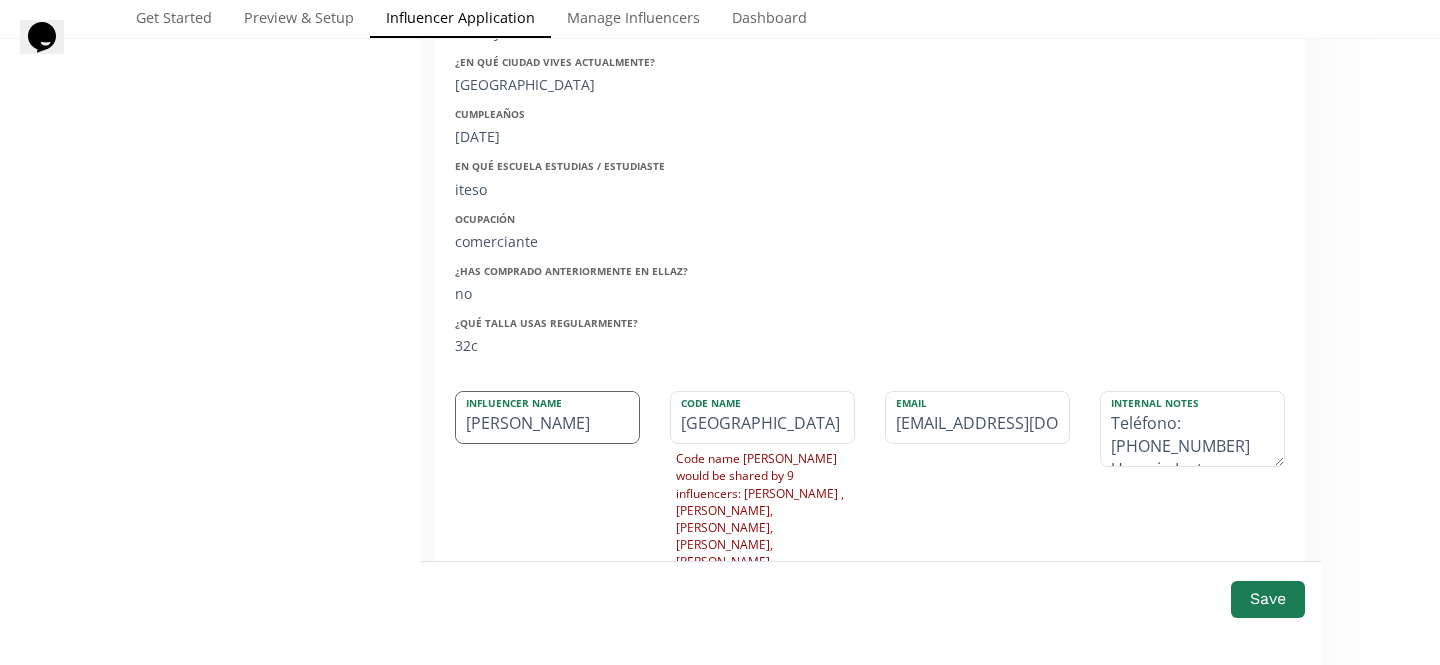 click on "[PERSON_NAME]" at bounding box center (547, 417) 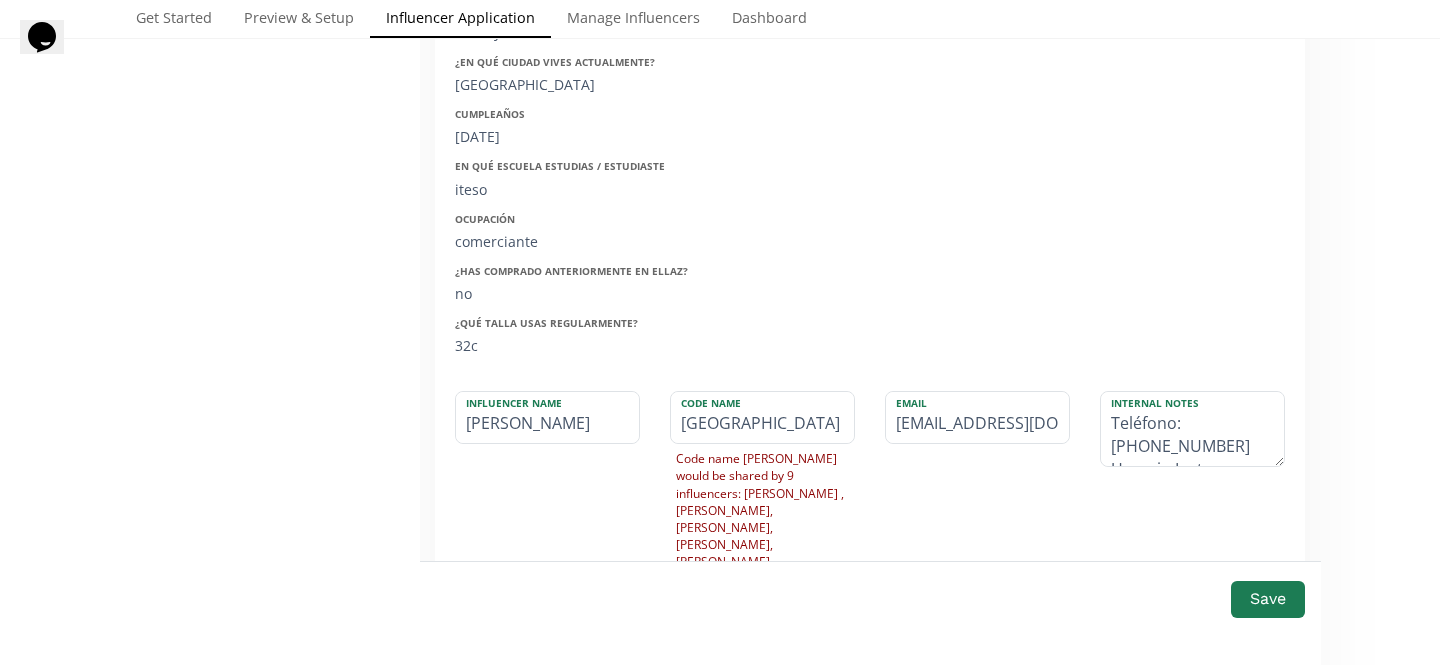 drag, startPoint x: 561, startPoint y: 425, endPoint x: 428, endPoint y: 425, distance: 133 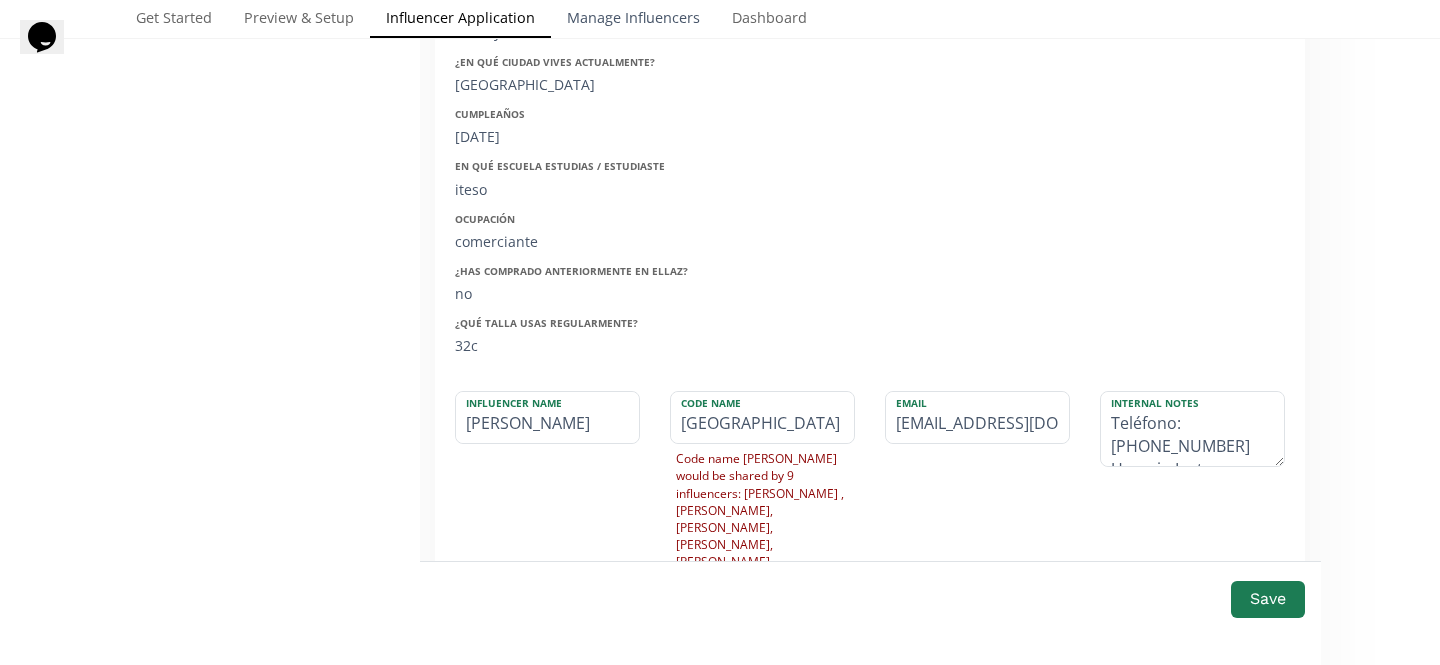 type on "[PERSON_NAME]" 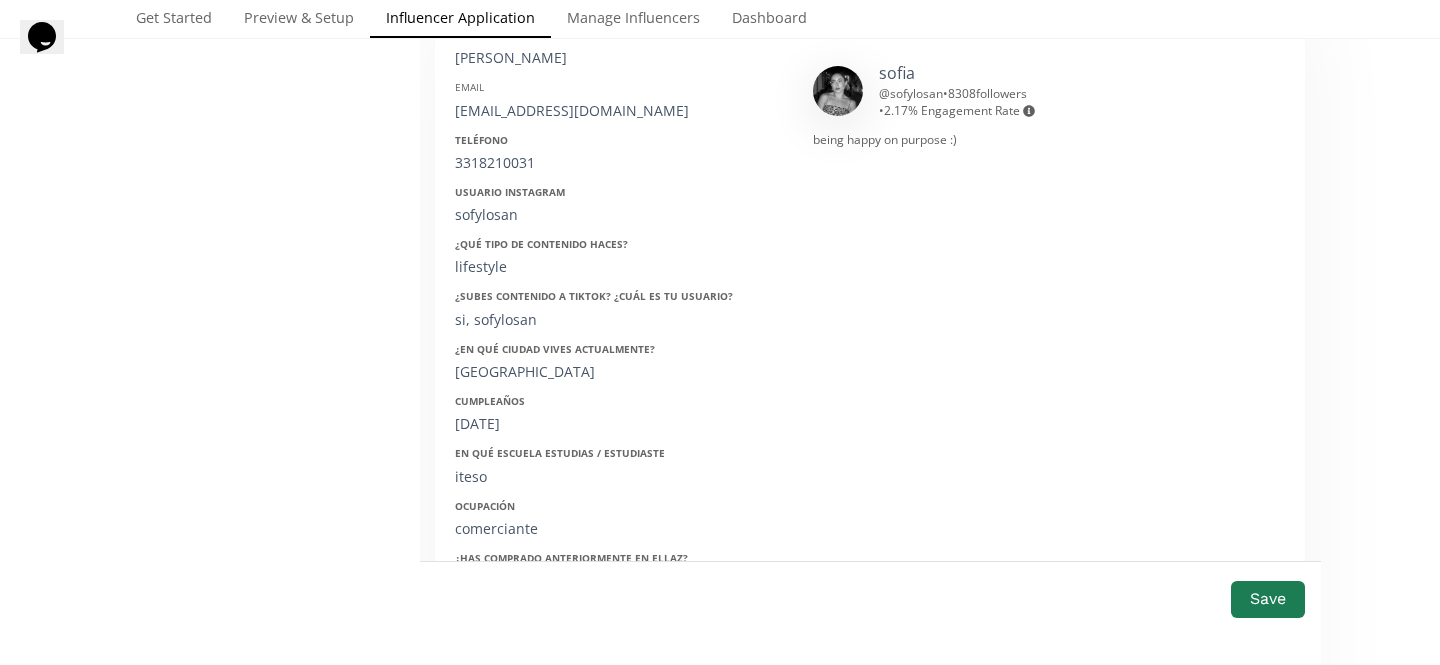 scroll, scrollTop: 427, scrollLeft: 0, axis: vertical 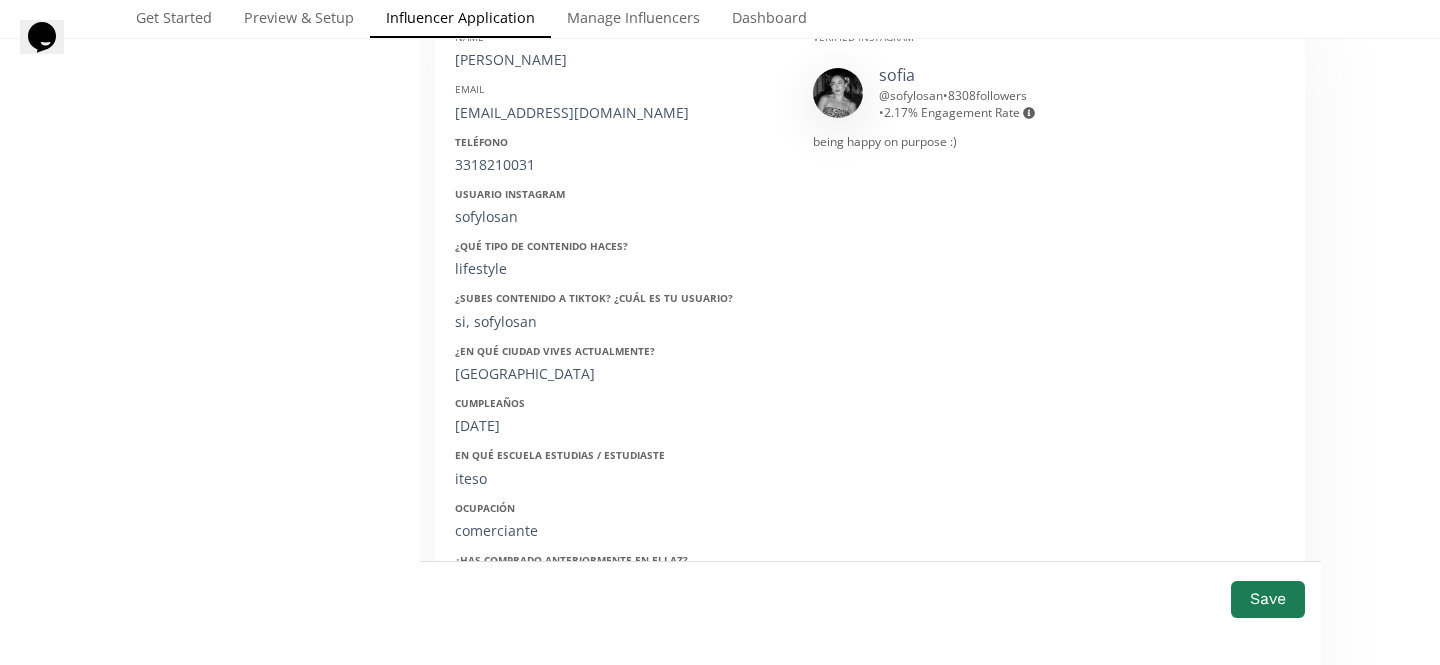 click on "[EMAIL_ADDRESS][DOMAIN_NAME]" at bounding box center [619, 113] 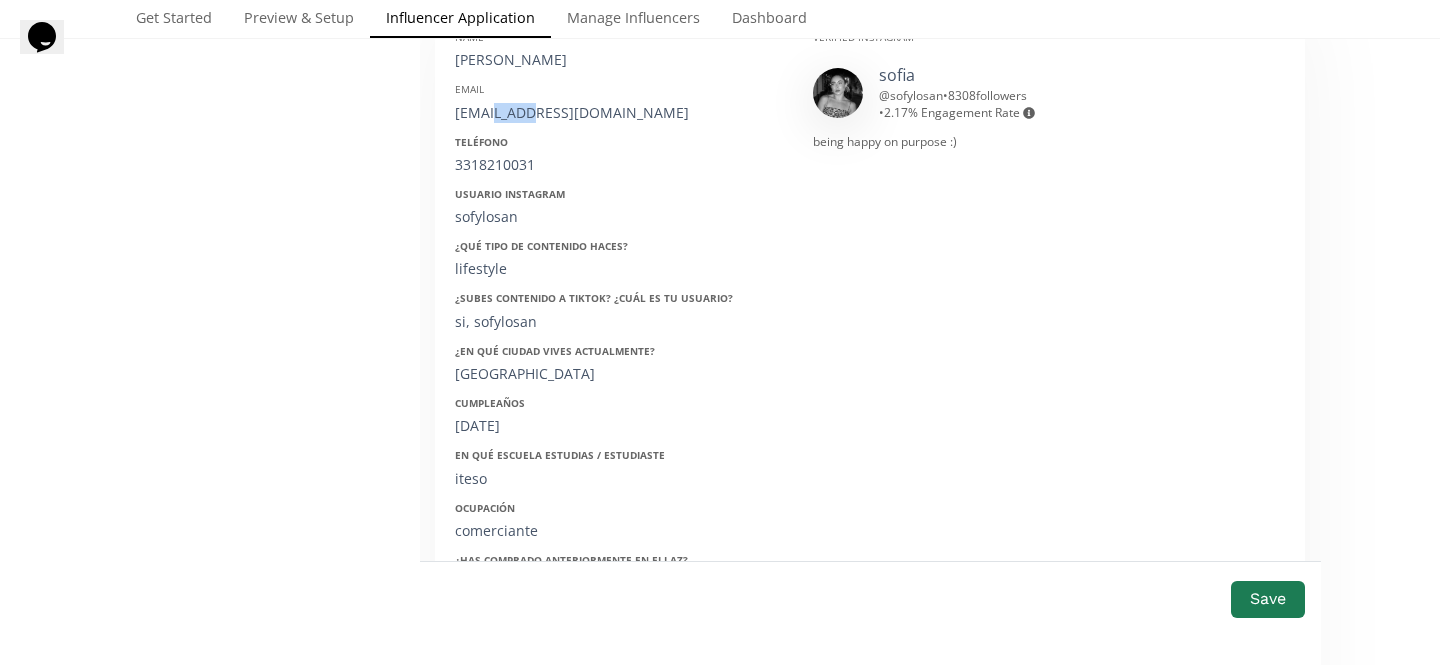 click on "[EMAIL_ADDRESS][DOMAIN_NAME]" at bounding box center (619, 113) 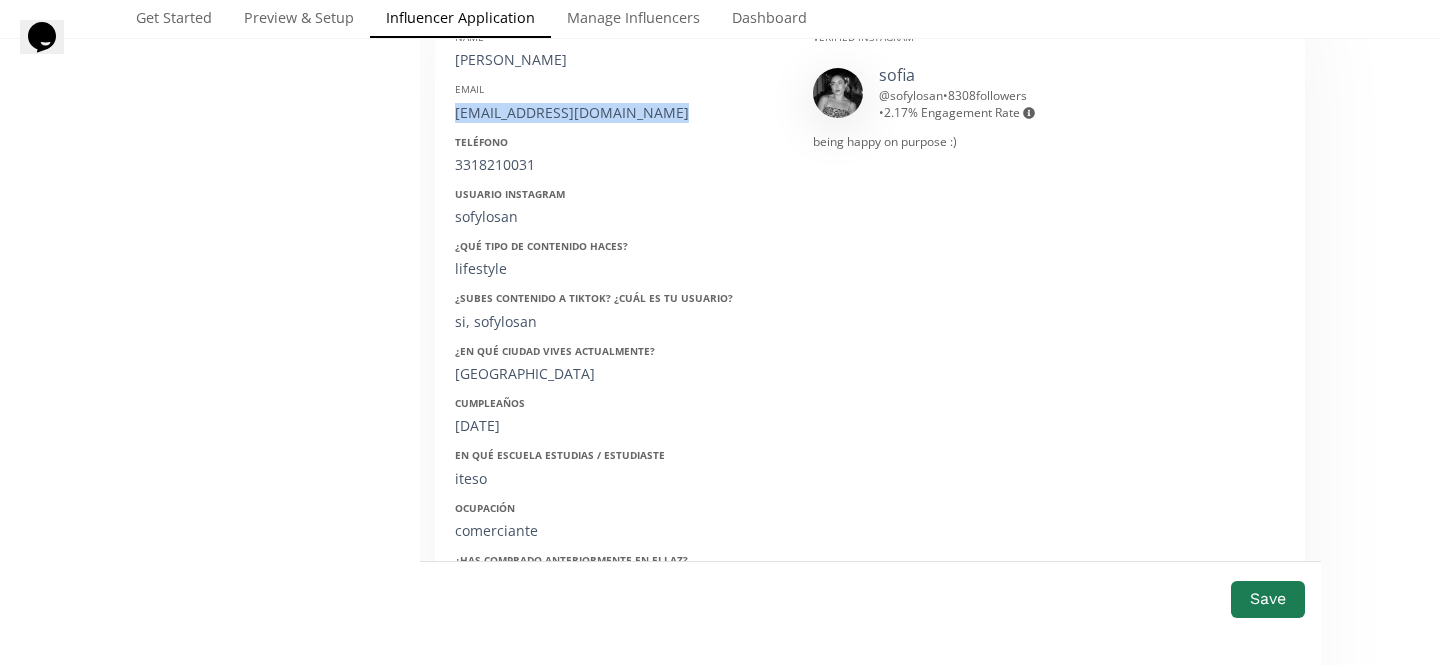 click on "[EMAIL_ADDRESS][DOMAIN_NAME]" at bounding box center [619, 113] 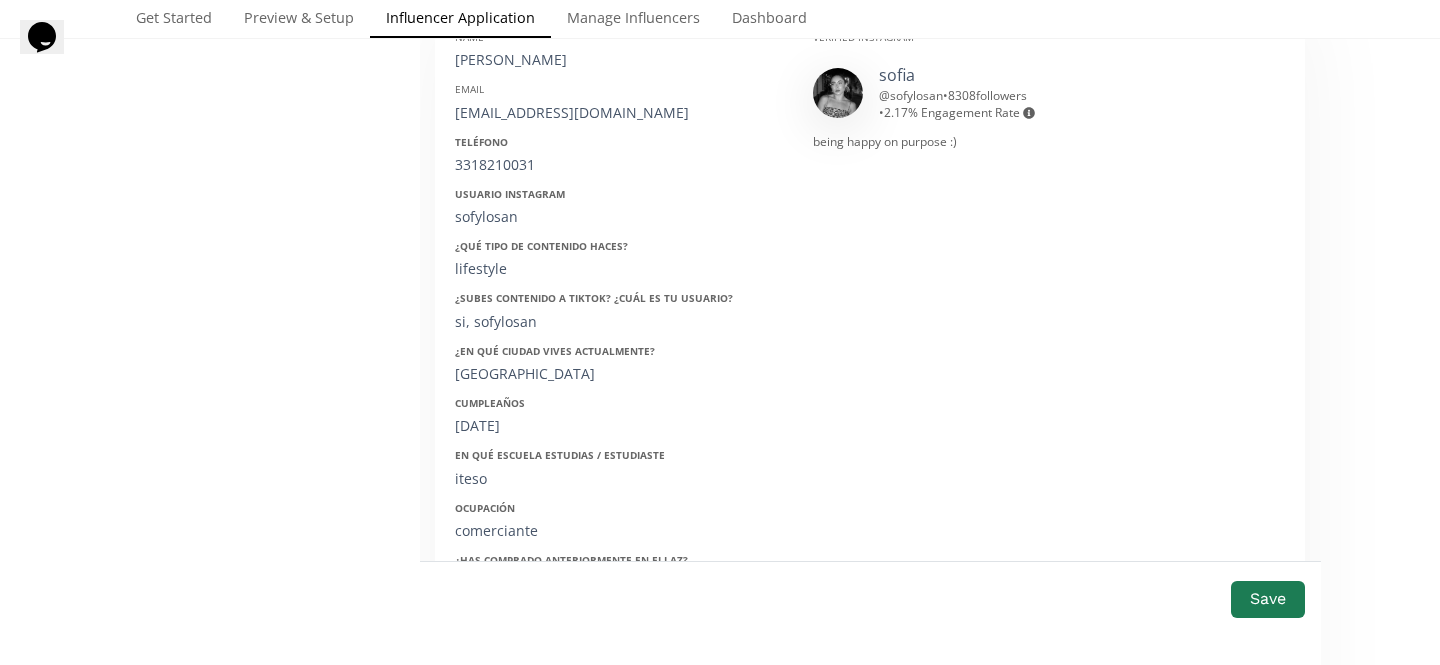 click on "3318210031" at bounding box center [619, 165] 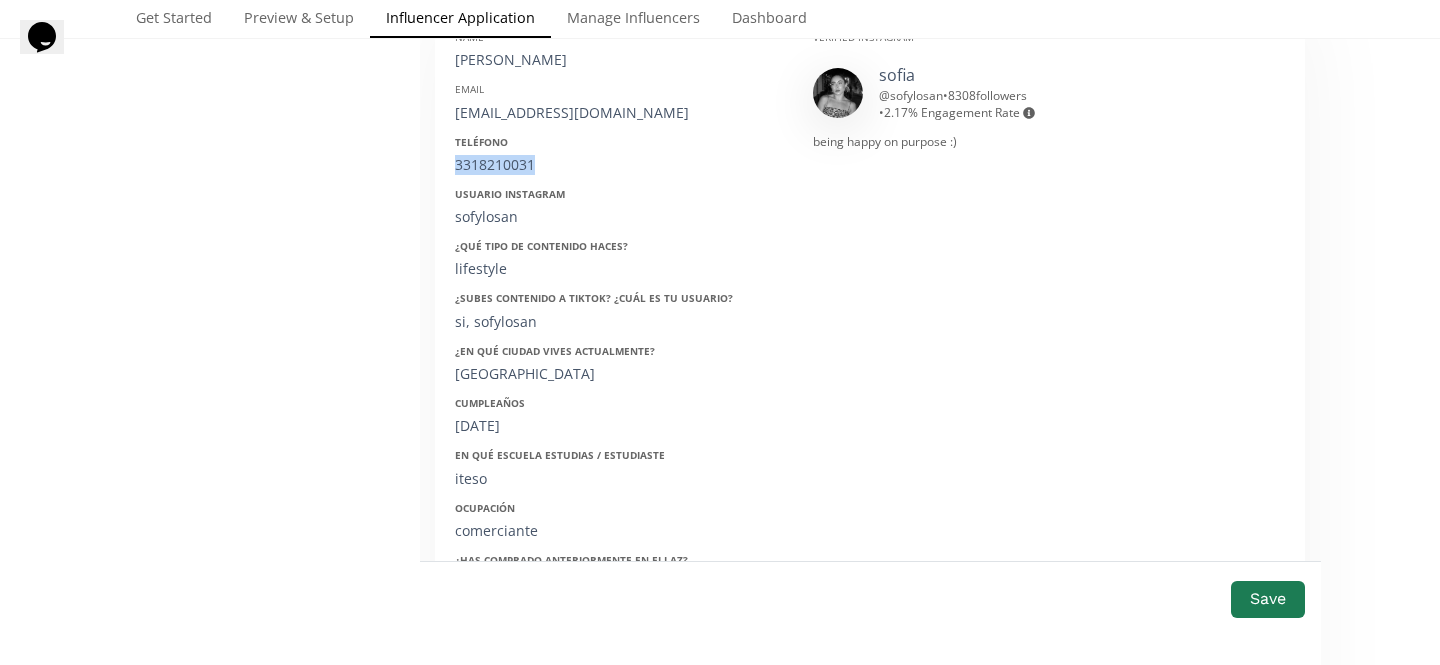 click on "3318210031" at bounding box center [619, 165] 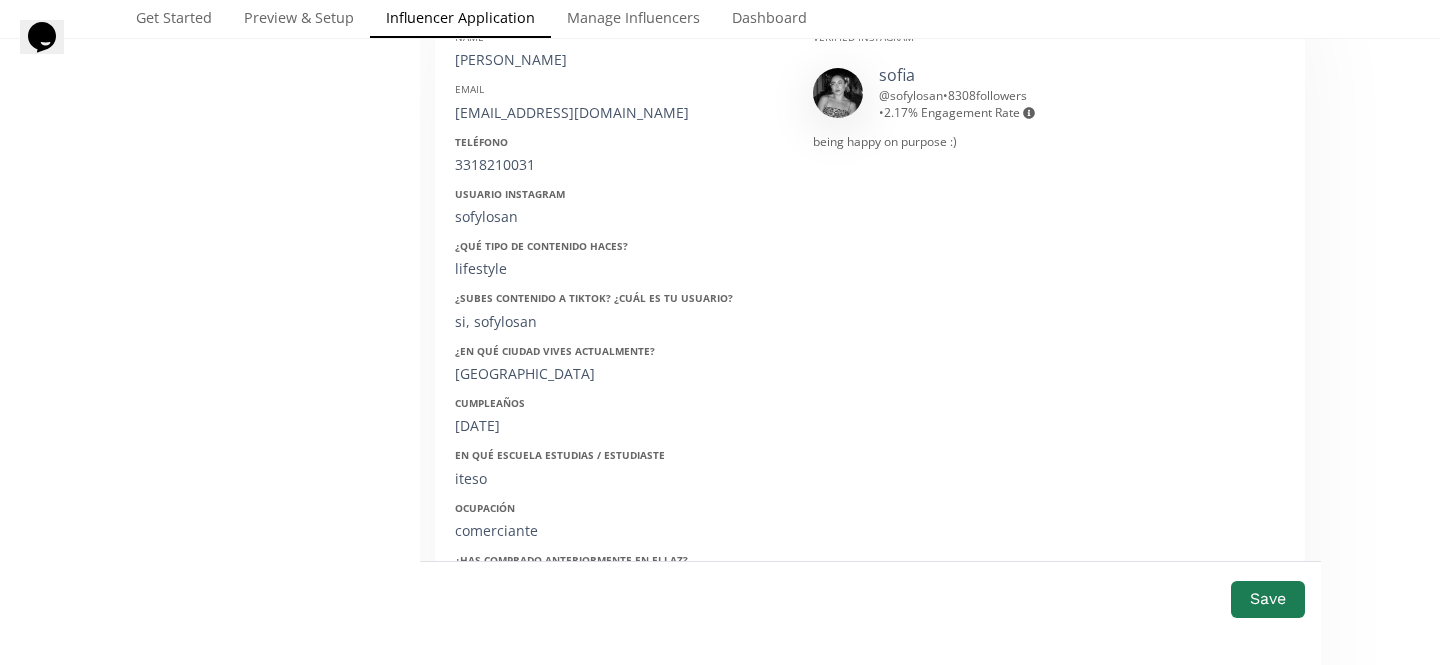 click on "sofylosan" at bounding box center (619, 217) 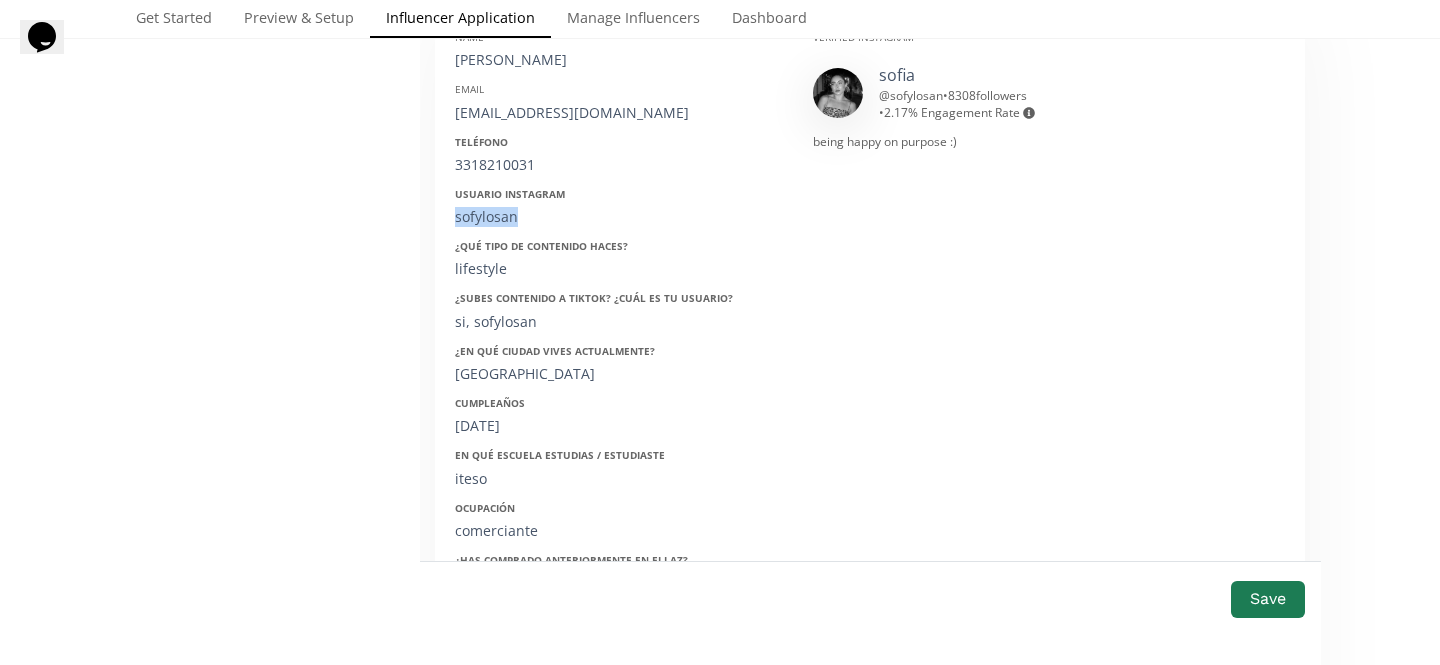 click on "sofylosan" at bounding box center (619, 217) 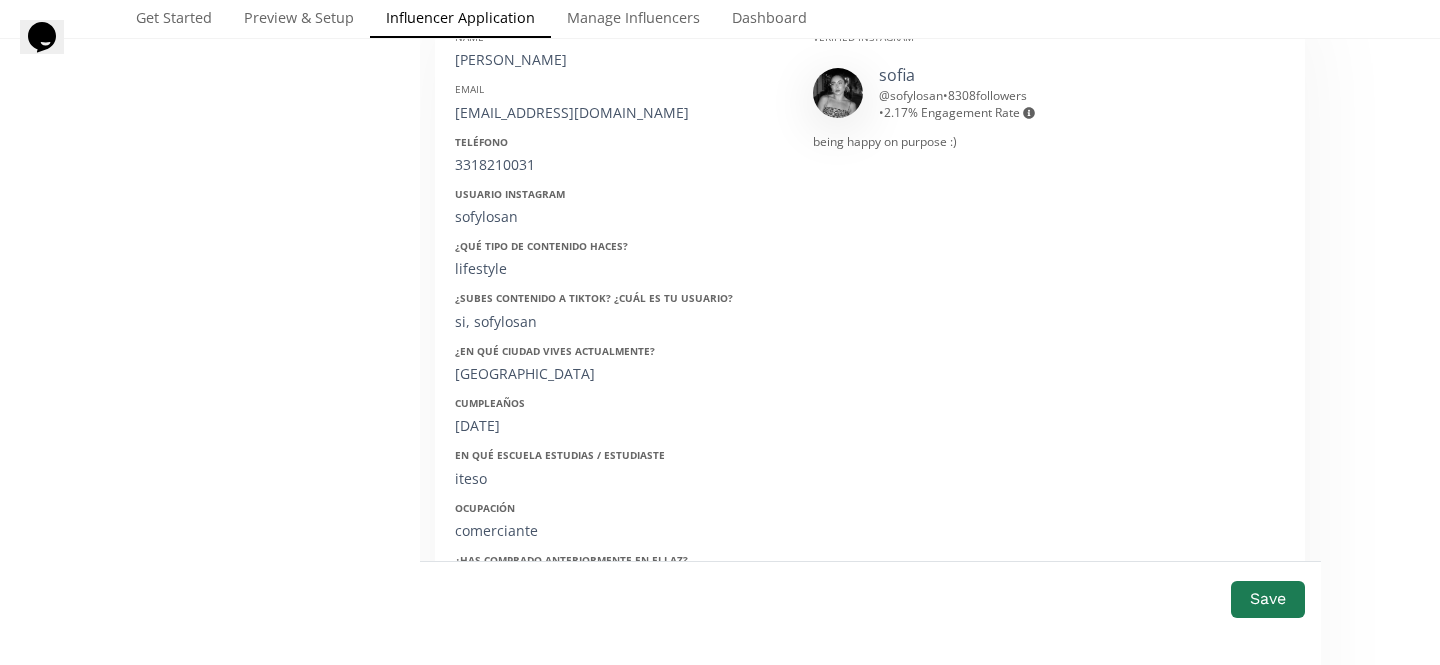 click on "Teléfono [PHONE_NUMBER]" at bounding box center [619, 155] 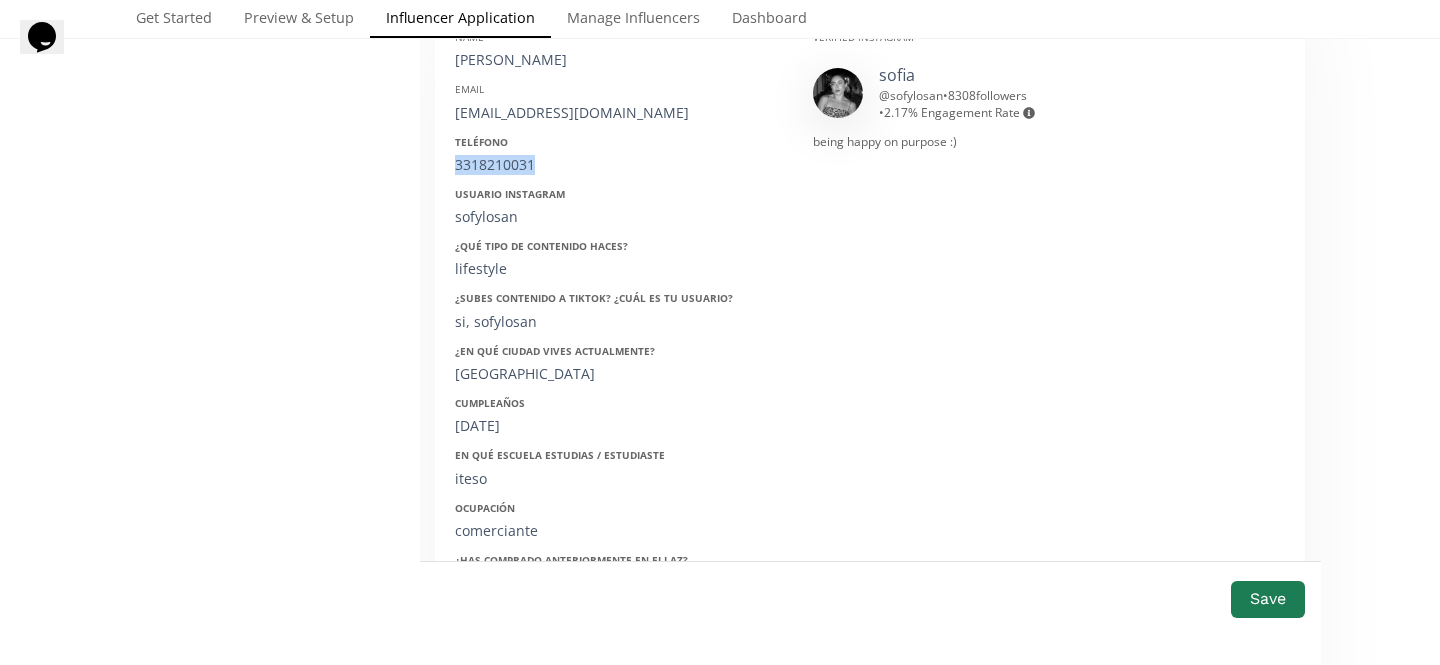 click on "Teléfono 3318210031" at bounding box center (619, 155) 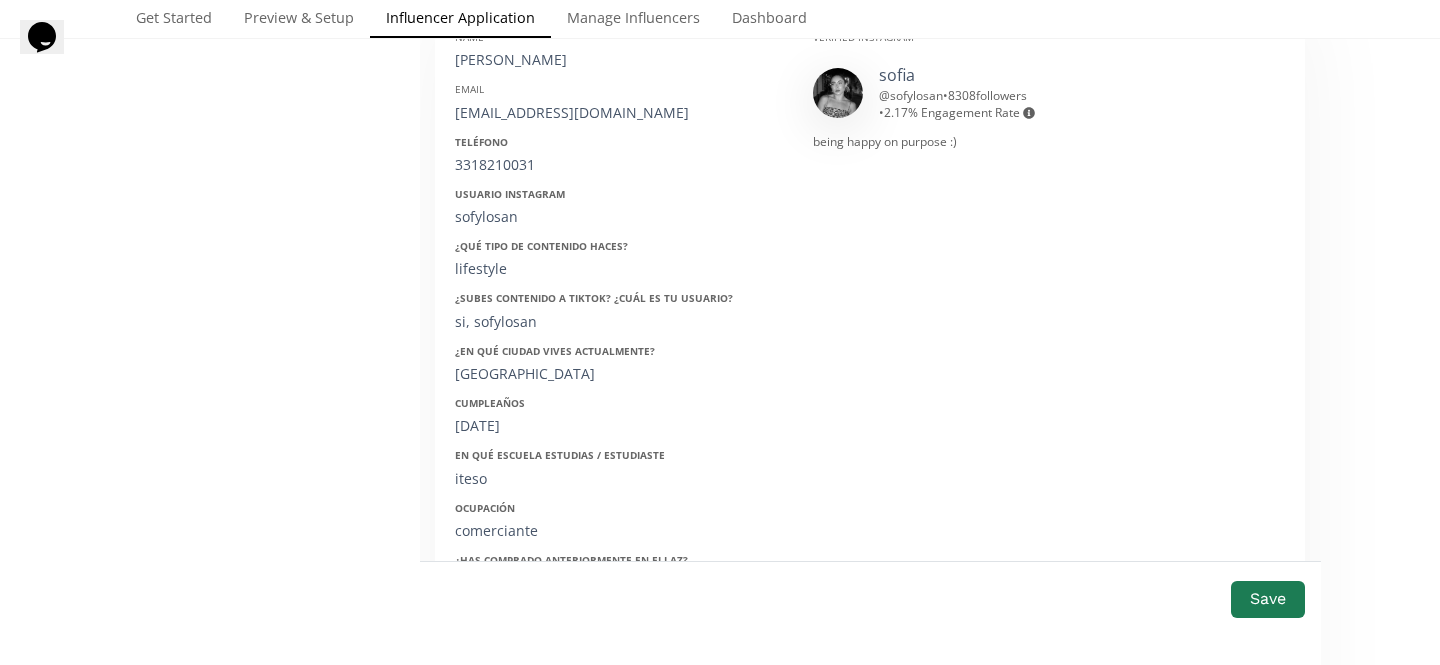 click on "[EMAIL_ADDRESS][DOMAIN_NAME]" at bounding box center [619, 113] 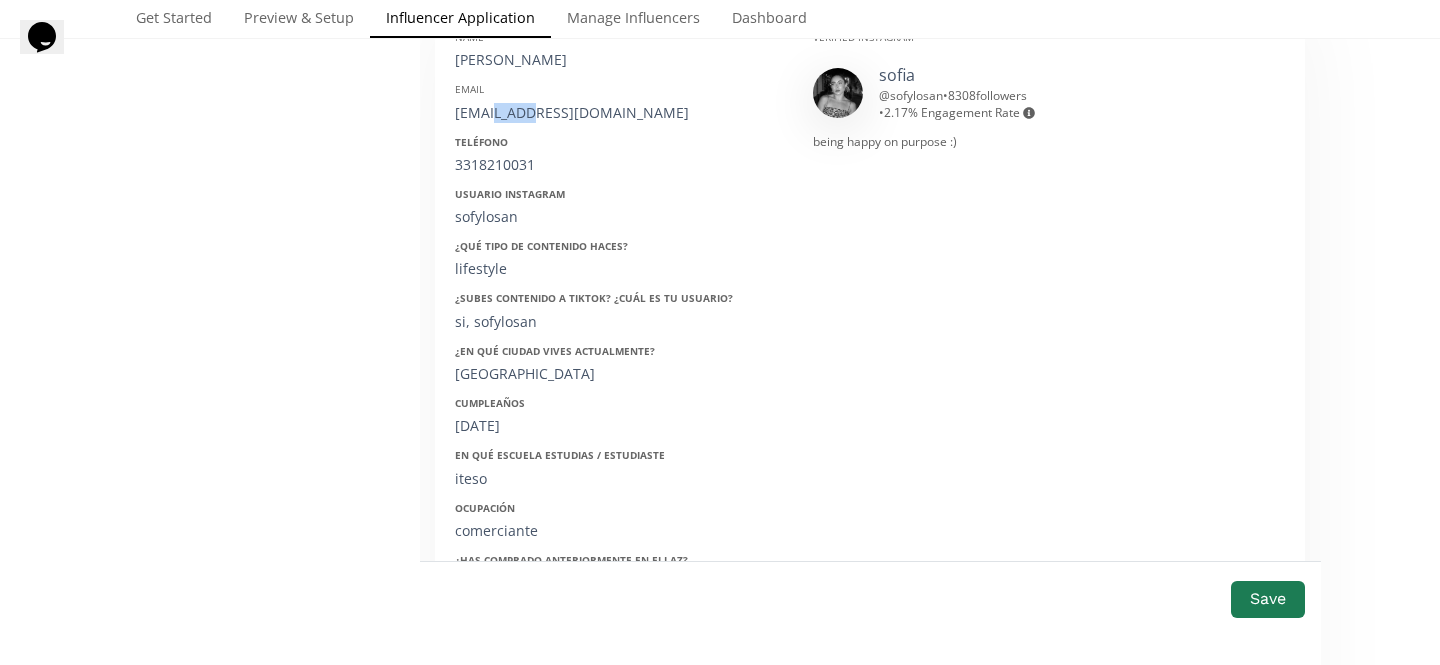 click on "[EMAIL_ADDRESS][DOMAIN_NAME]" at bounding box center (619, 113) 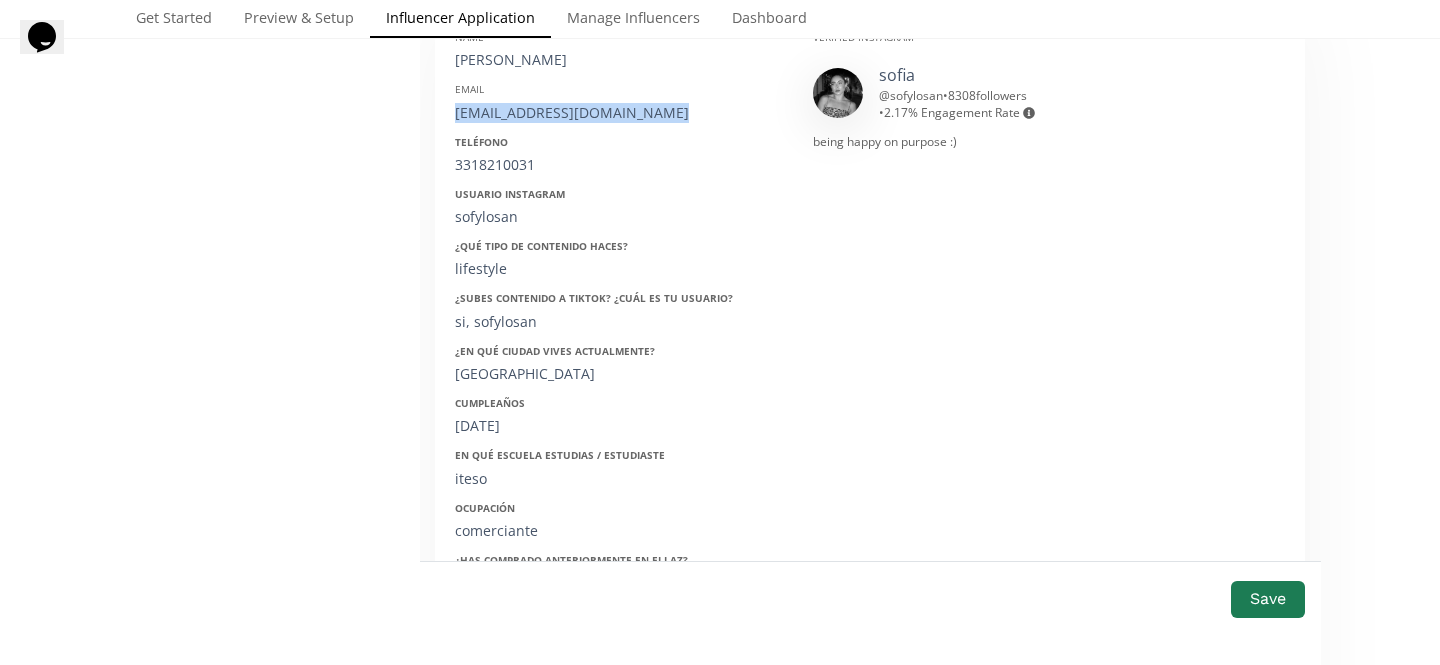 click on "[EMAIL_ADDRESS][DOMAIN_NAME]" at bounding box center [619, 113] 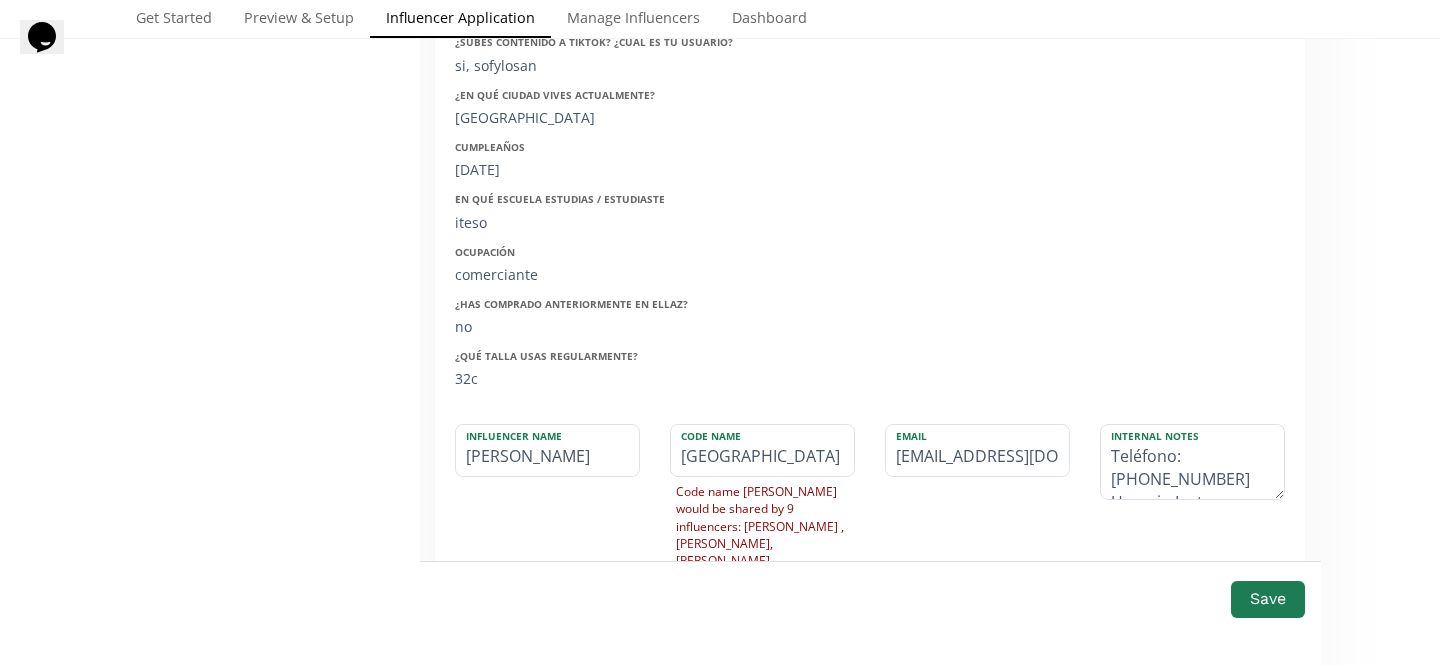 scroll, scrollTop: 709, scrollLeft: 0, axis: vertical 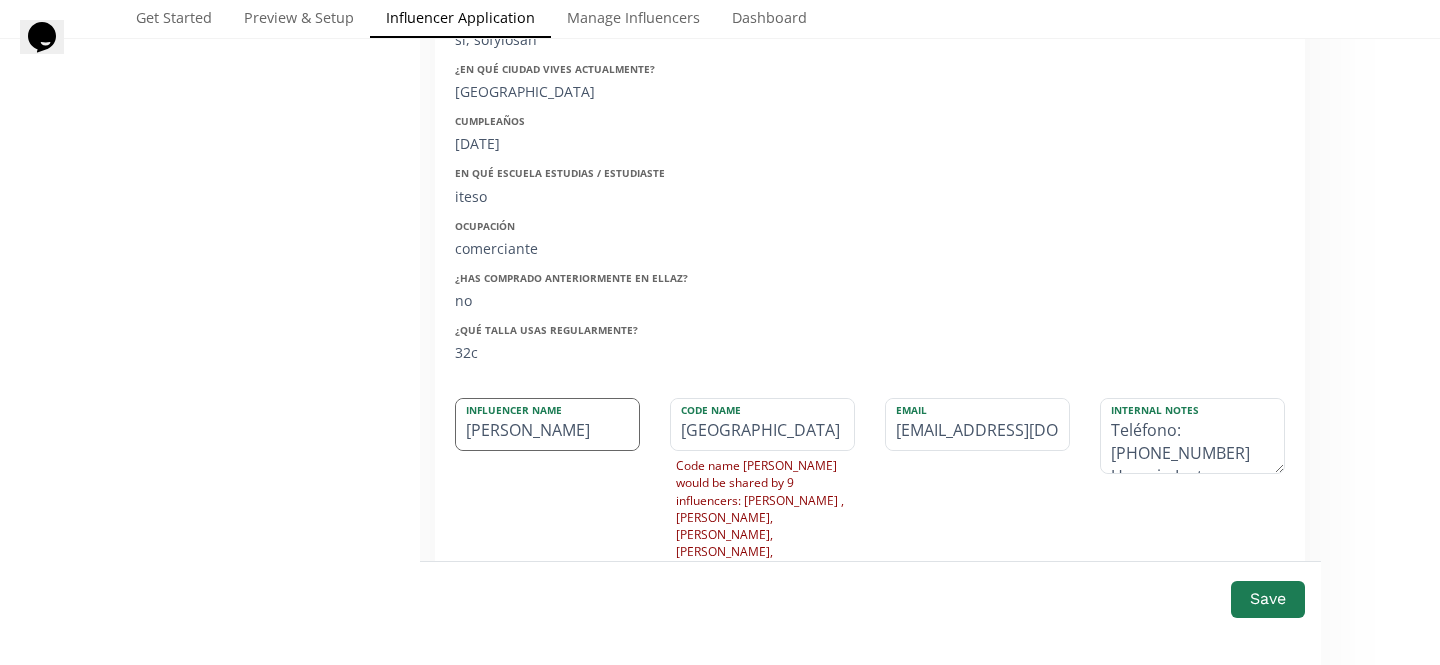 click on "[PERSON_NAME]" at bounding box center [547, 424] 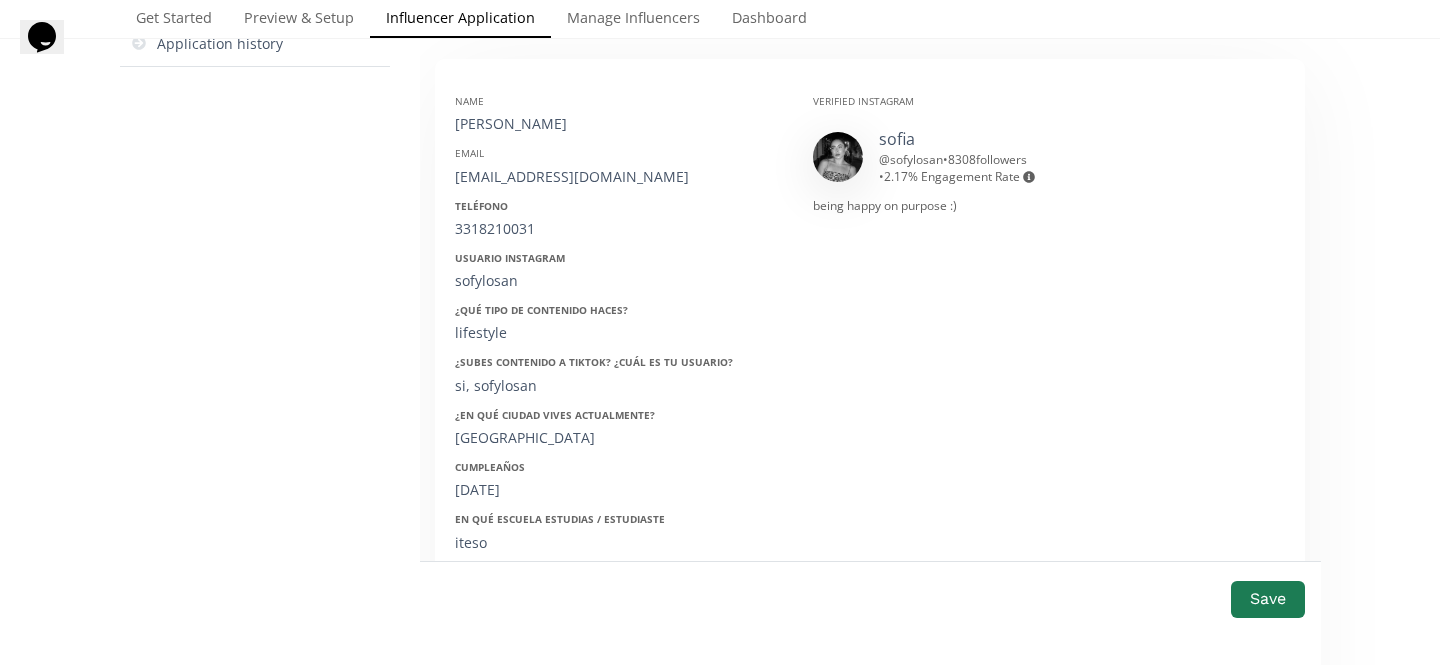 scroll, scrollTop: 361, scrollLeft: 0, axis: vertical 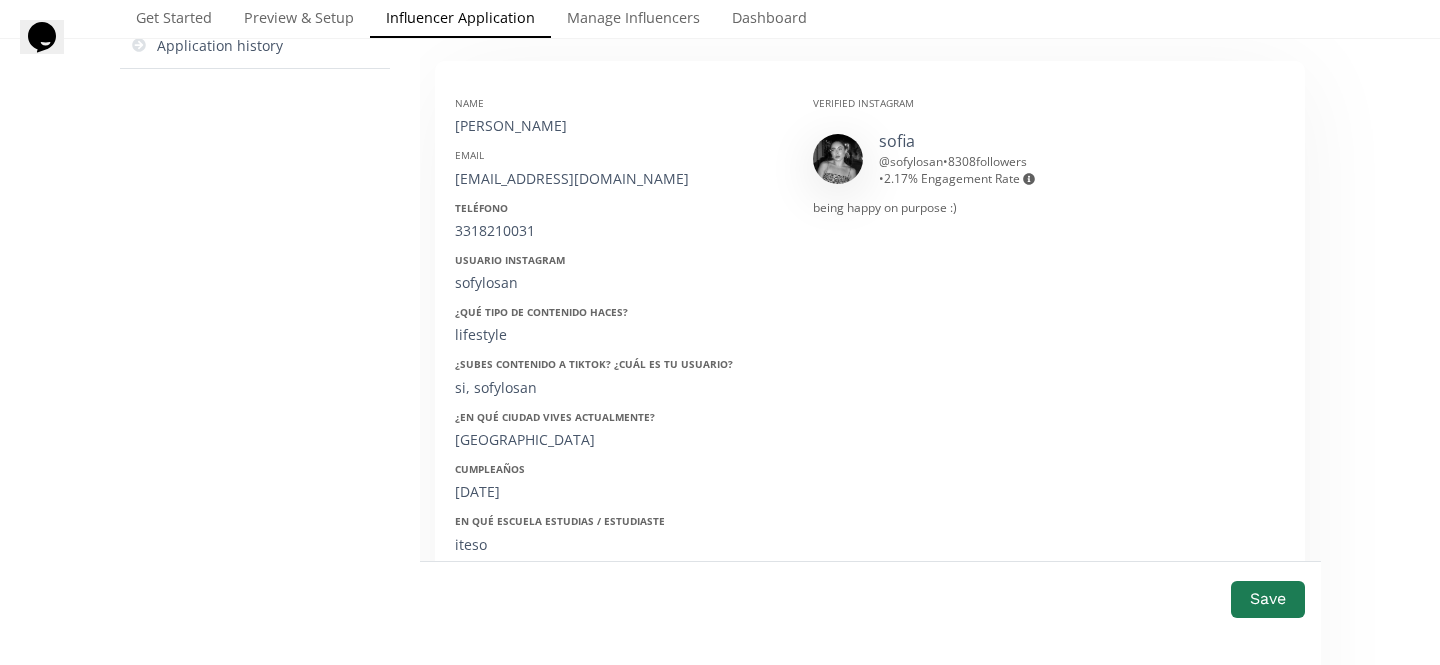 click on "lifestyle" at bounding box center (619, 335) 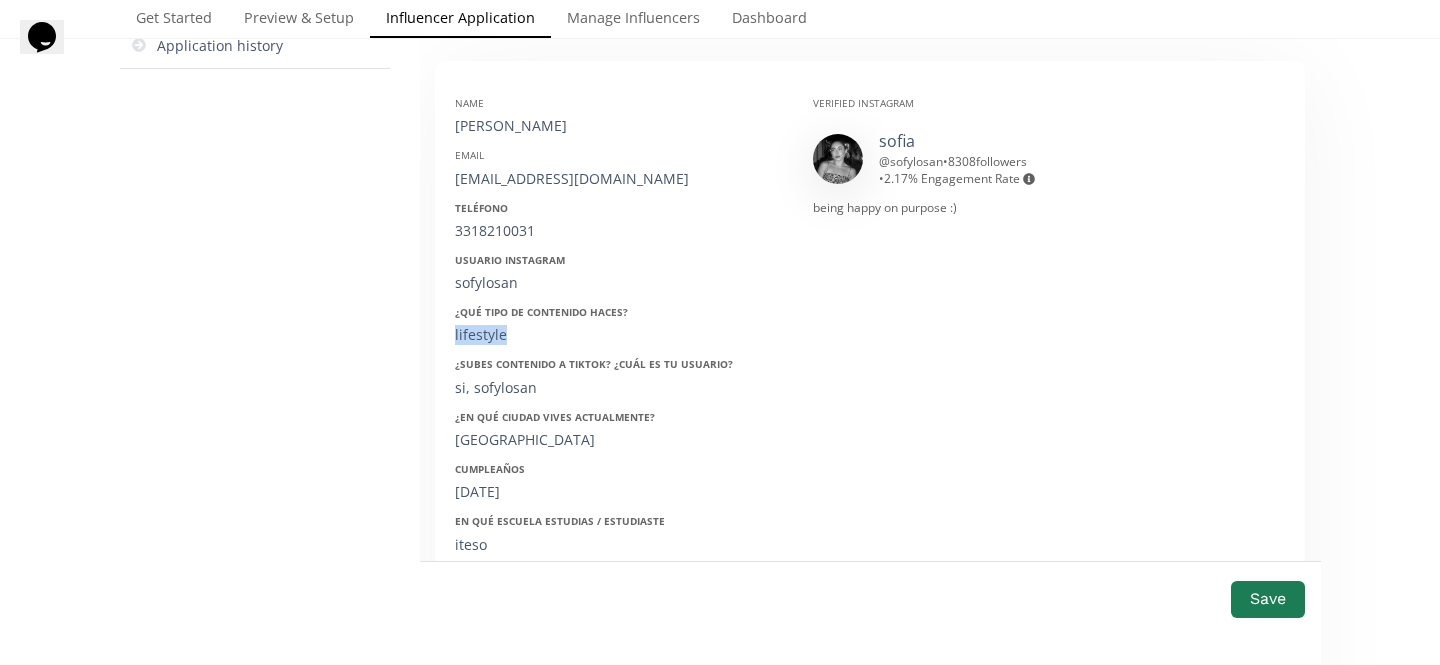 click on "lifestyle" at bounding box center [619, 335] 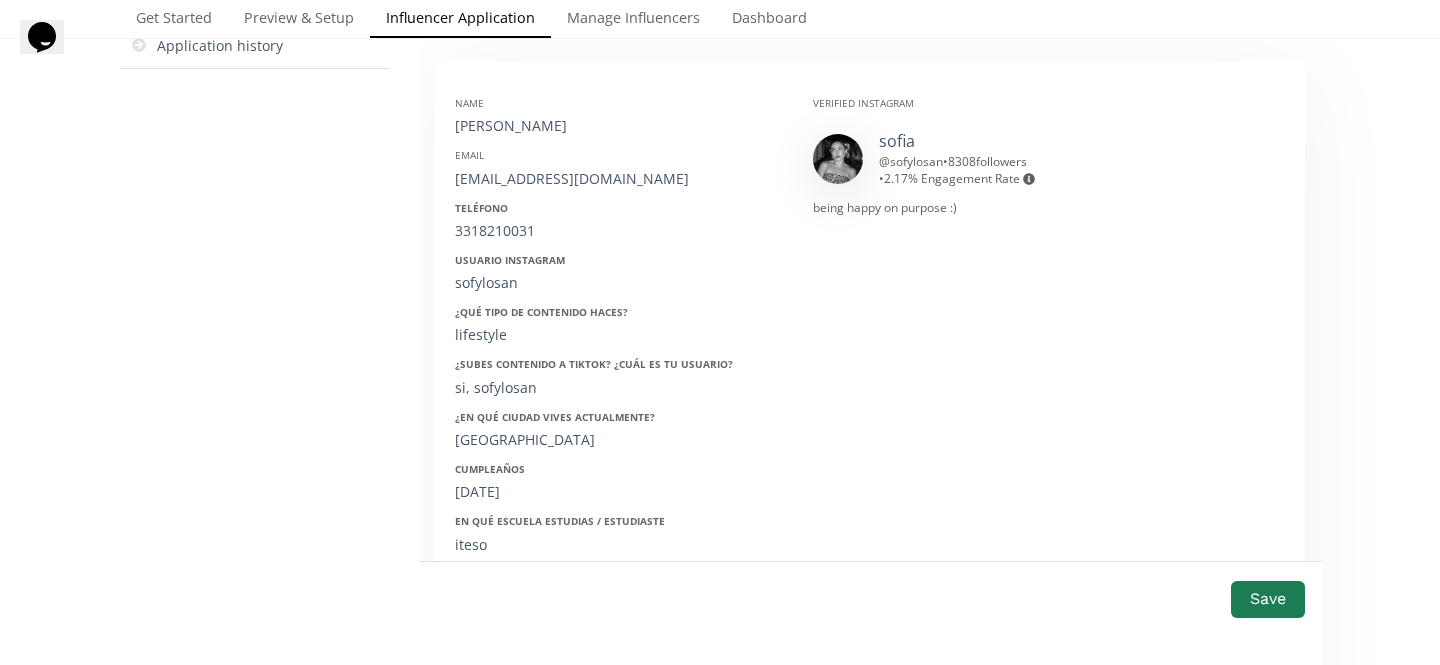 click on "si, sofylosan" at bounding box center [619, 388] 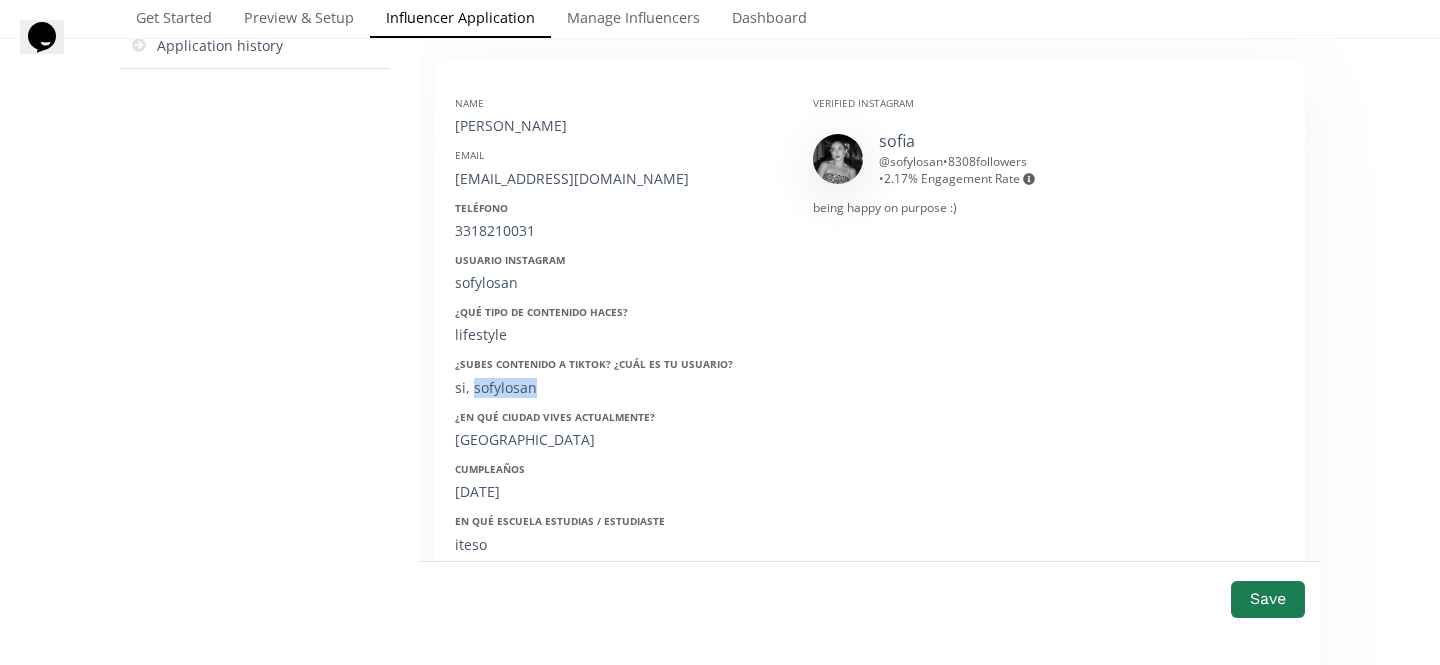 click on "si, sofylosan" at bounding box center [619, 388] 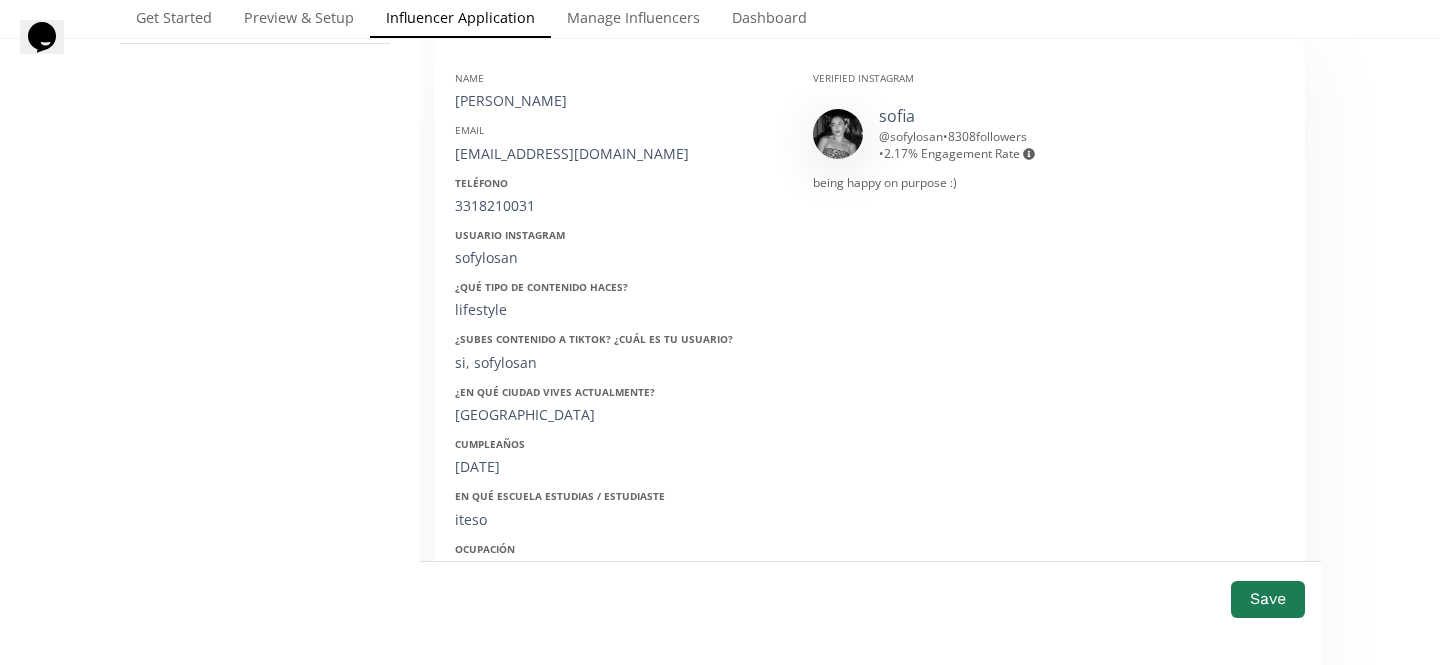 click on "puerto vallarta" at bounding box center [619, 415] 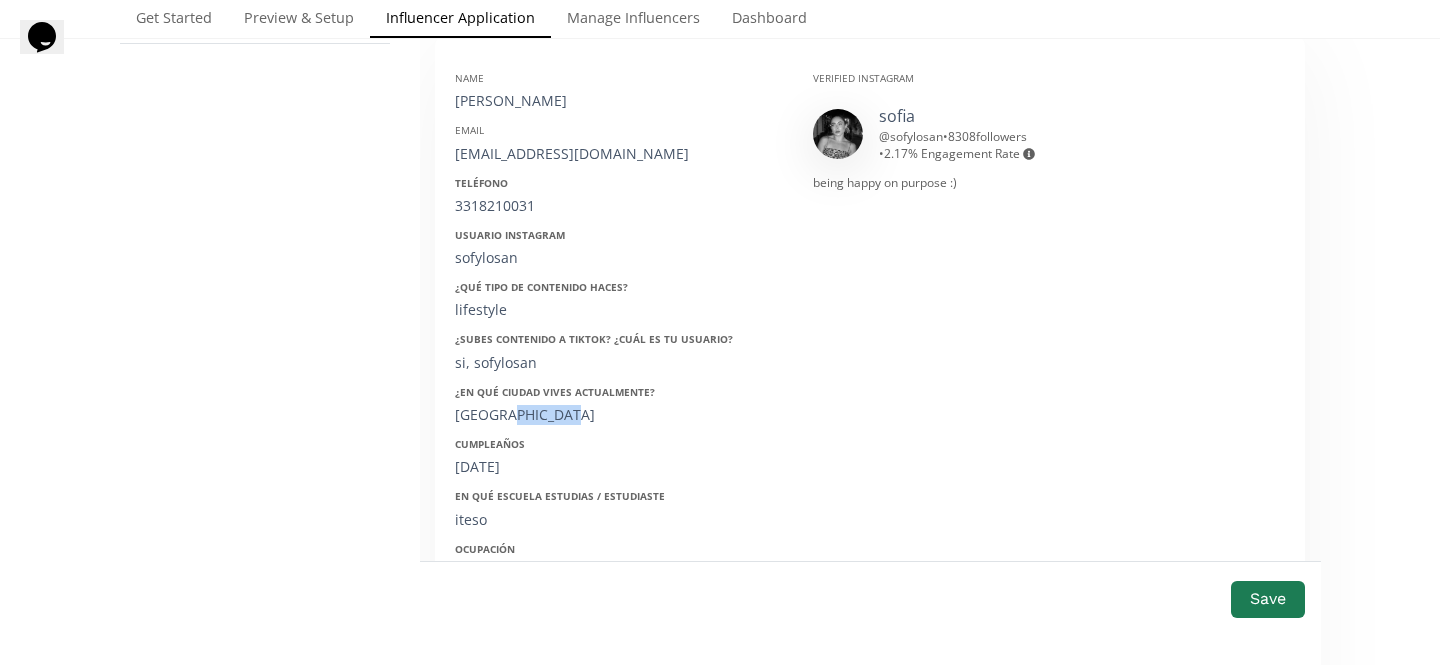 click on "puerto vallarta" at bounding box center (619, 415) 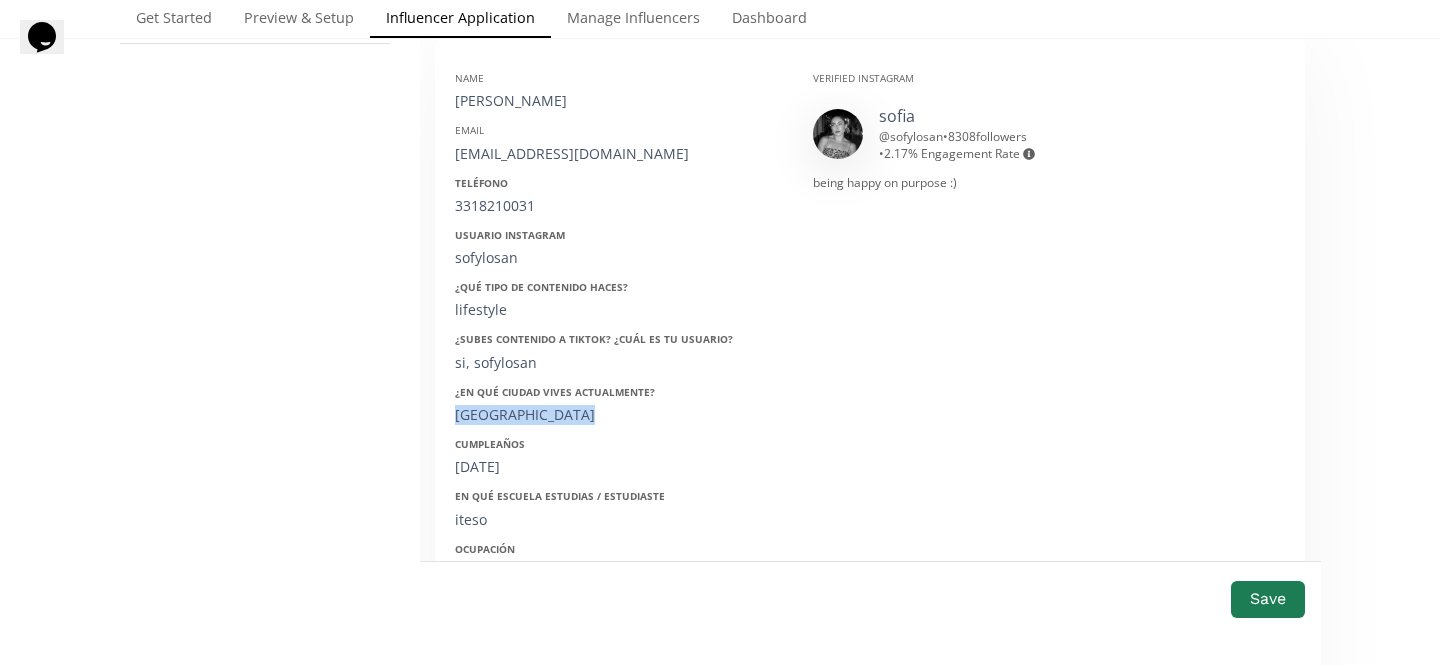 click on "puerto vallarta" at bounding box center [619, 415] 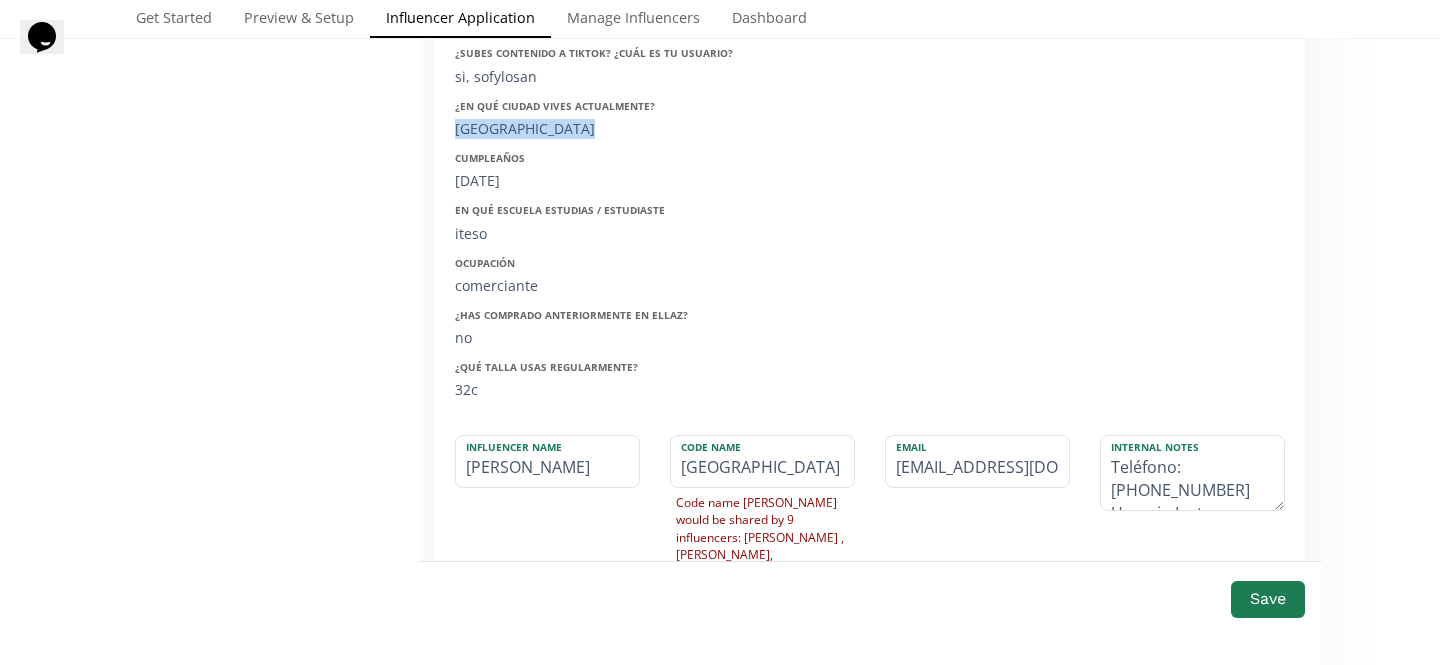 scroll, scrollTop: 678, scrollLeft: 0, axis: vertical 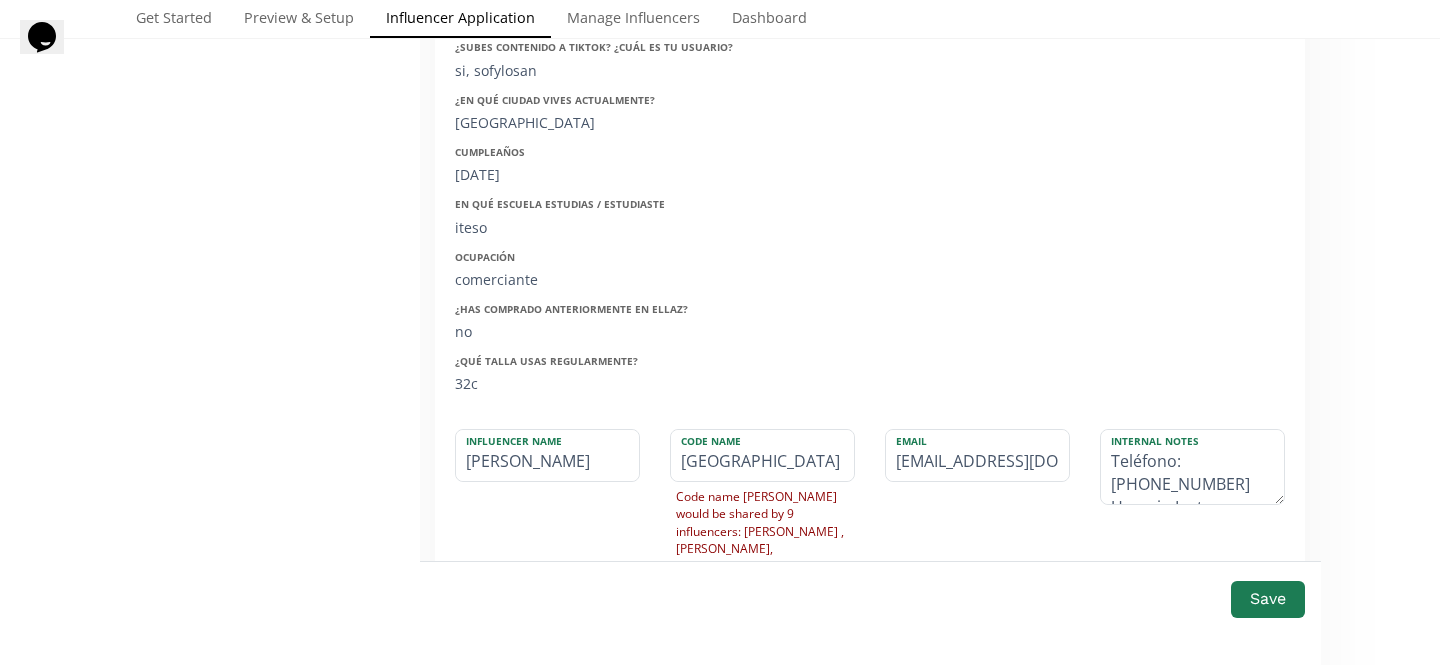 click on "17/12/1994" at bounding box center [619, 175] 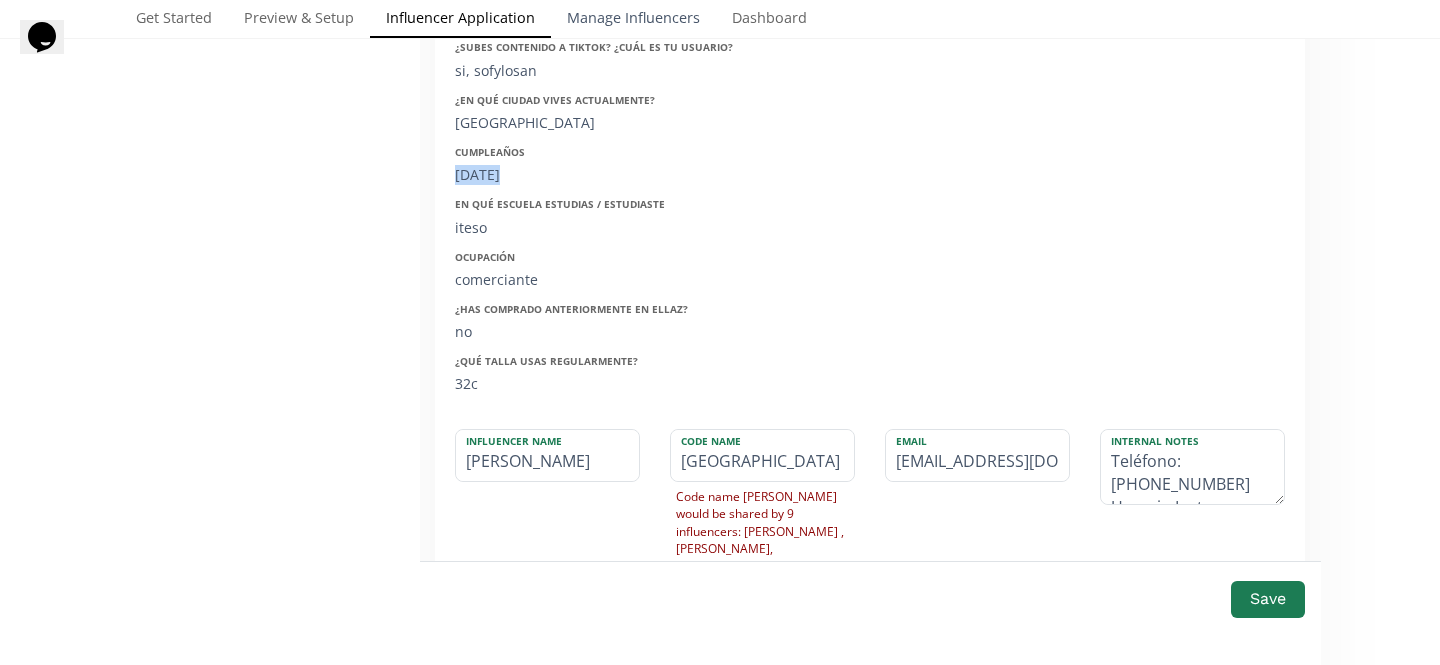 copy on "17/12/1994" 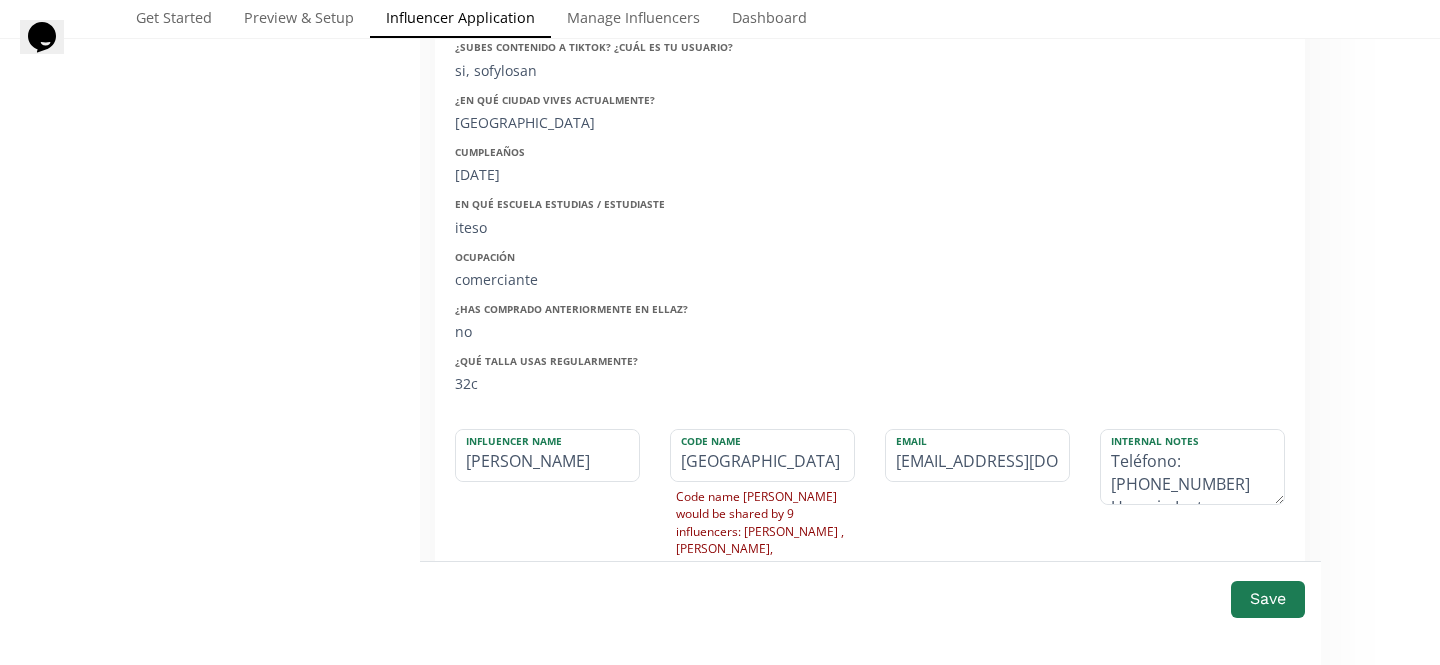click on "iteso" at bounding box center [619, 228] 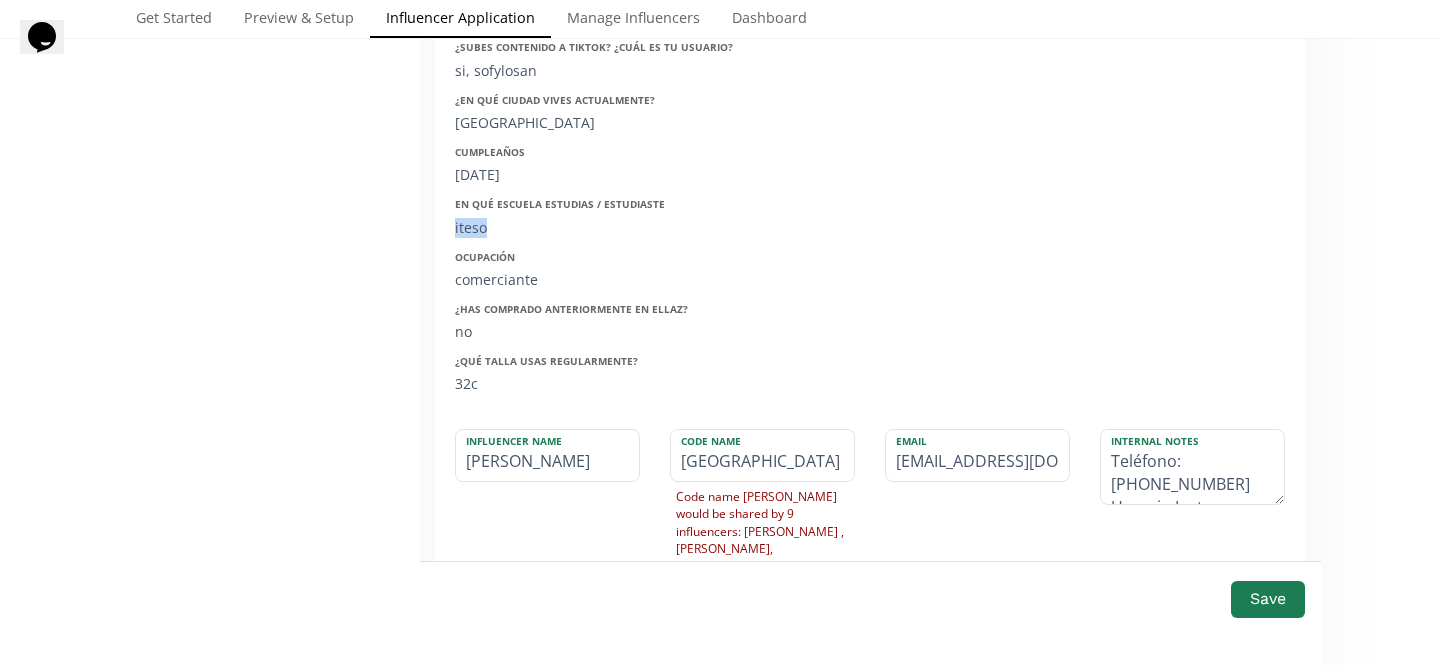click on "iteso" at bounding box center [619, 228] 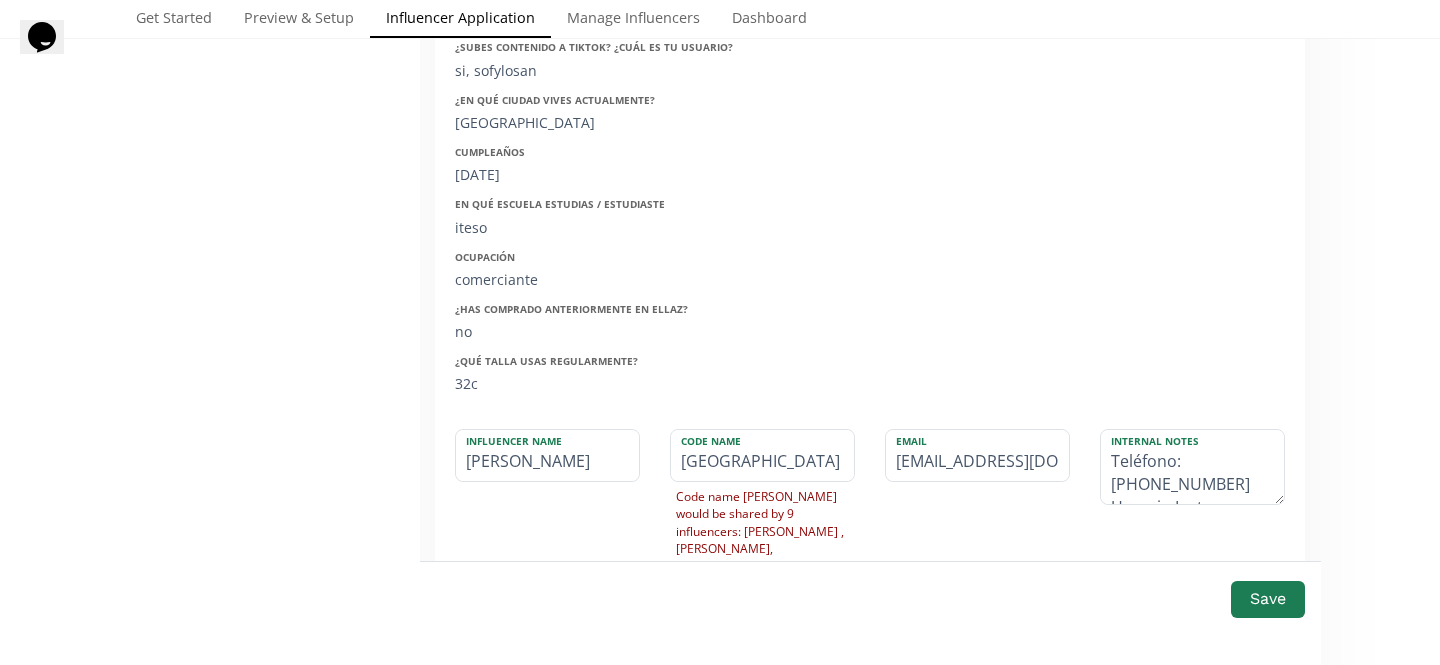 click on "comerciante" at bounding box center (619, 280) 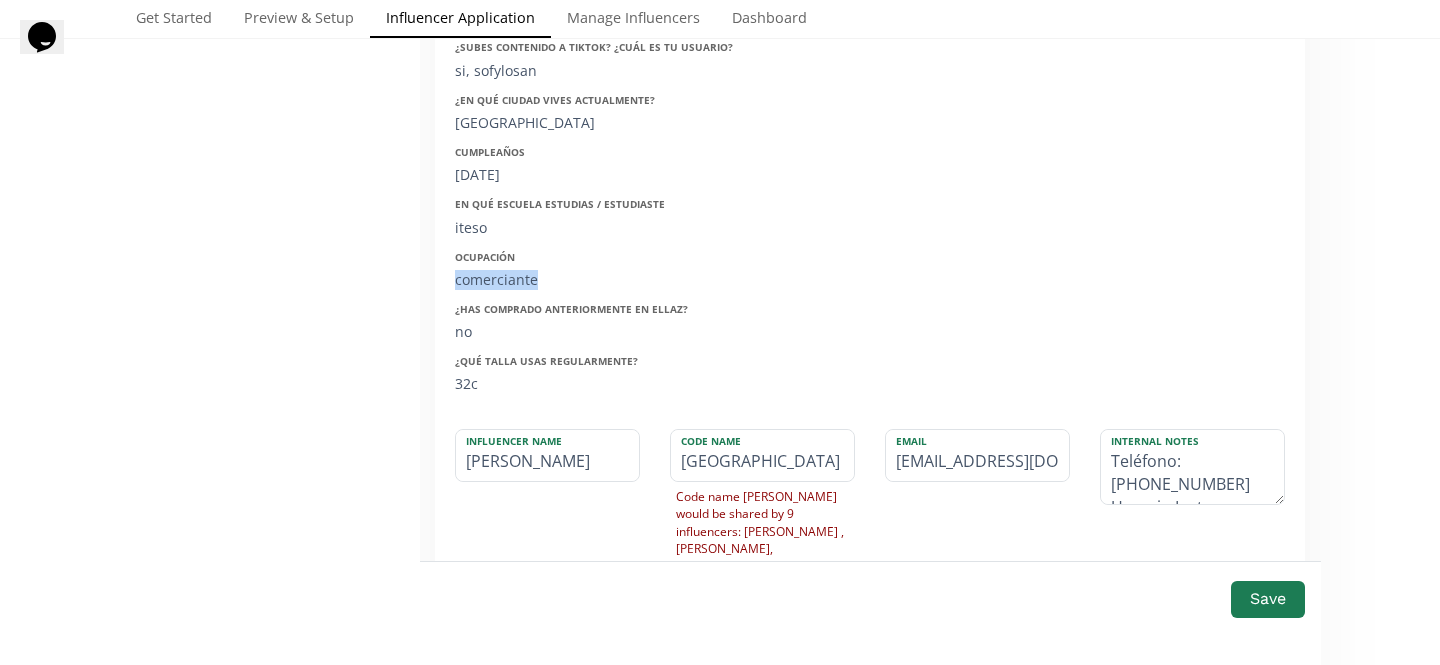 click on "comerciante" at bounding box center [619, 280] 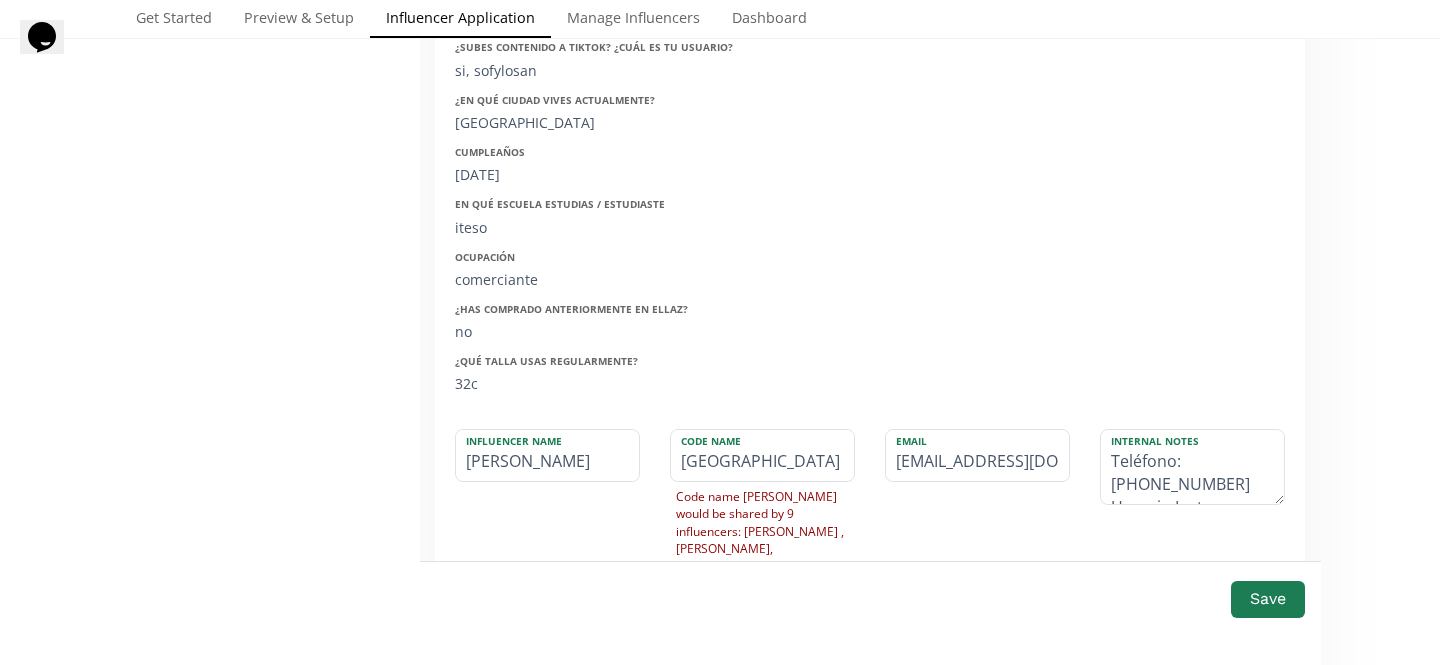 click on "32c" at bounding box center (619, 384) 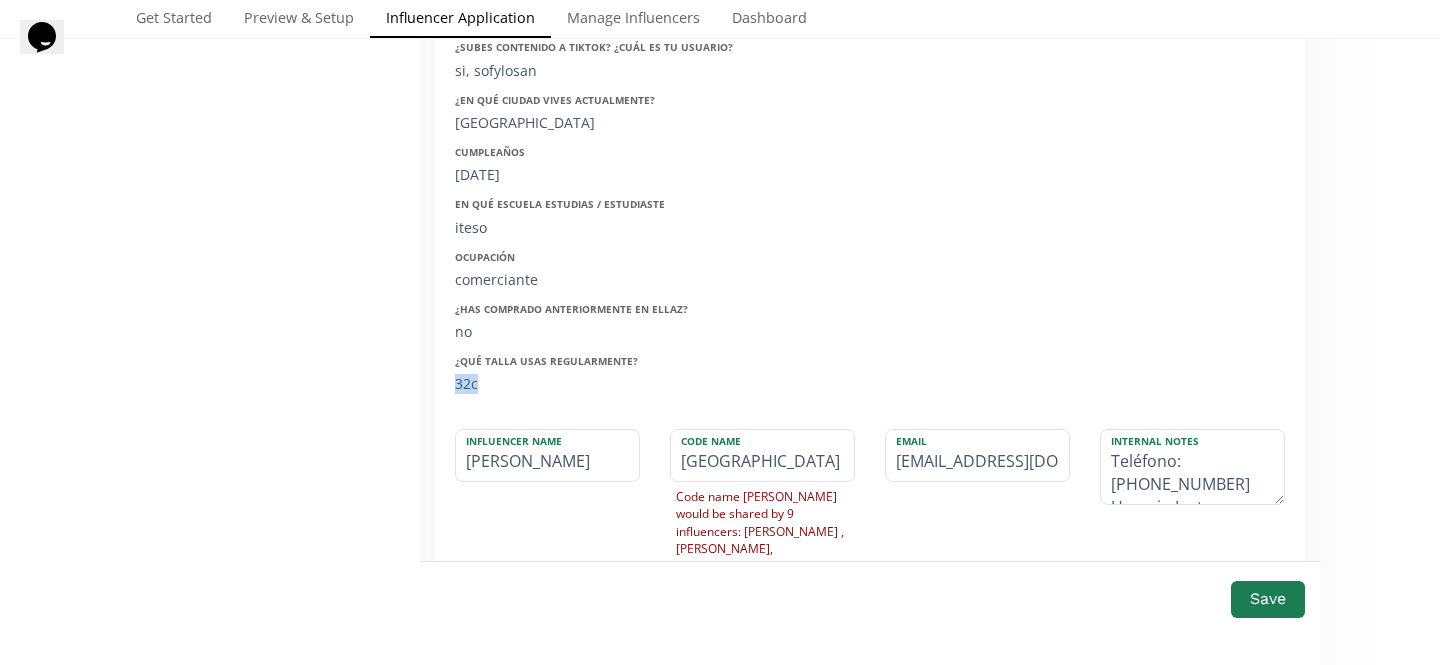 click on "32c" at bounding box center (619, 384) 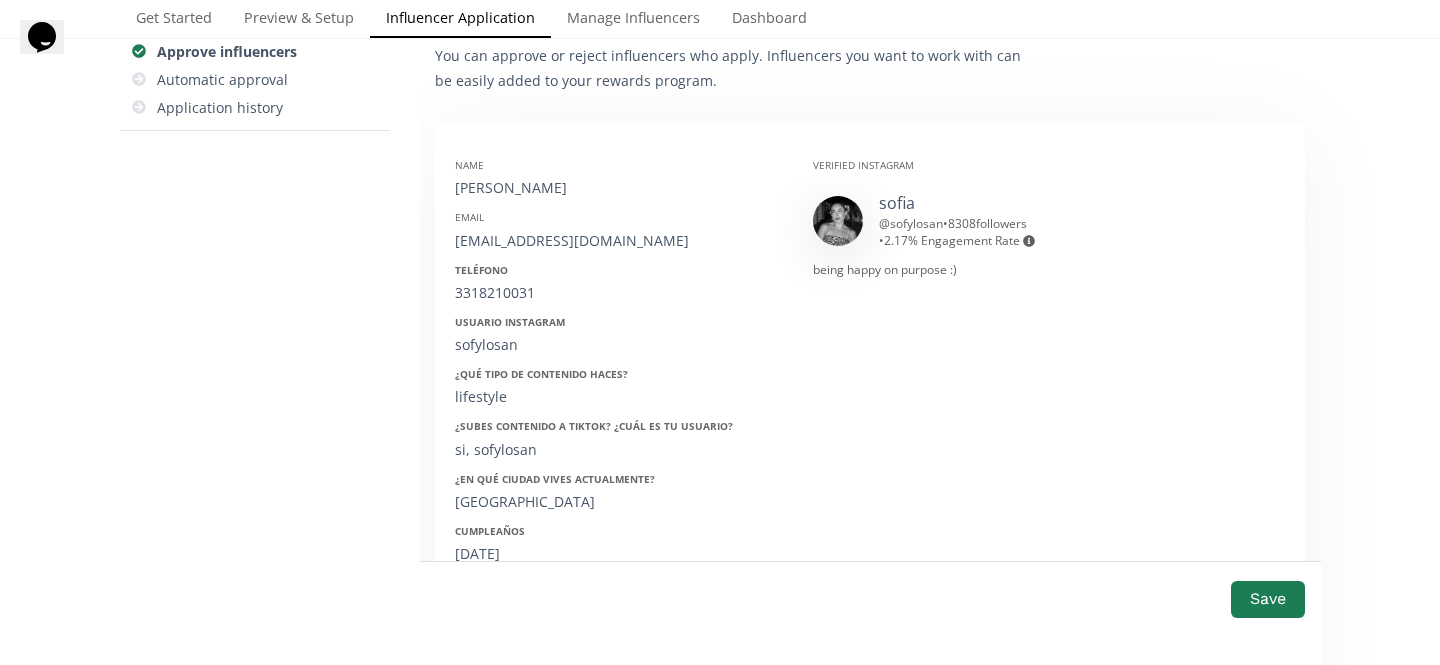 scroll, scrollTop: 301, scrollLeft: 0, axis: vertical 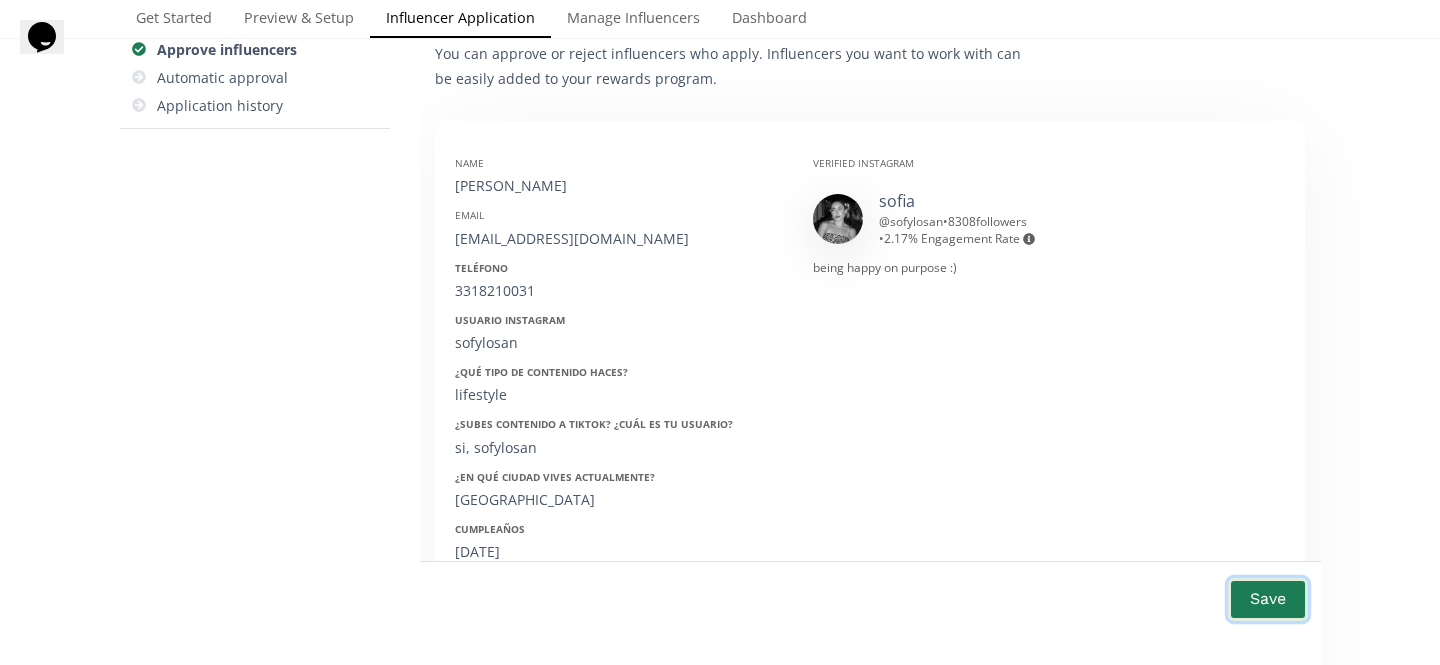 click on "Save" at bounding box center [1268, 599] 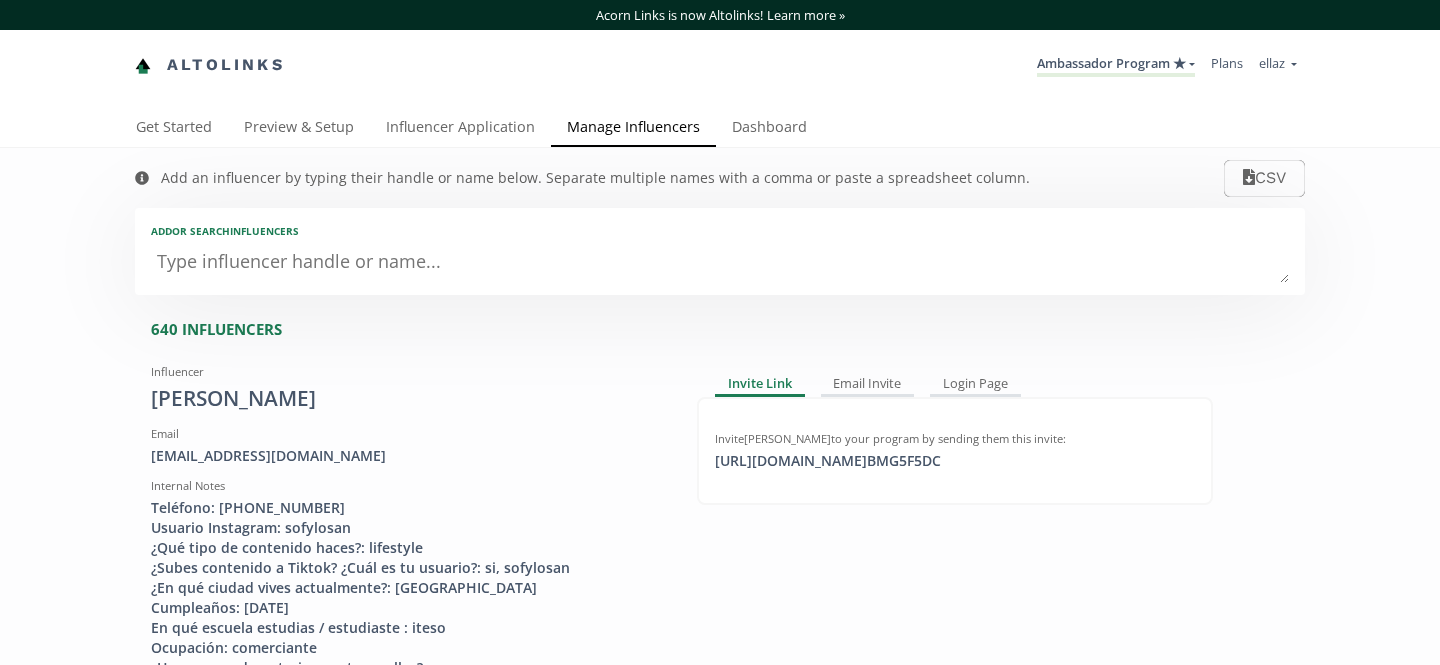 scroll, scrollTop: 0, scrollLeft: 0, axis: both 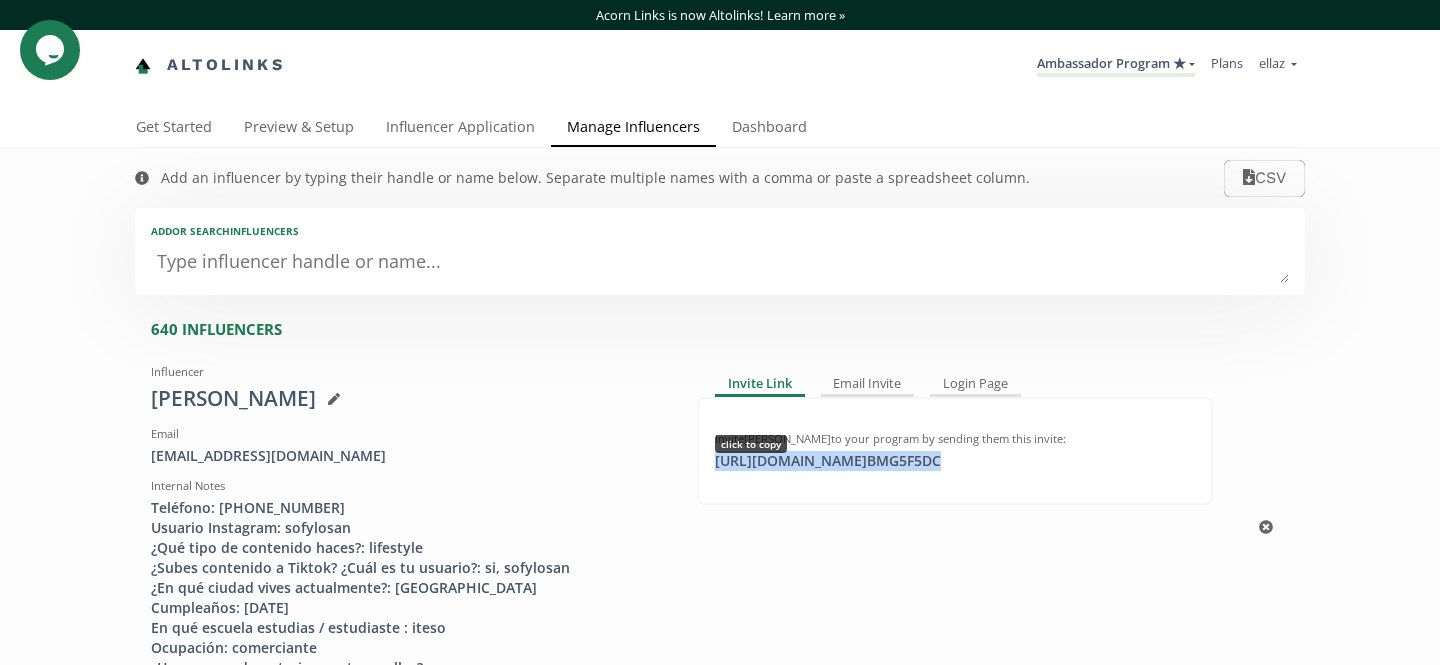 click on "[URL][DOMAIN_NAME] BMG5F5DC click to copy" at bounding box center [828, 461] 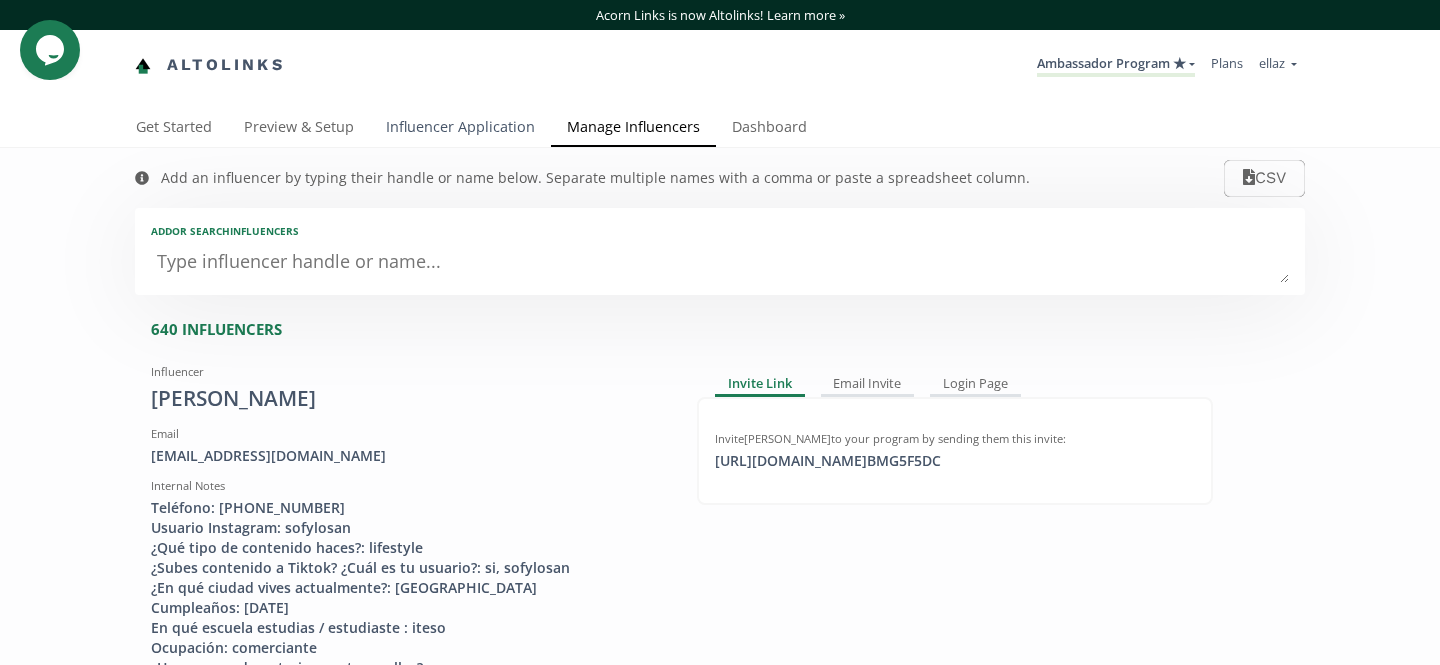 click on "Influencer Application" at bounding box center [460, 129] 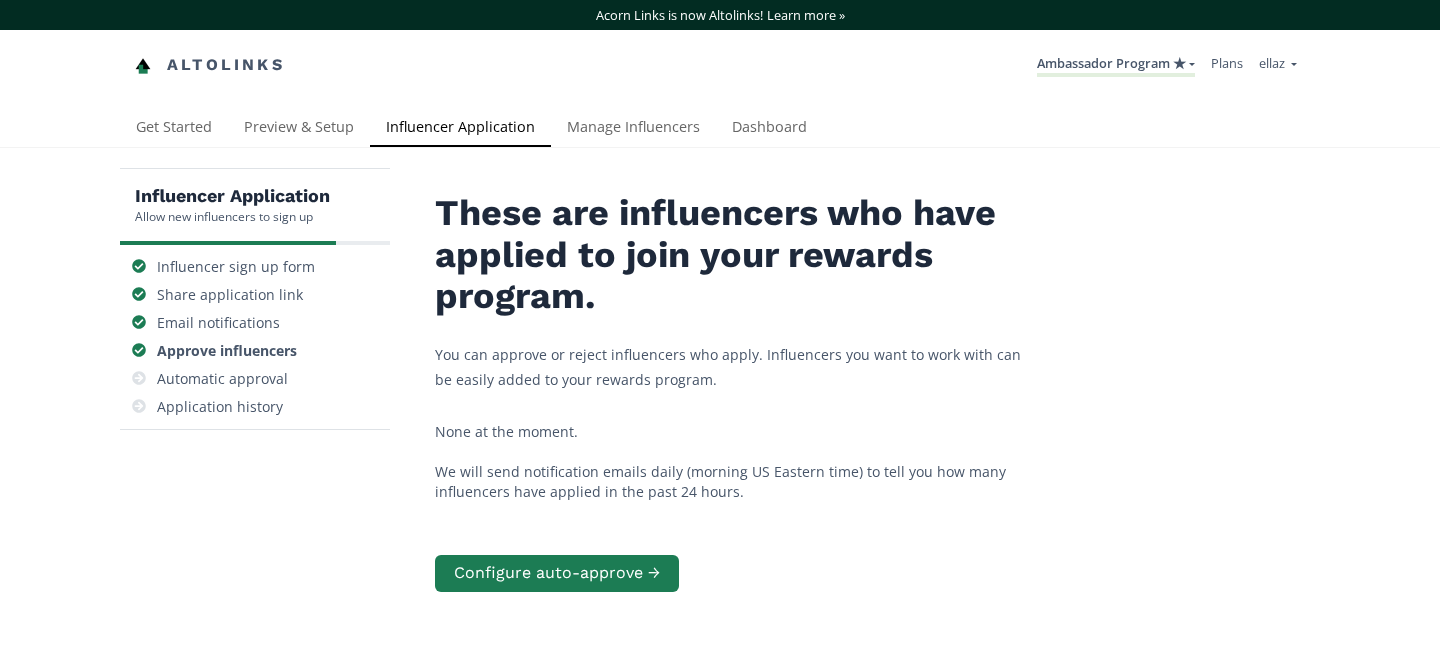 scroll, scrollTop: 0, scrollLeft: 0, axis: both 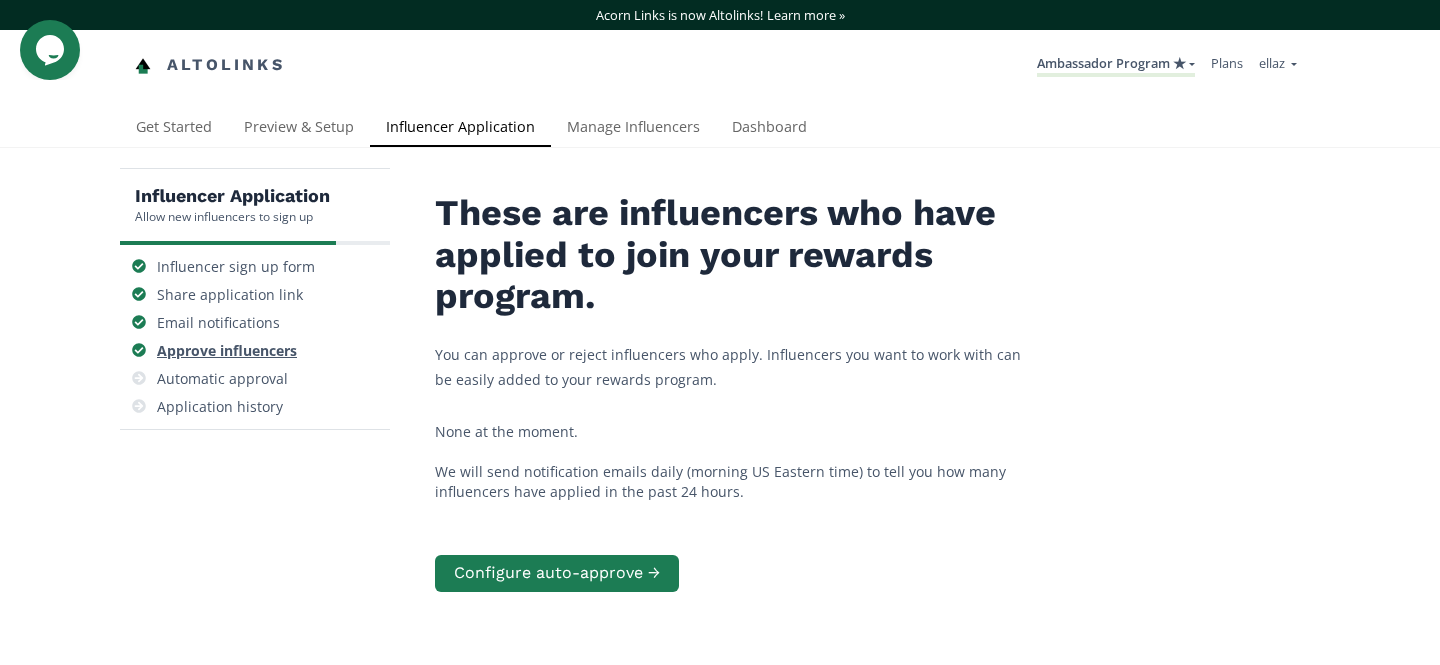click on "Approve influencers" at bounding box center (255, 351) 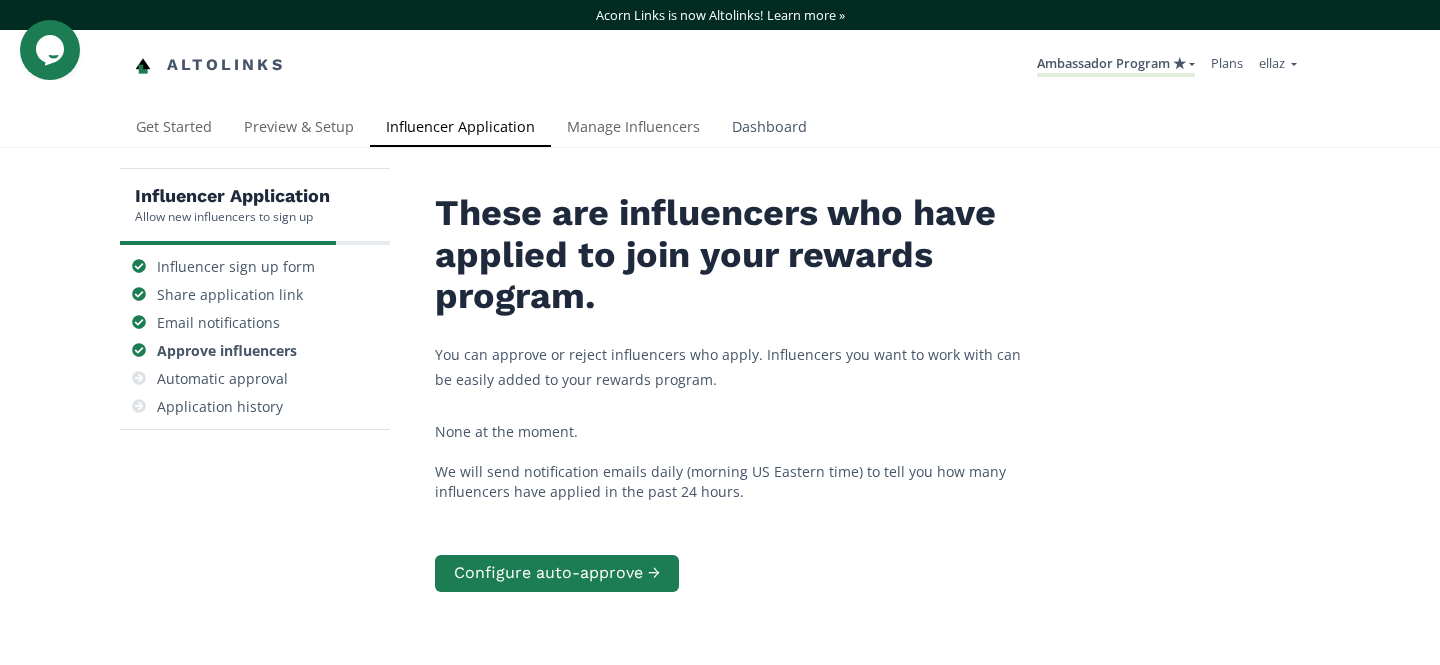 click on "Dashboard" at bounding box center (769, 129) 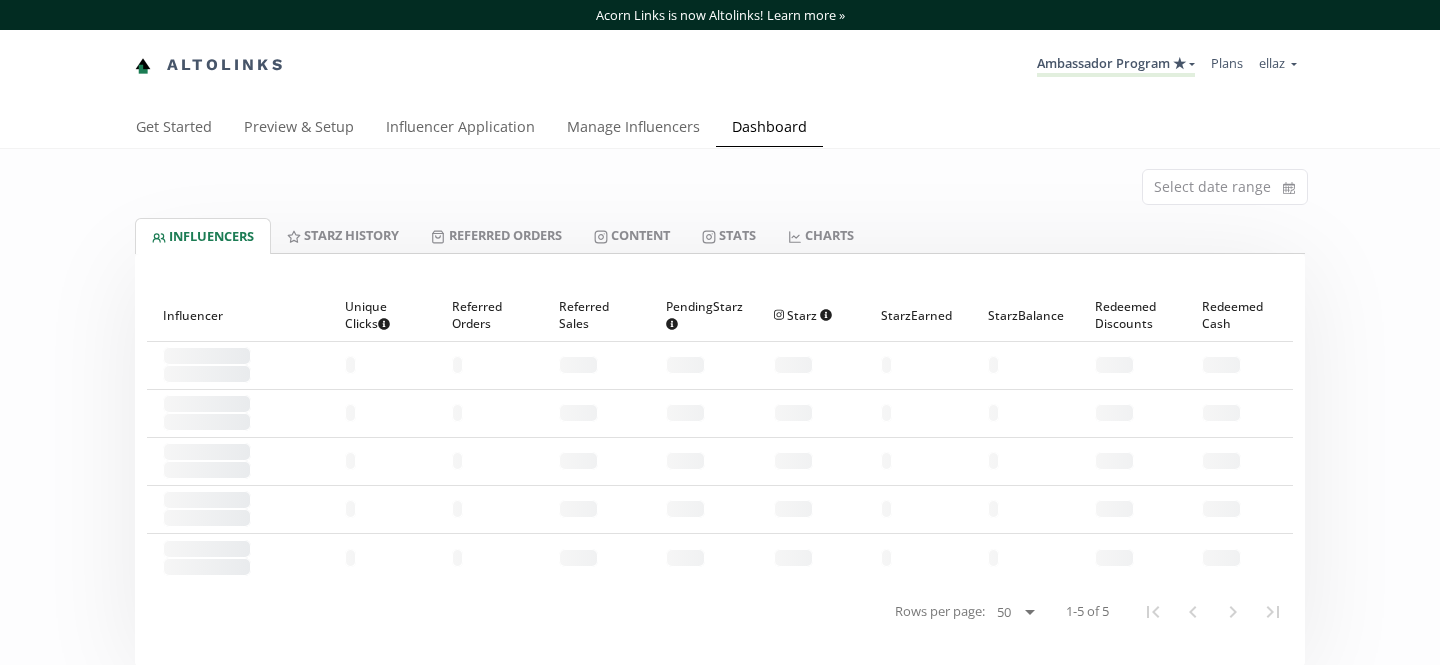 scroll, scrollTop: 0, scrollLeft: 0, axis: both 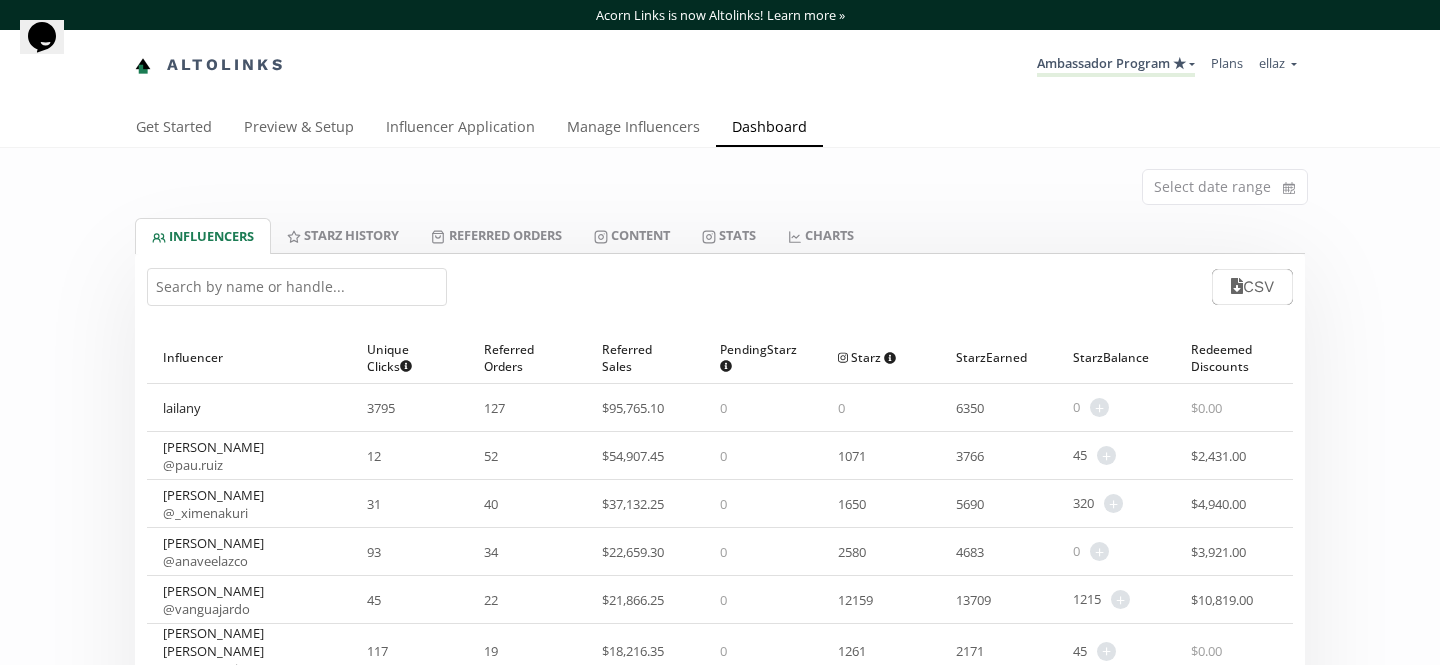 click at bounding box center (297, 287) 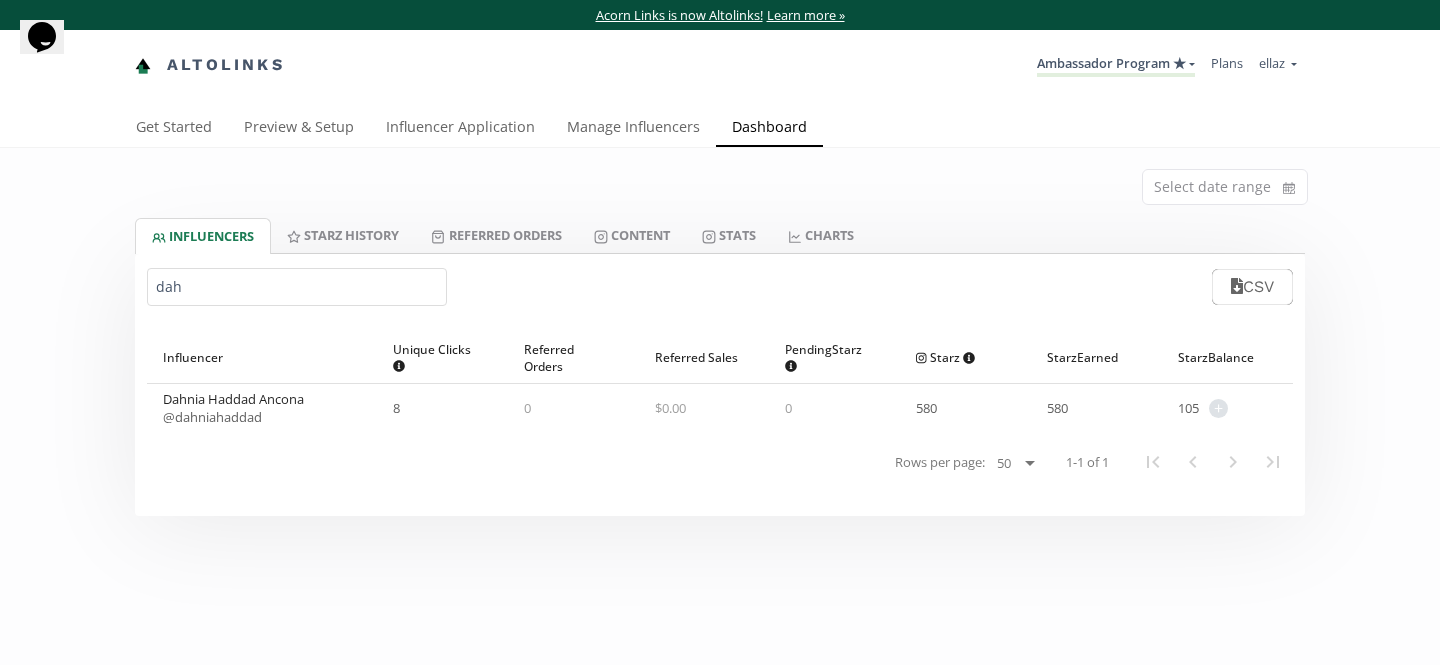 type on "dah" 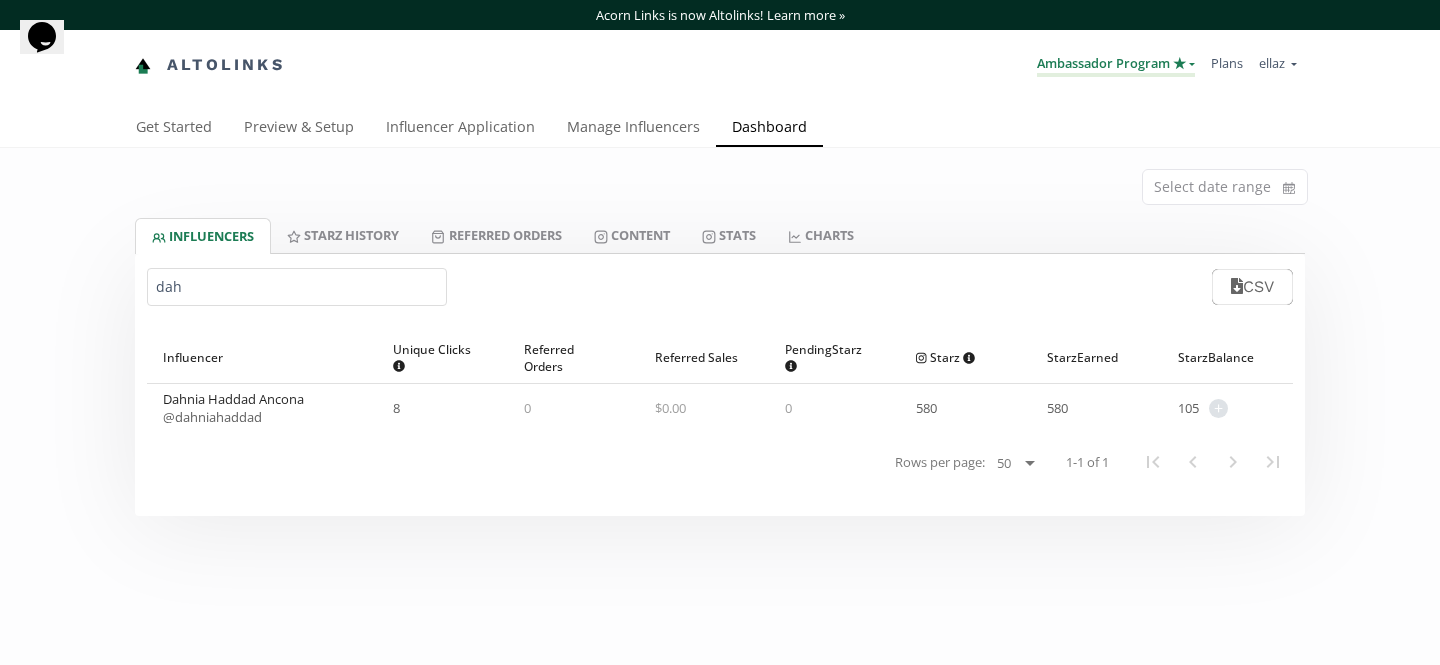 click on "Ambassador Program ★" at bounding box center (1116, 65) 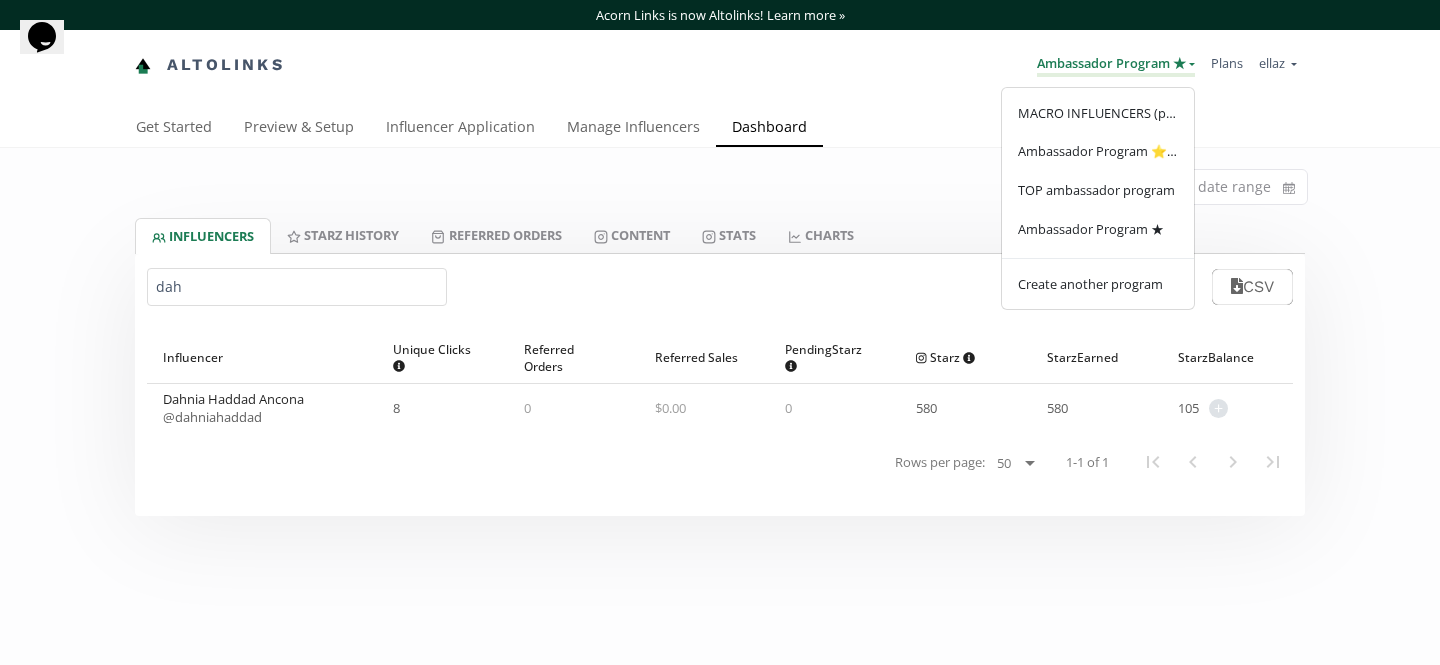 click on "Ambassador Program ★" at bounding box center [1116, 65] 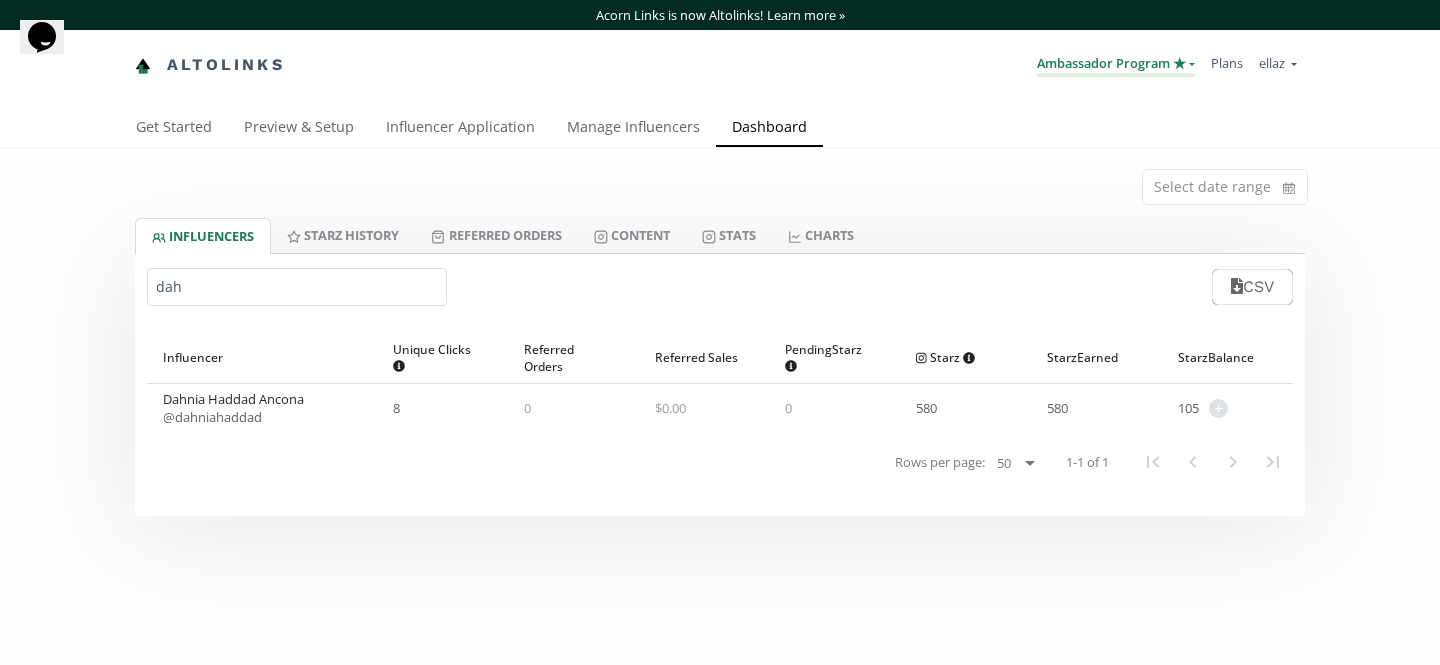 click on "Ambassador Program ★" at bounding box center (1116, 65) 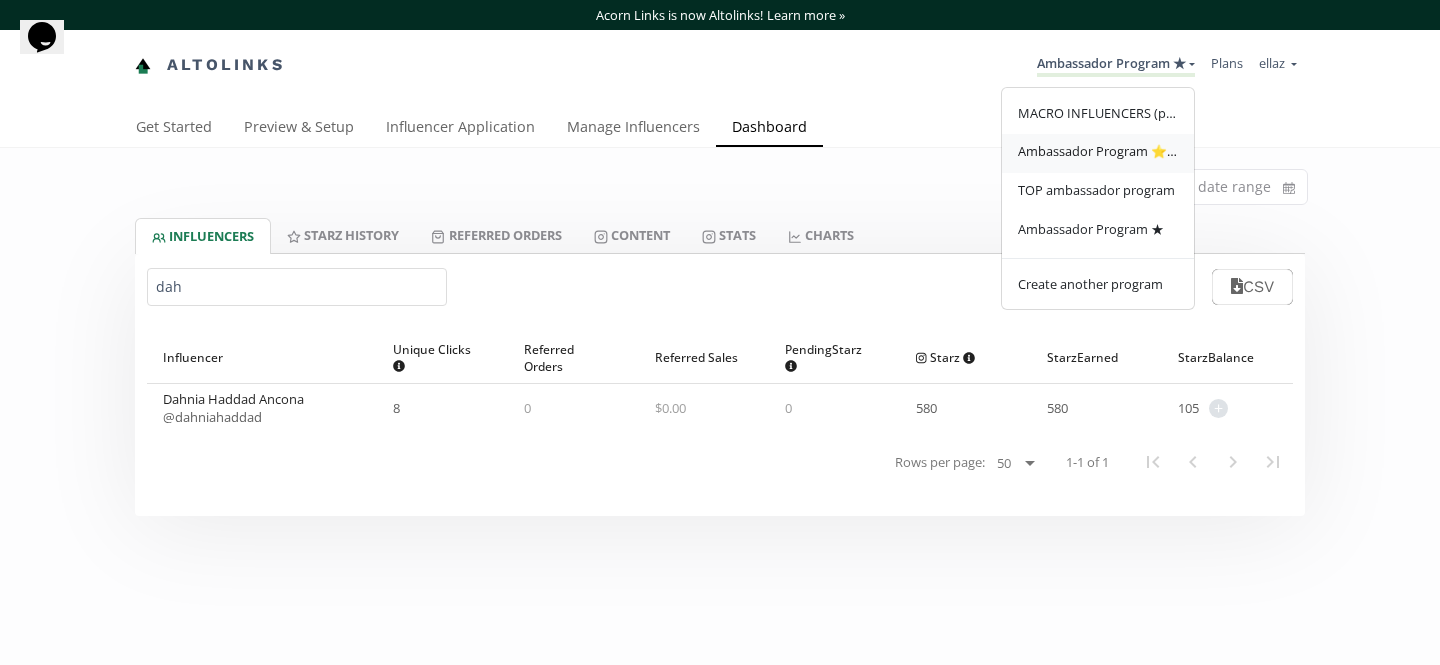 click on "Ambassador Program ⭐️⭐️" at bounding box center (1098, 153) 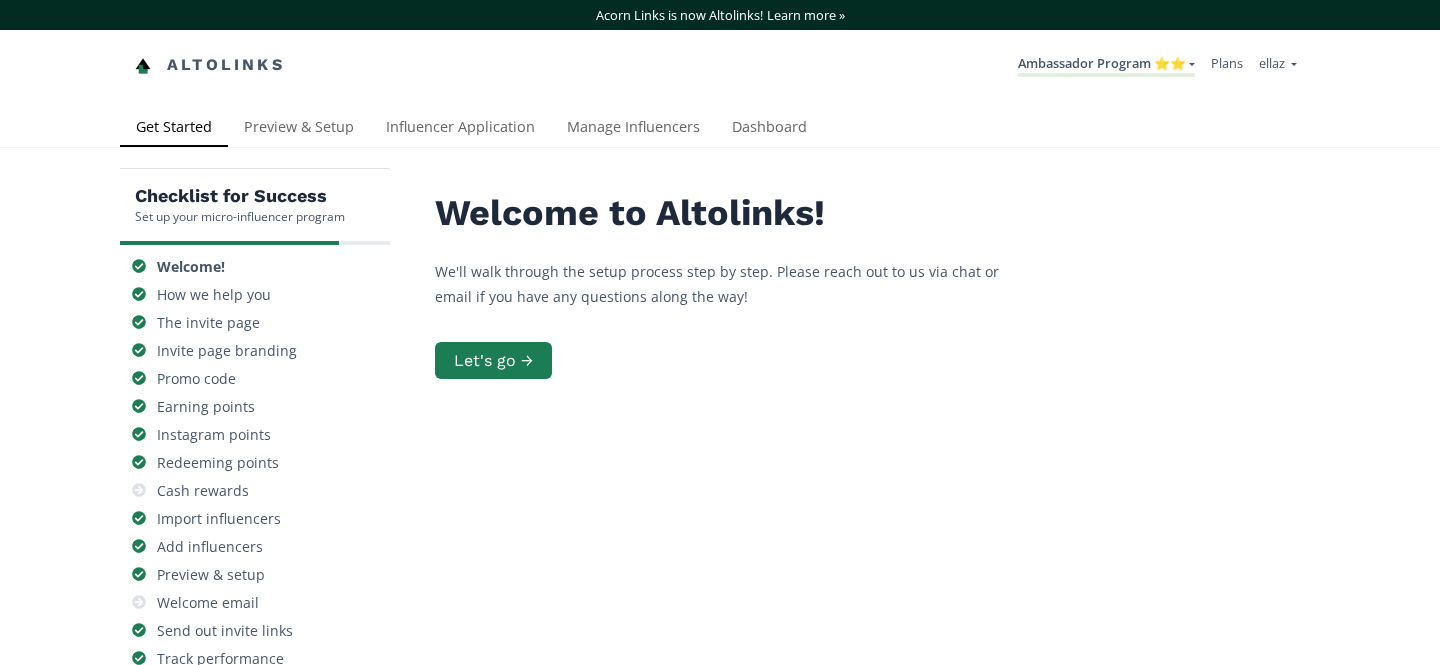 scroll, scrollTop: 0, scrollLeft: 0, axis: both 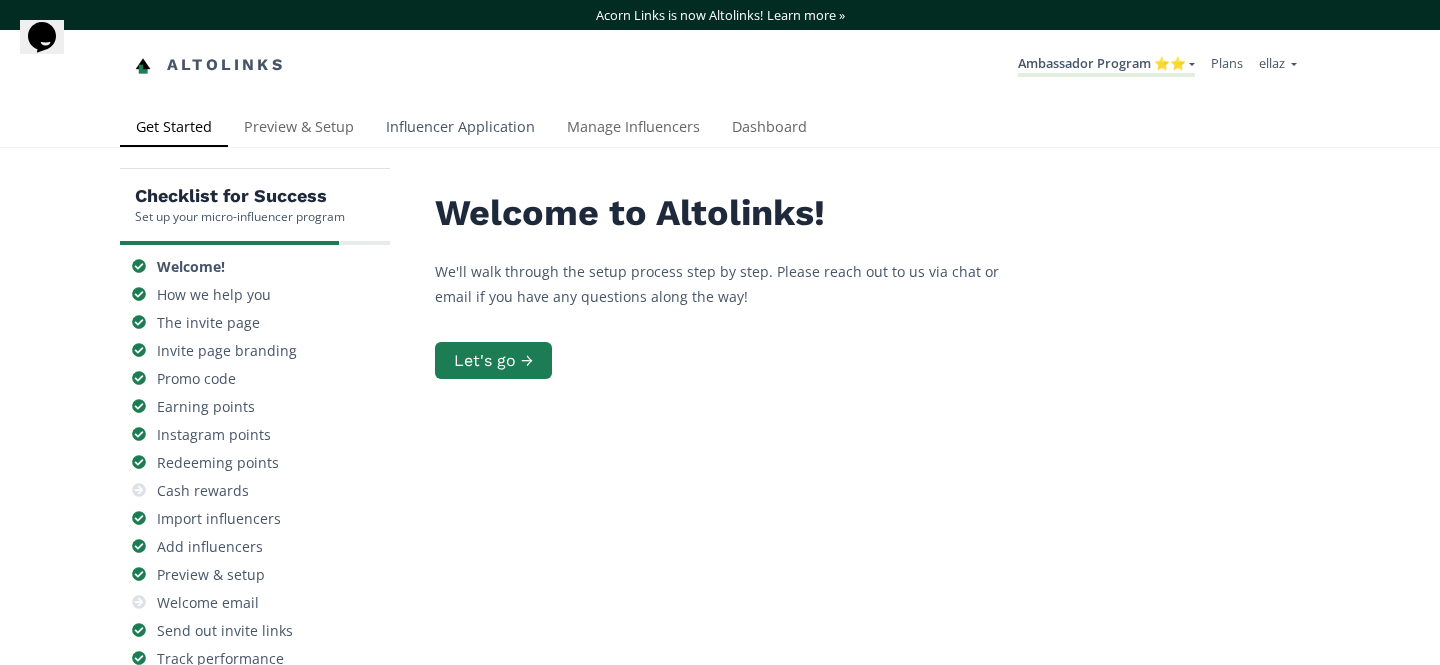 click on "Influencer Application" at bounding box center (460, 129) 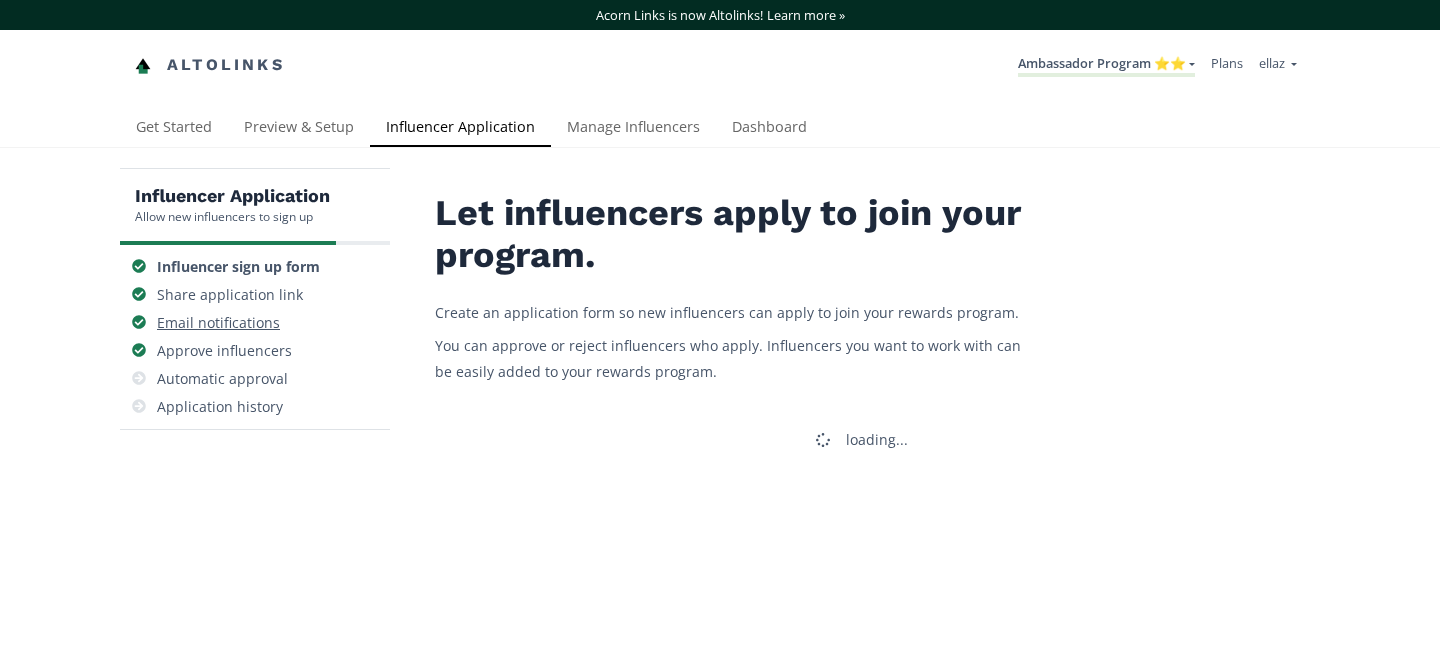 scroll, scrollTop: 0, scrollLeft: 0, axis: both 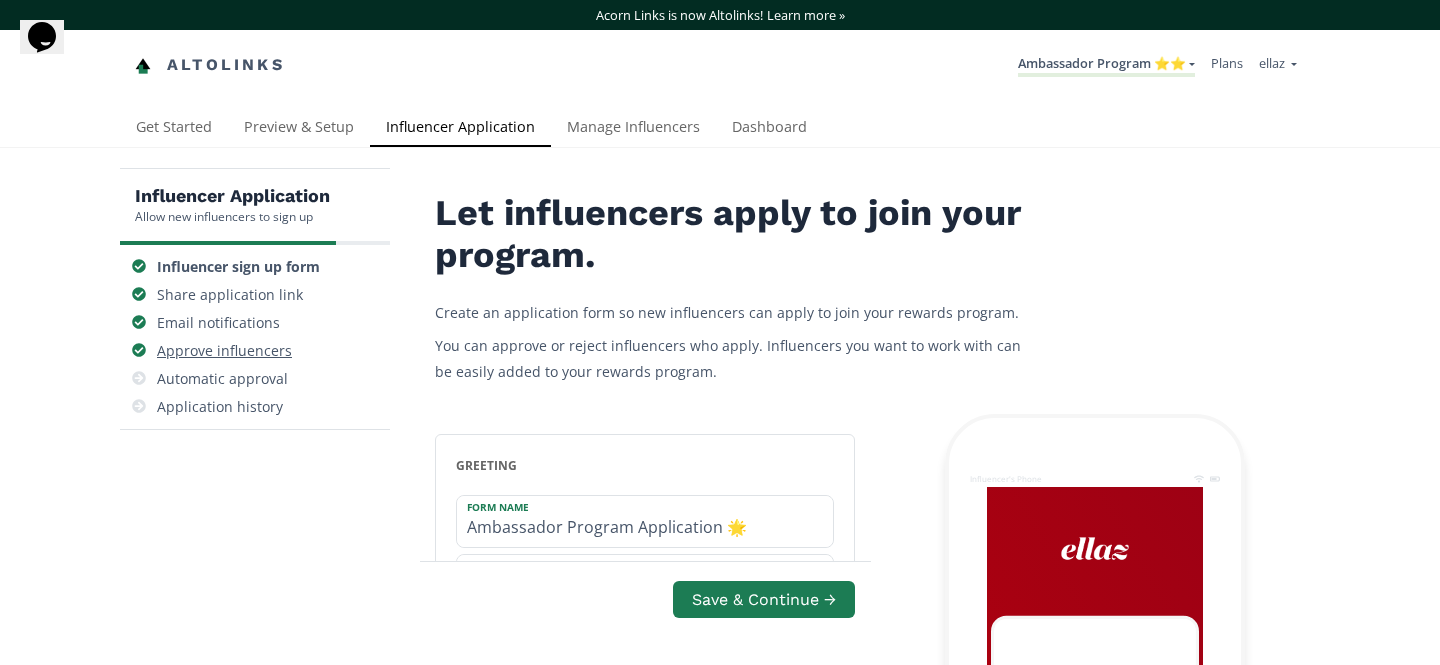 click on "Approve influencers" at bounding box center [224, 351] 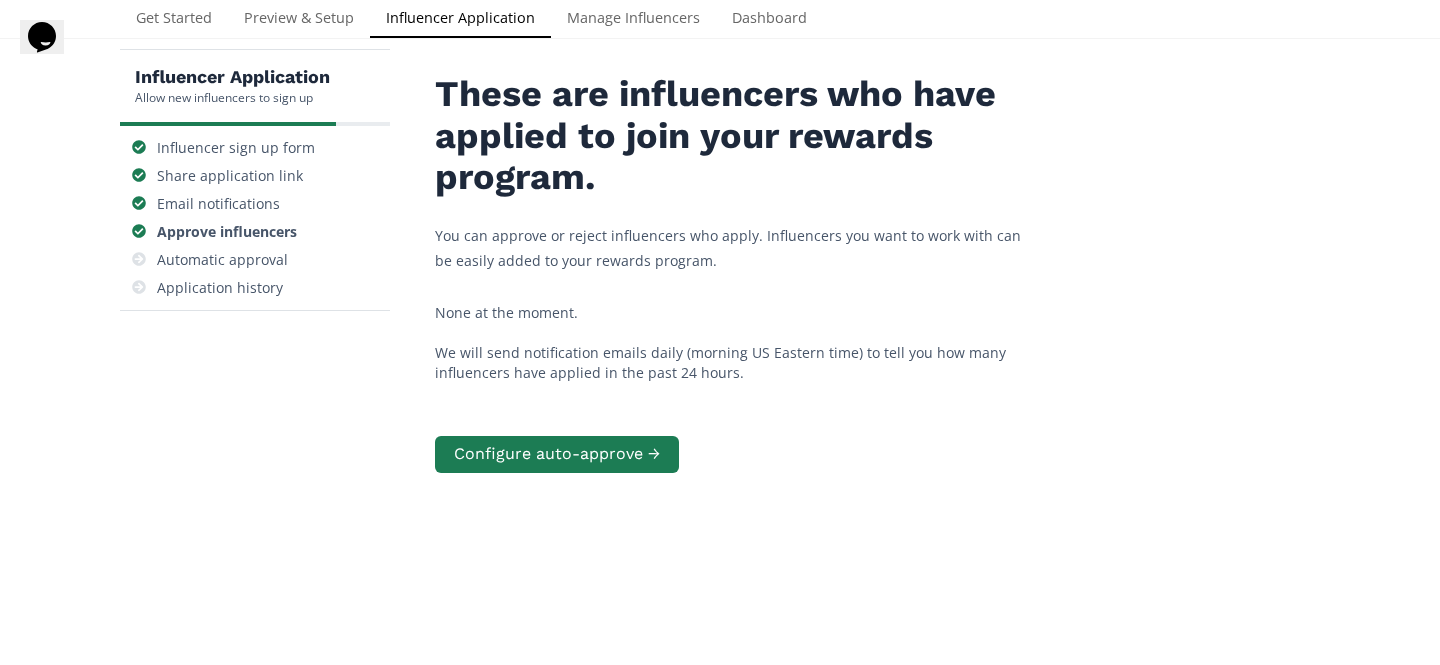 scroll, scrollTop: 0, scrollLeft: 0, axis: both 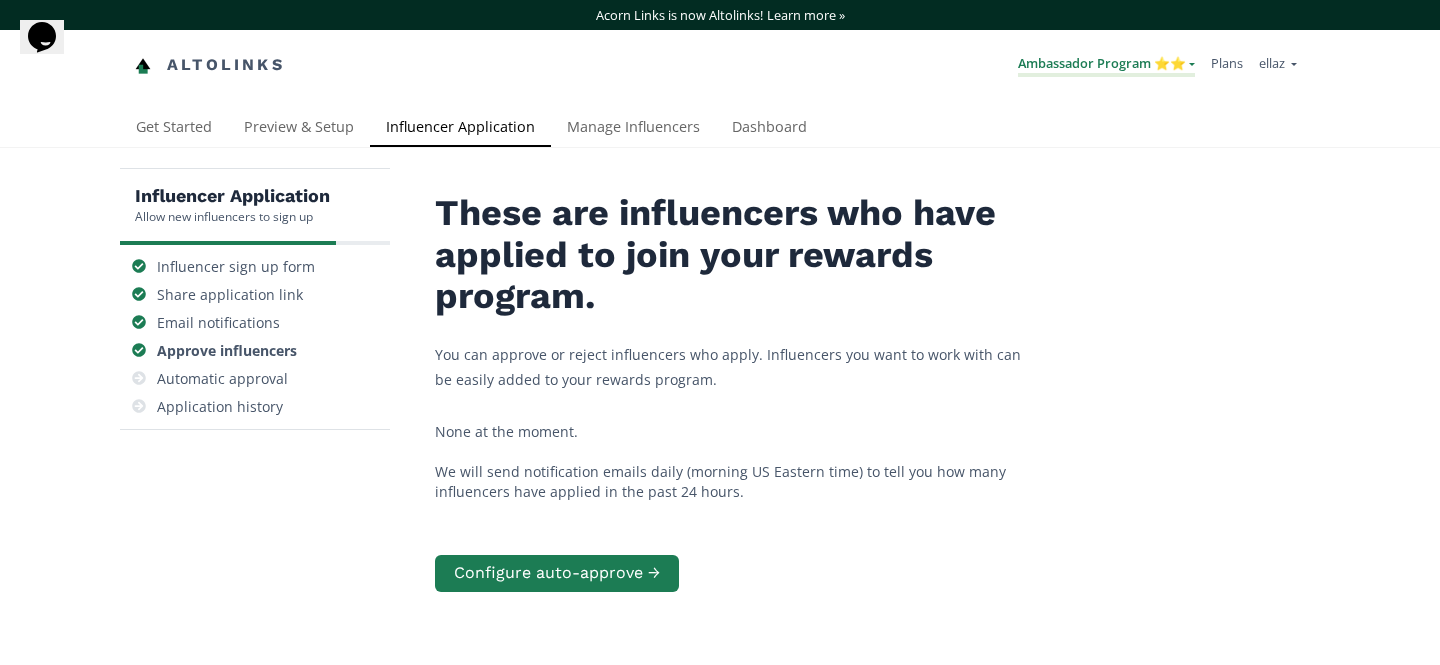 click on "Ambassador Program ⭐️⭐️" at bounding box center [1106, 65] 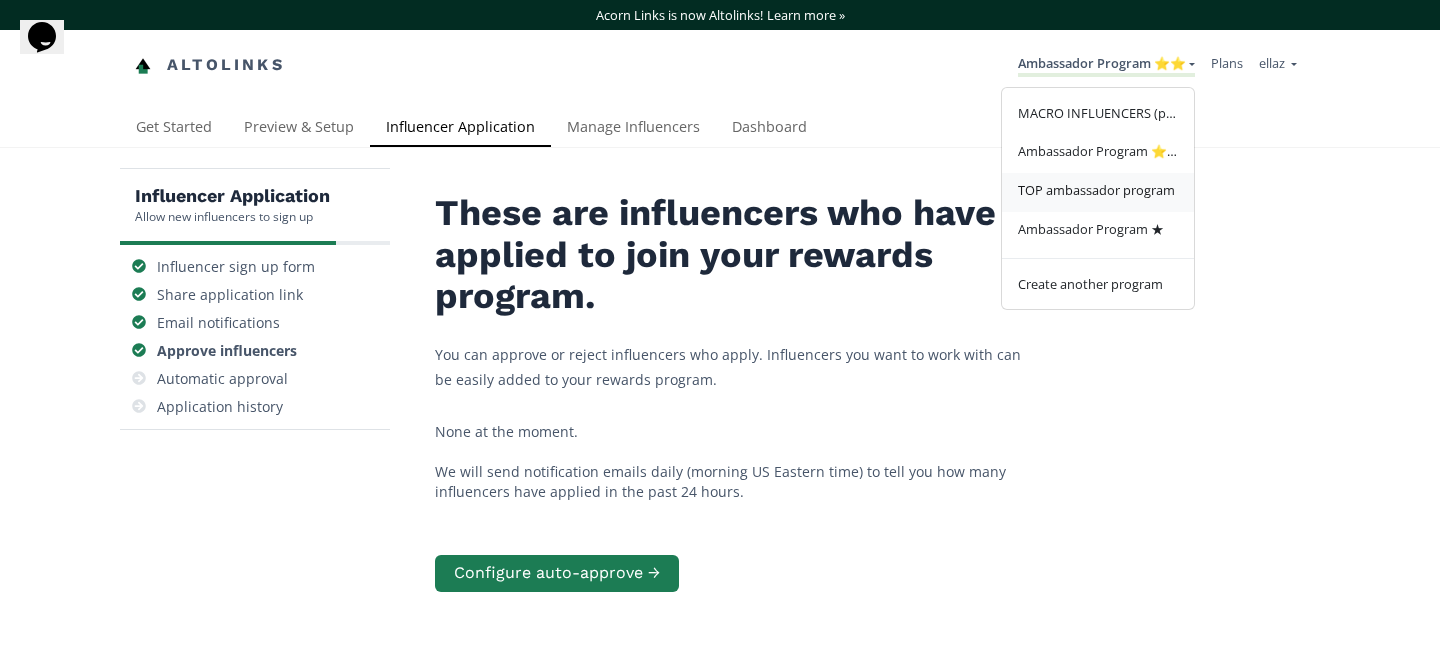 click on "TOP ambassador program" at bounding box center [1096, 190] 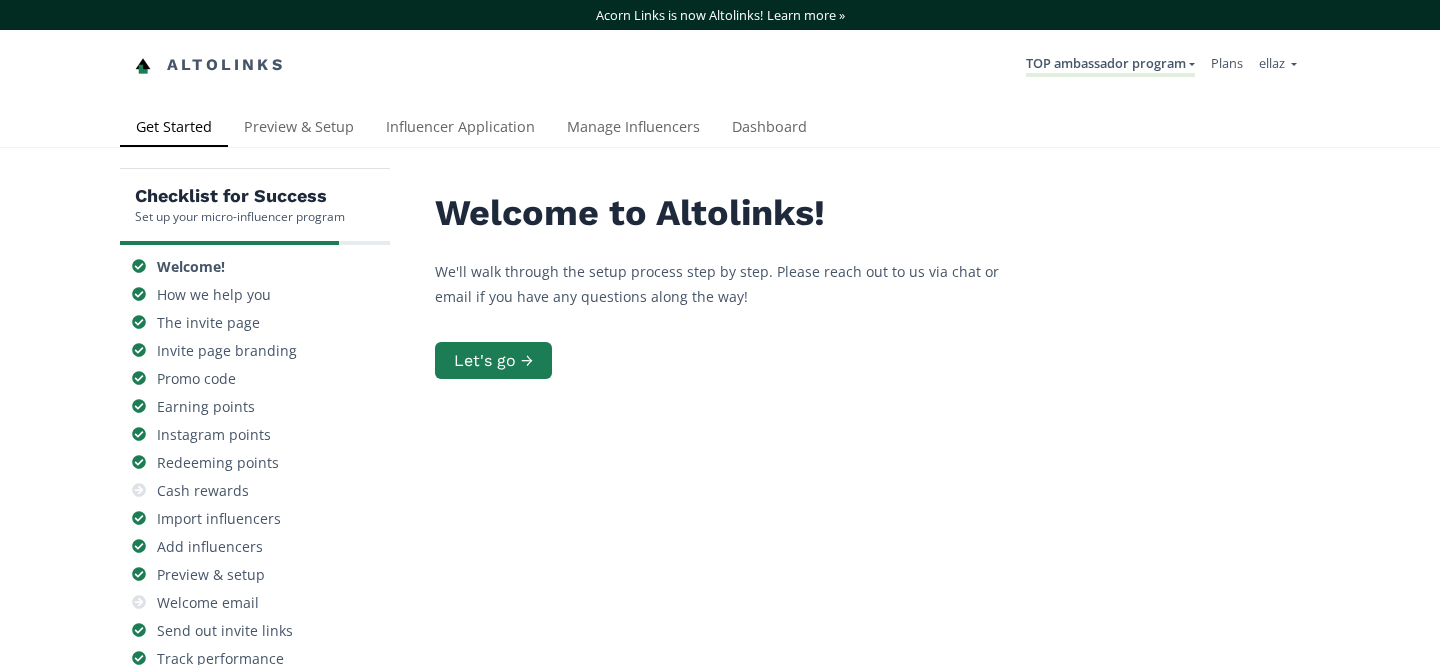 scroll, scrollTop: 0, scrollLeft: 0, axis: both 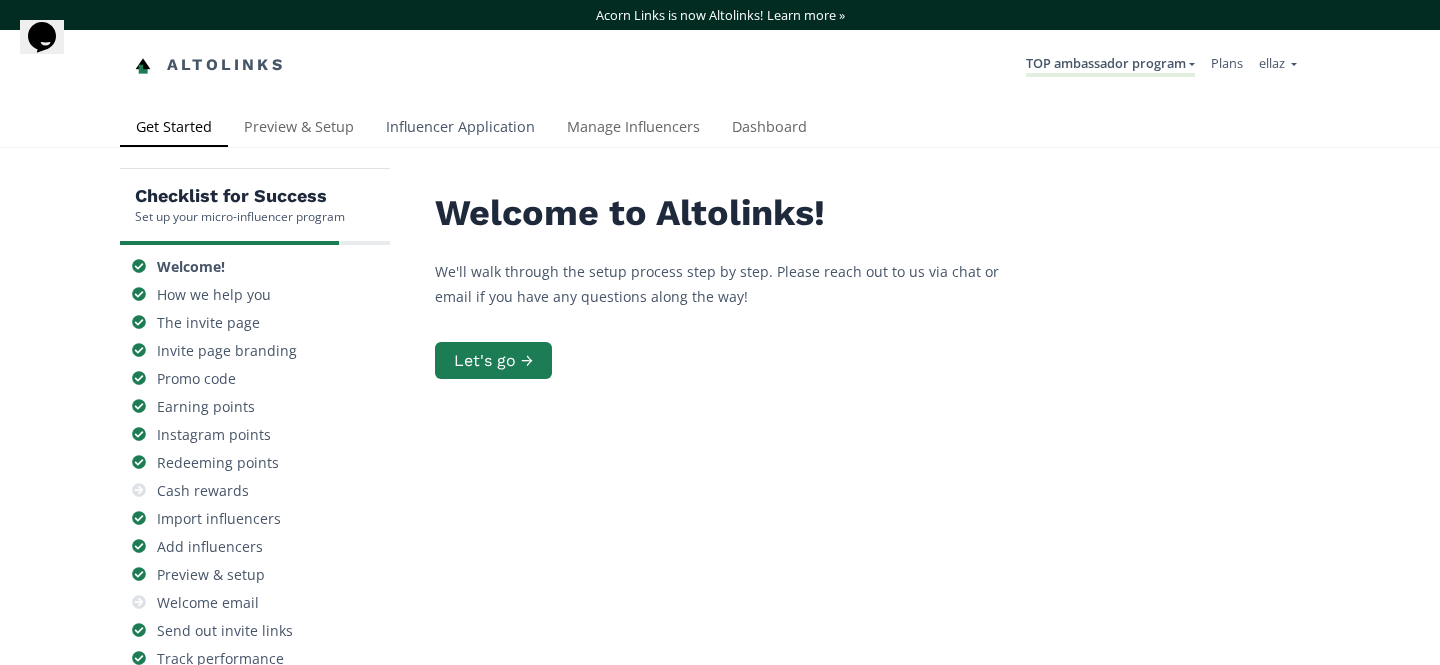 click on "Influencer Application" at bounding box center (460, 129) 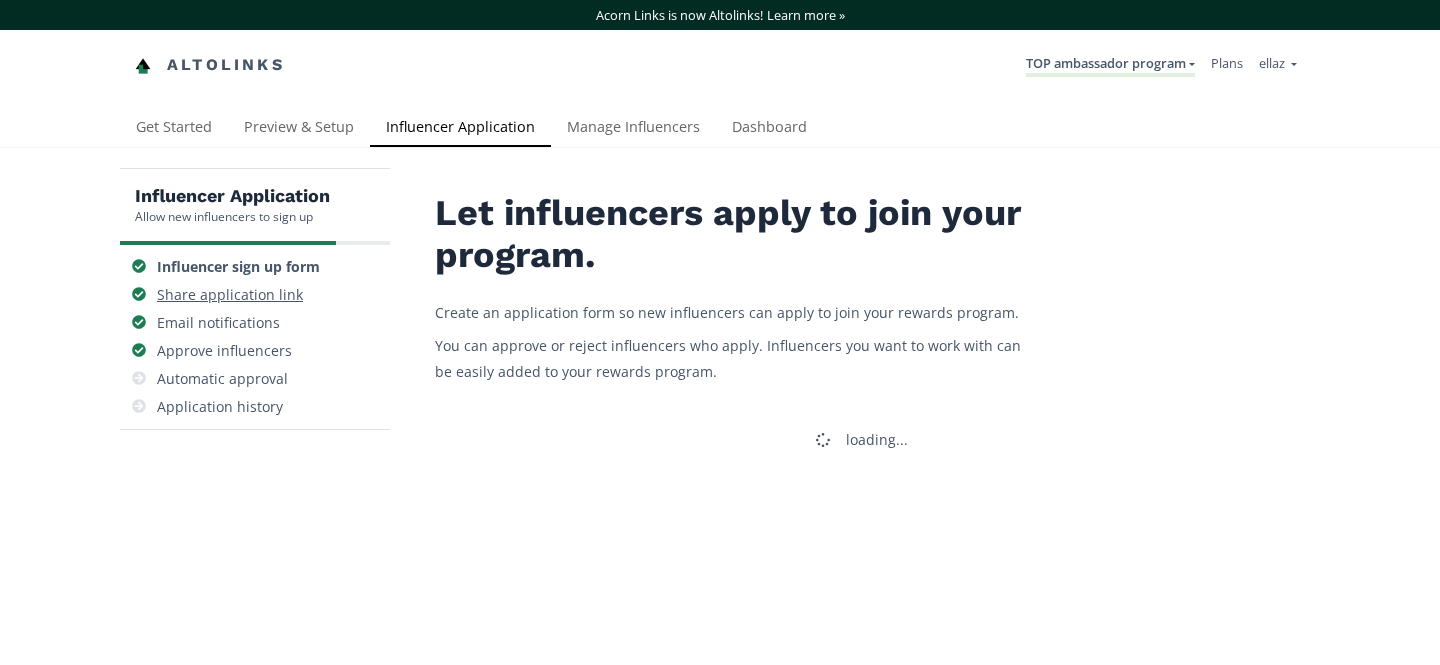 scroll, scrollTop: 0, scrollLeft: 0, axis: both 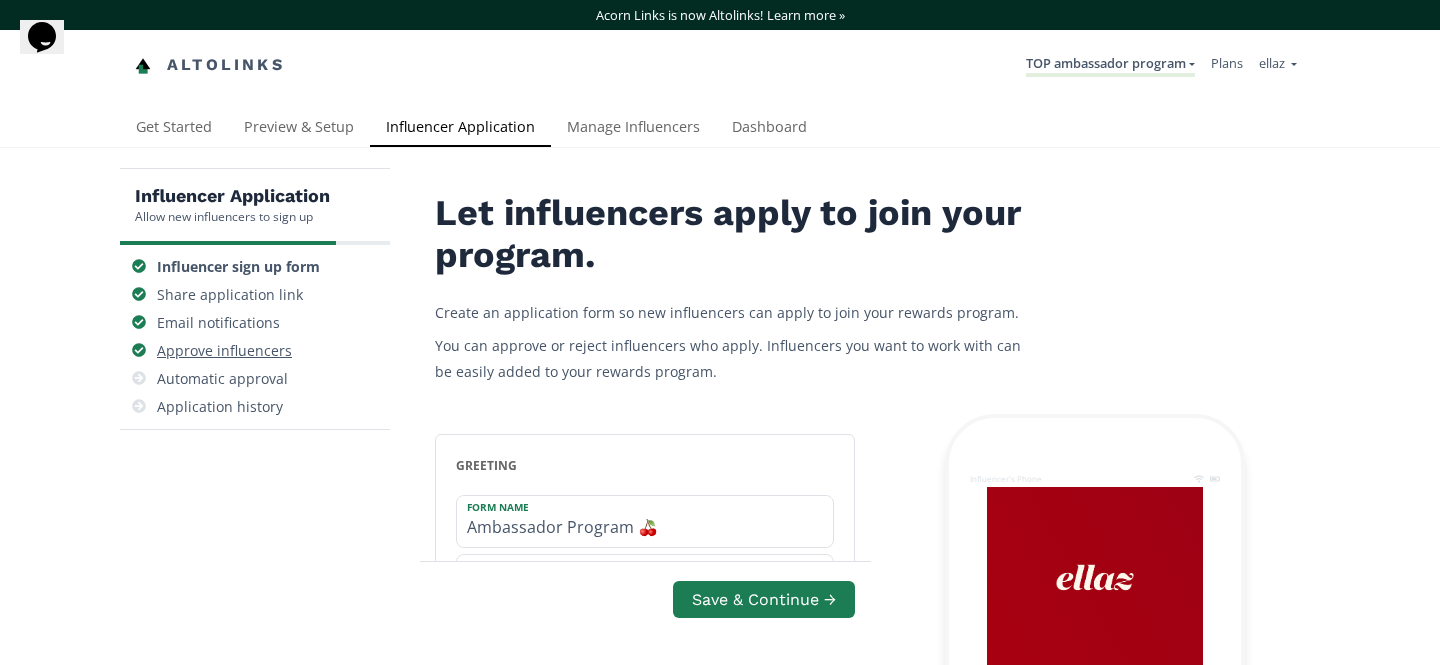 click on "Approve influencers" at bounding box center (224, 351) 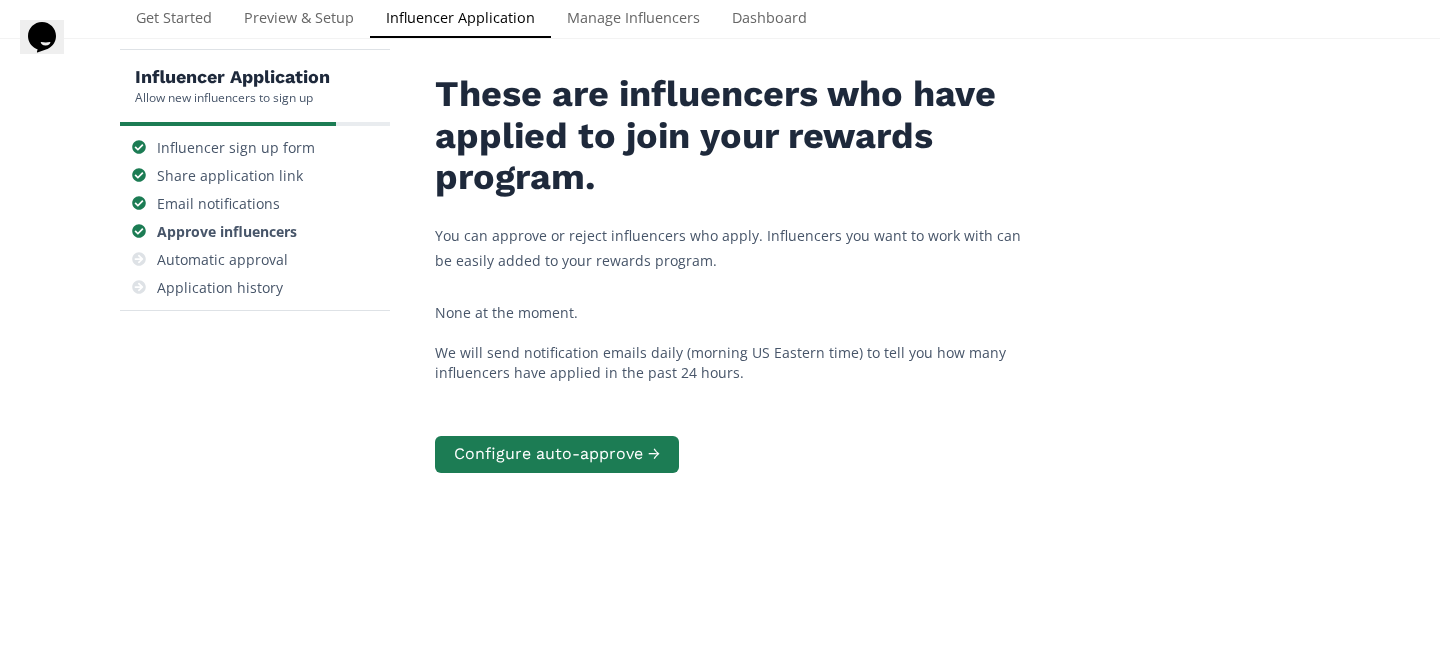 scroll, scrollTop: 0, scrollLeft: 0, axis: both 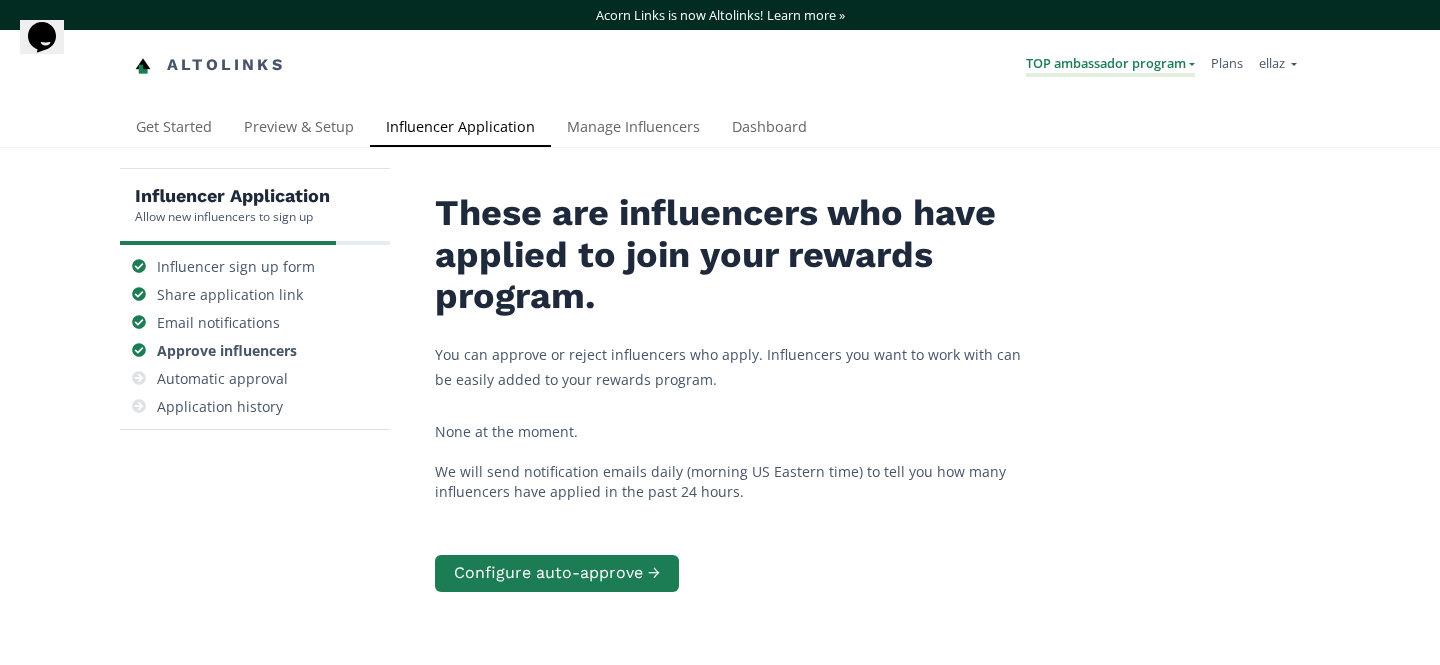 click on "TOP ambassador program" at bounding box center (1110, 65) 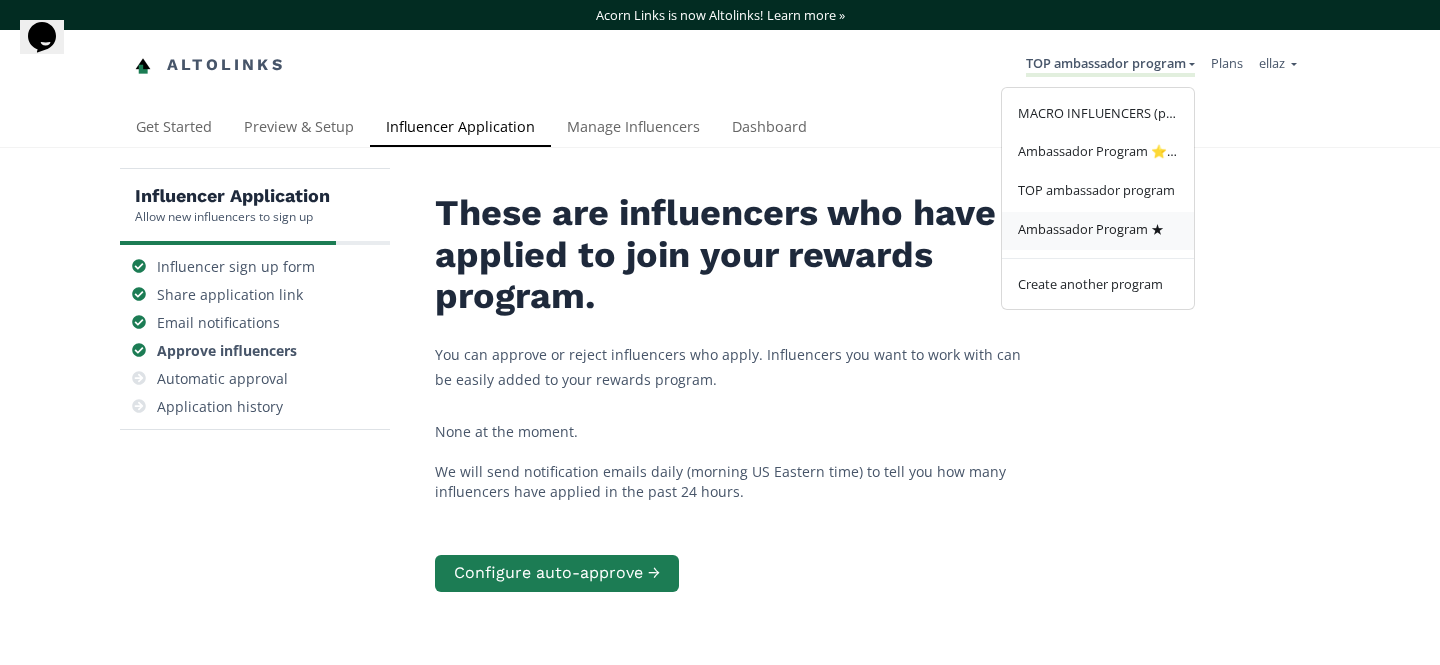 click on "Ambassador Program ★" at bounding box center (1091, 229) 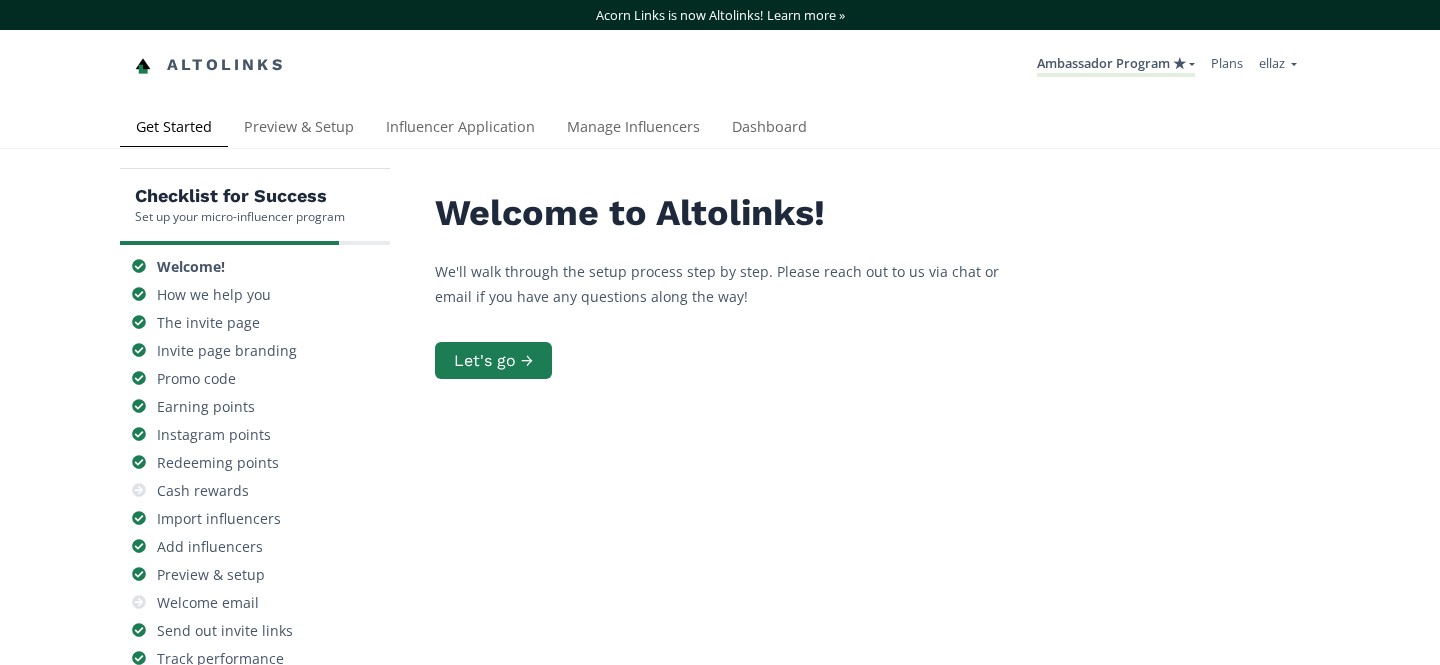scroll, scrollTop: 0, scrollLeft: 0, axis: both 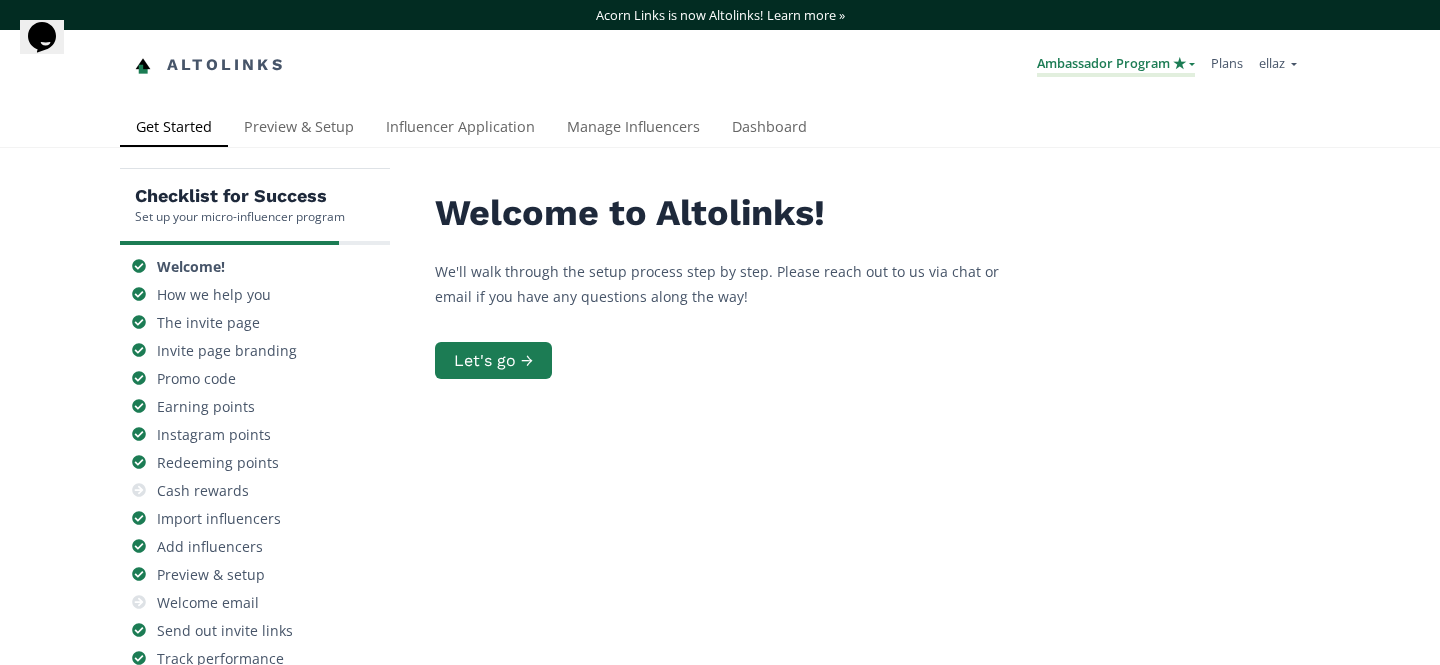 click on "Ambassador Program ★" at bounding box center [1116, 65] 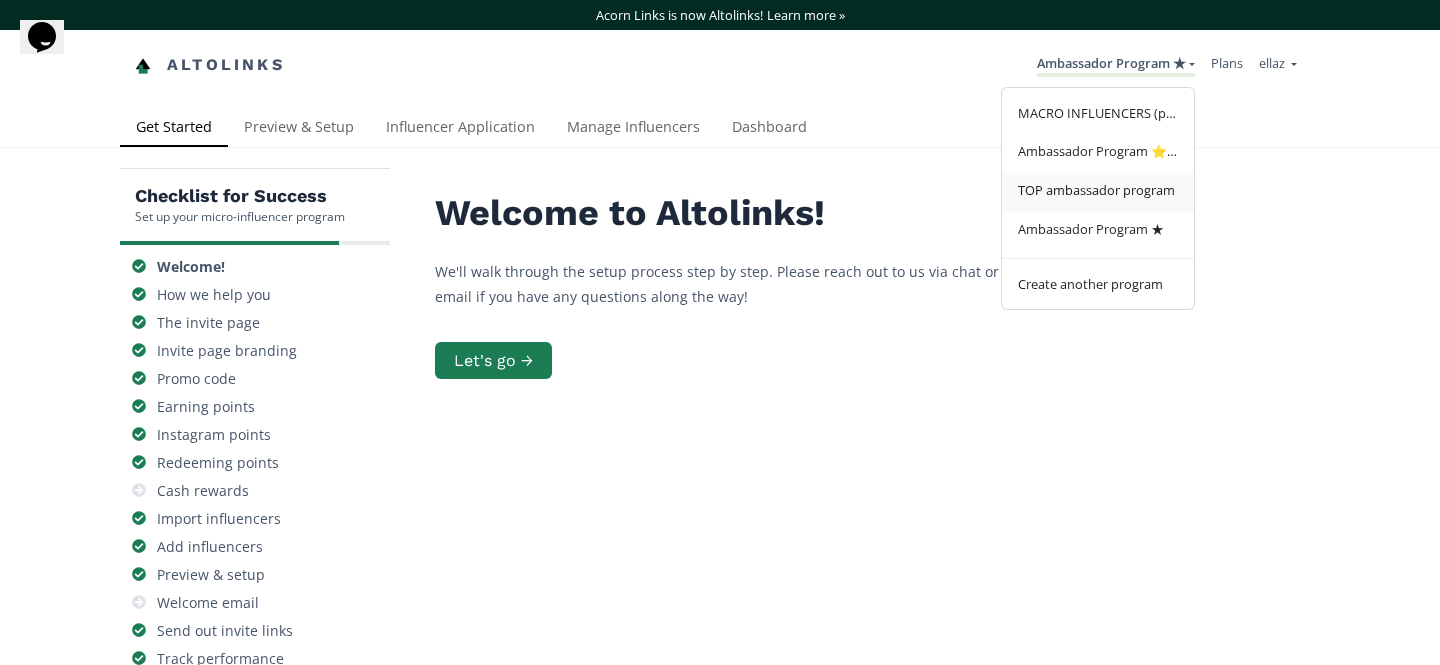 click on "TOP ambassador program" at bounding box center [1098, 192] 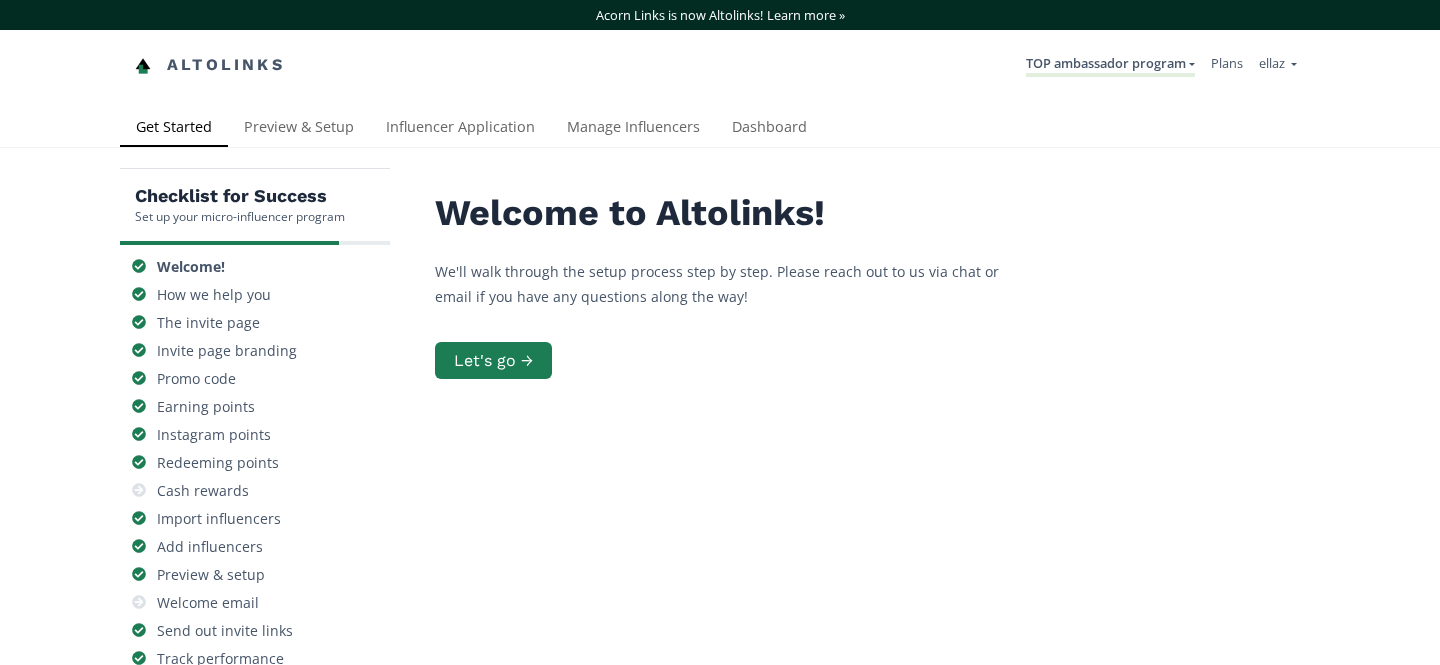 scroll, scrollTop: 0, scrollLeft: 0, axis: both 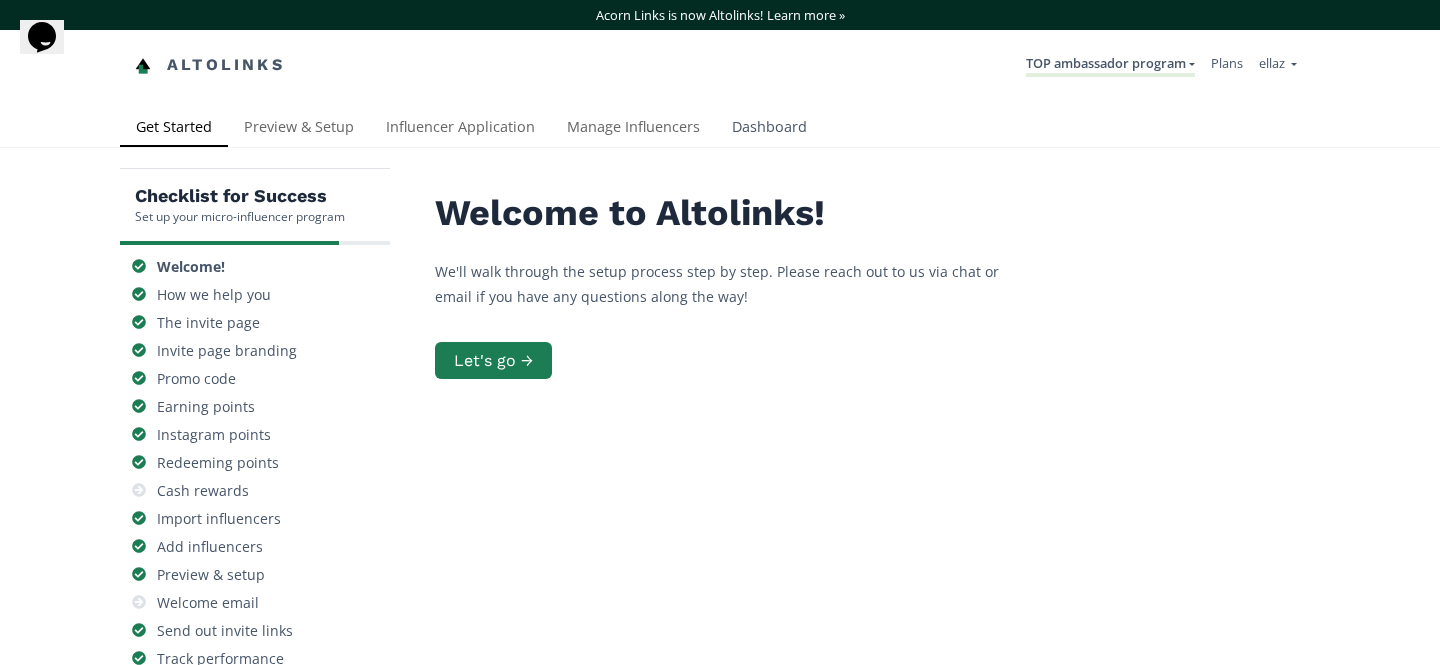 click on "Dashboard" at bounding box center [769, 129] 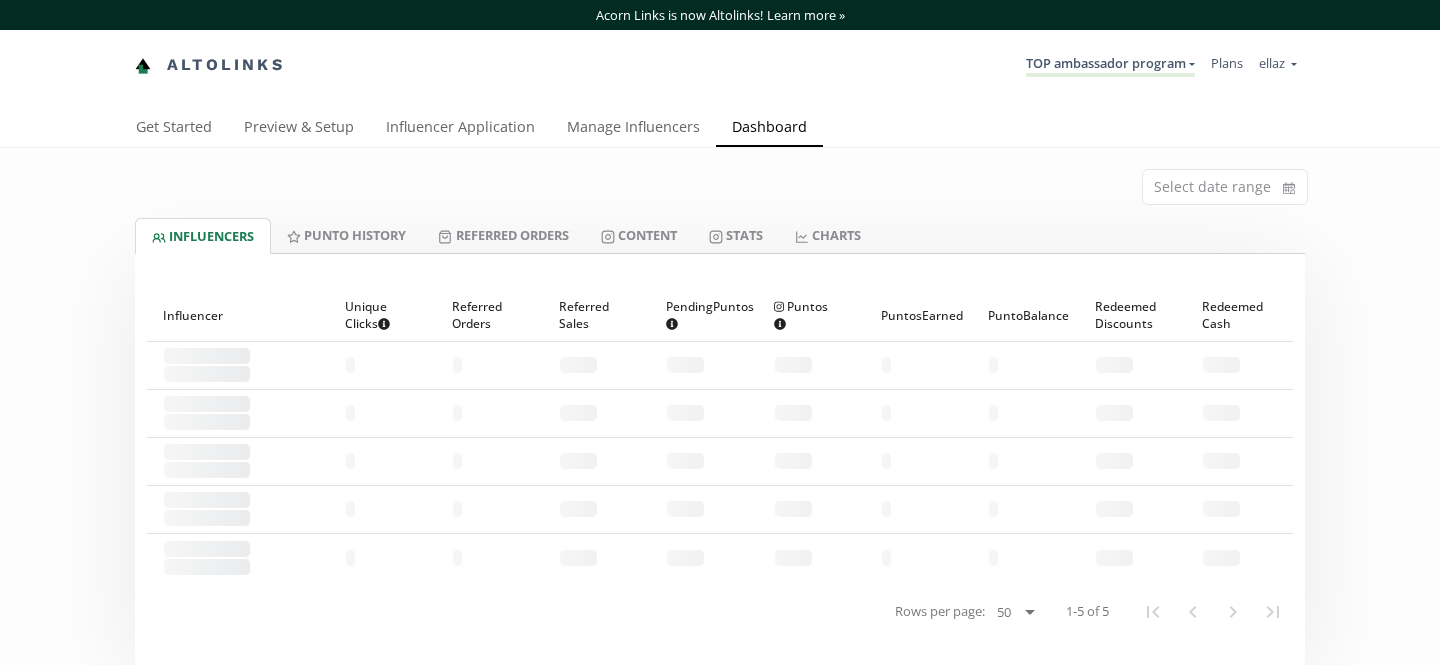 scroll, scrollTop: 0, scrollLeft: 0, axis: both 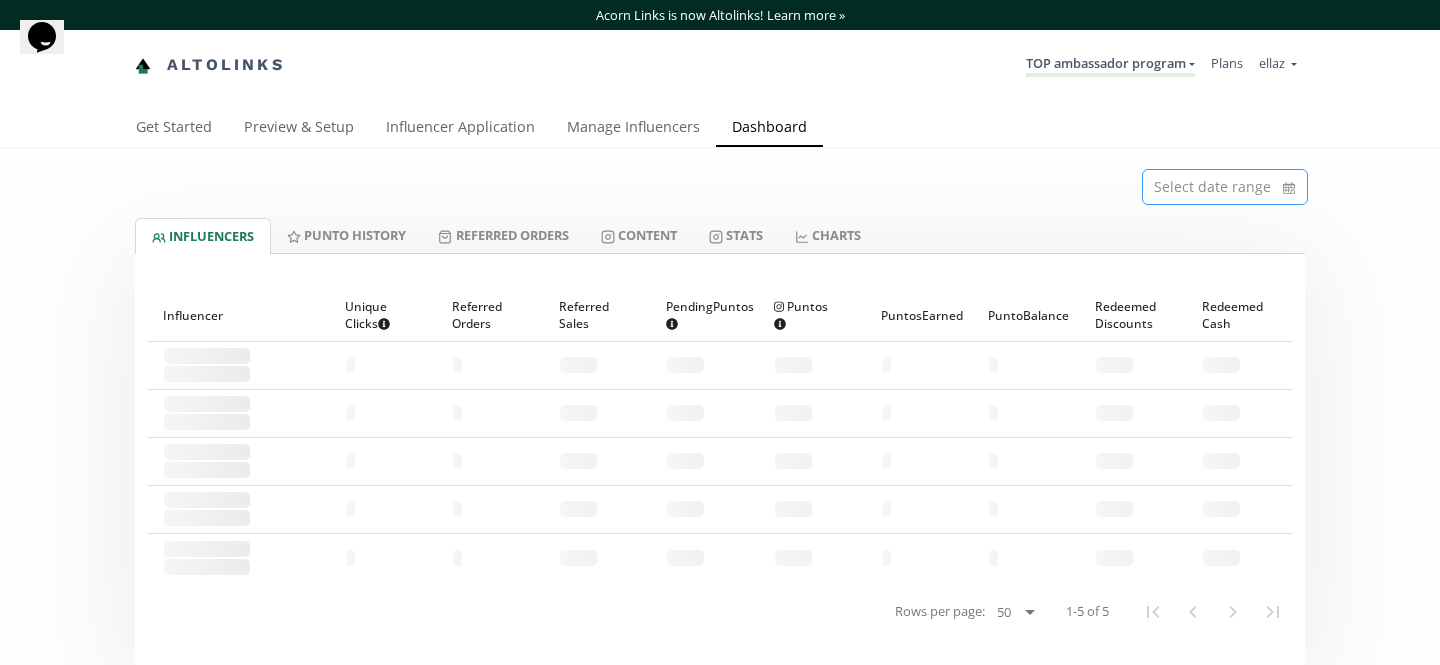 click at bounding box center (1225, 187) 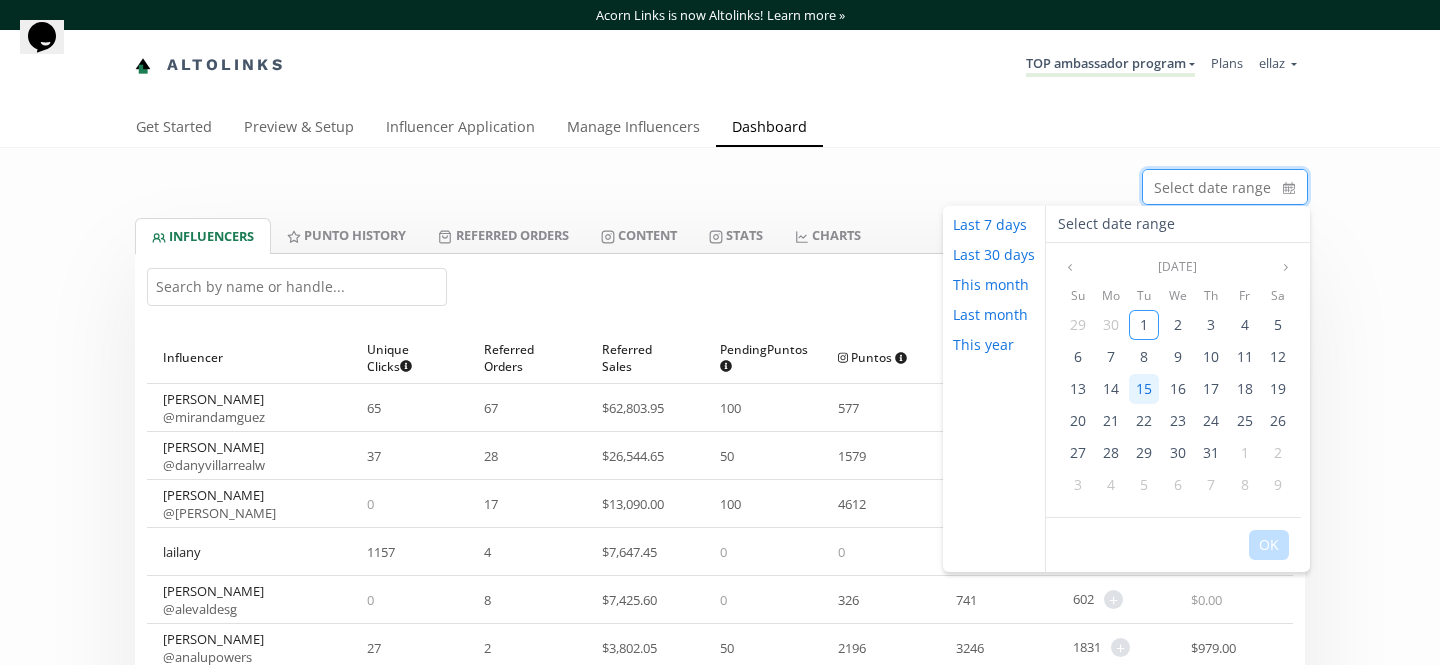 click on "15" at bounding box center [1144, 388] 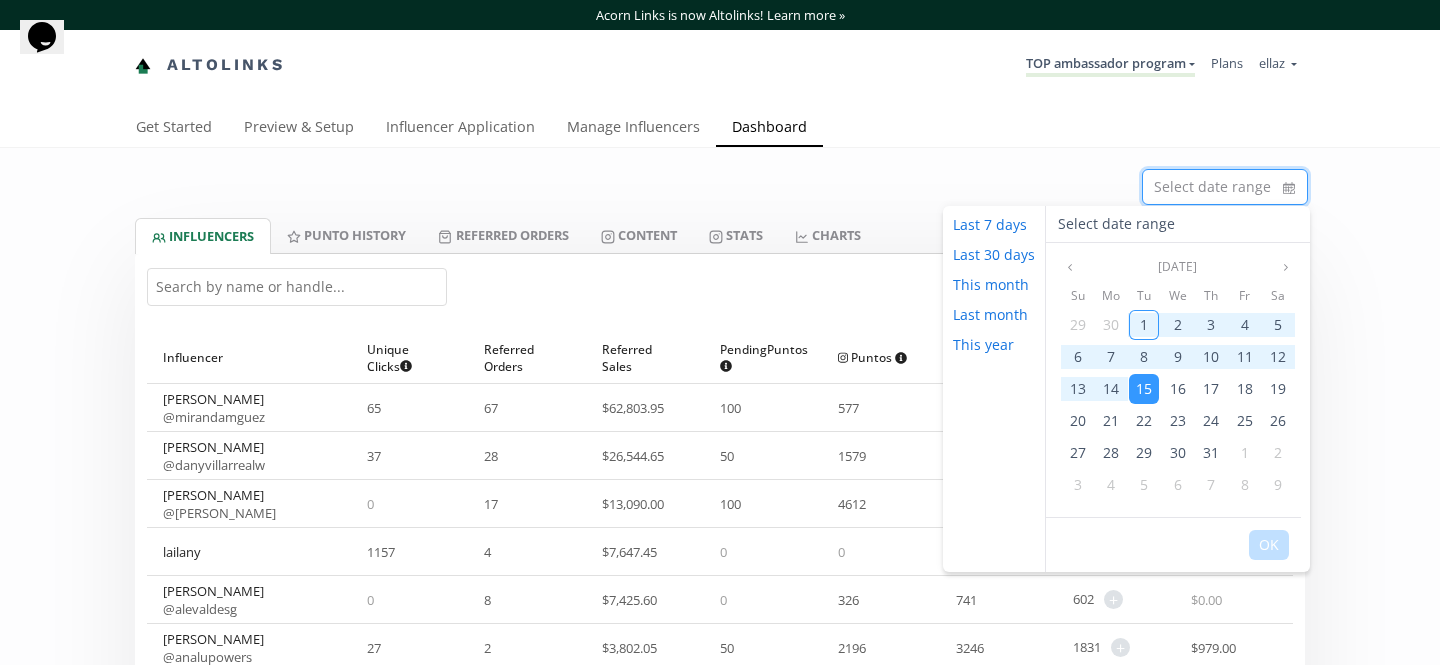 click on "Su" at bounding box center (1077, 296) 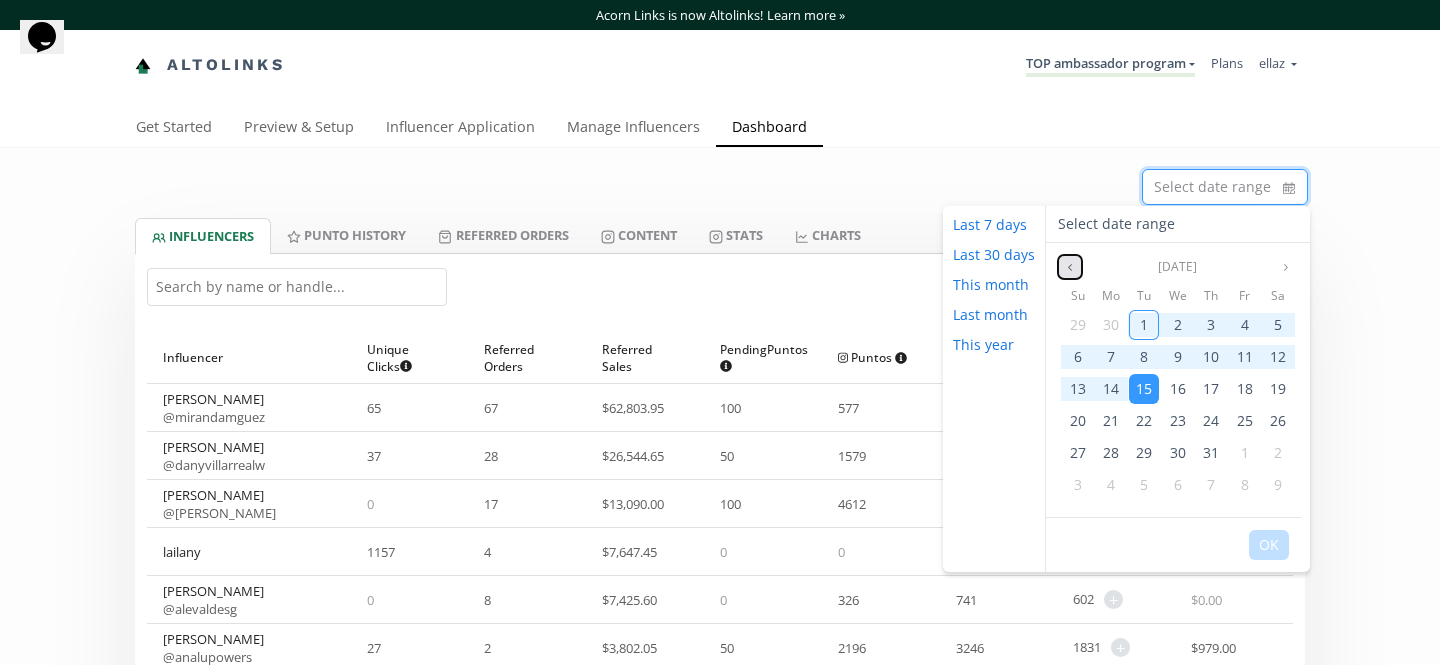click at bounding box center [1070, 267] 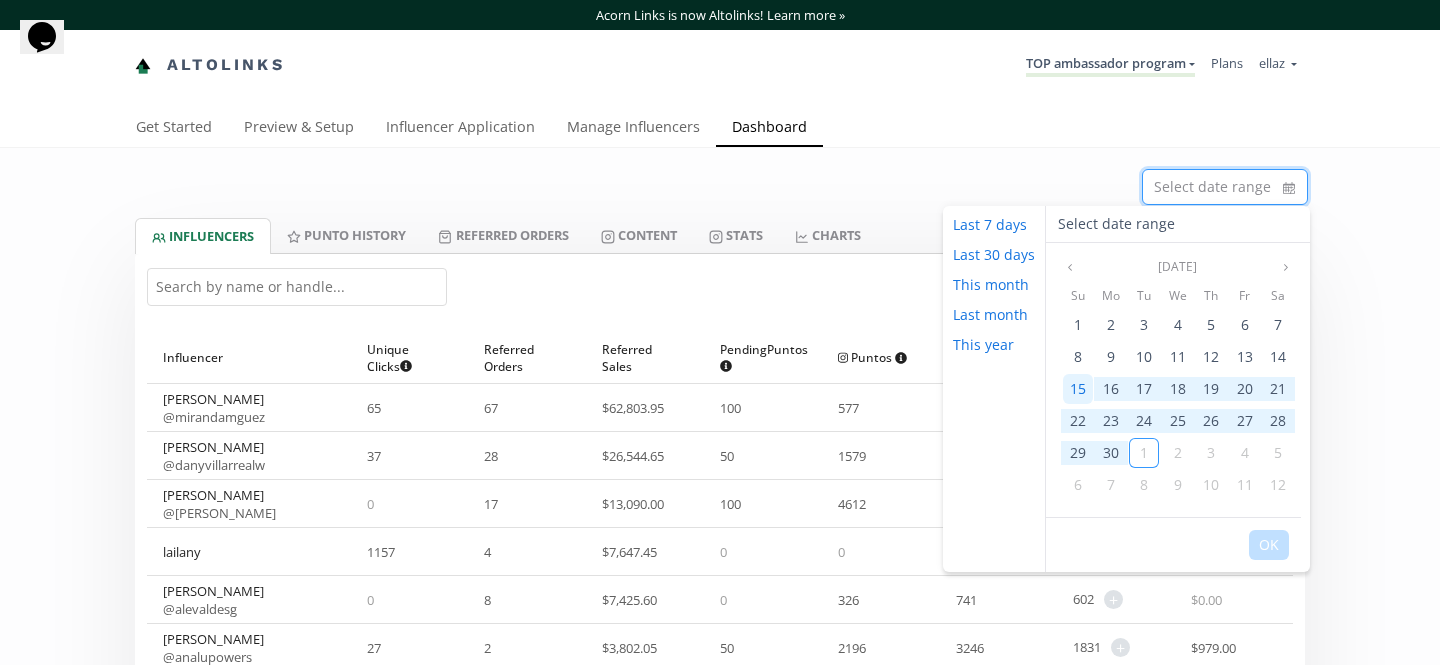 click on "15" at bounding box center (1078, 388) 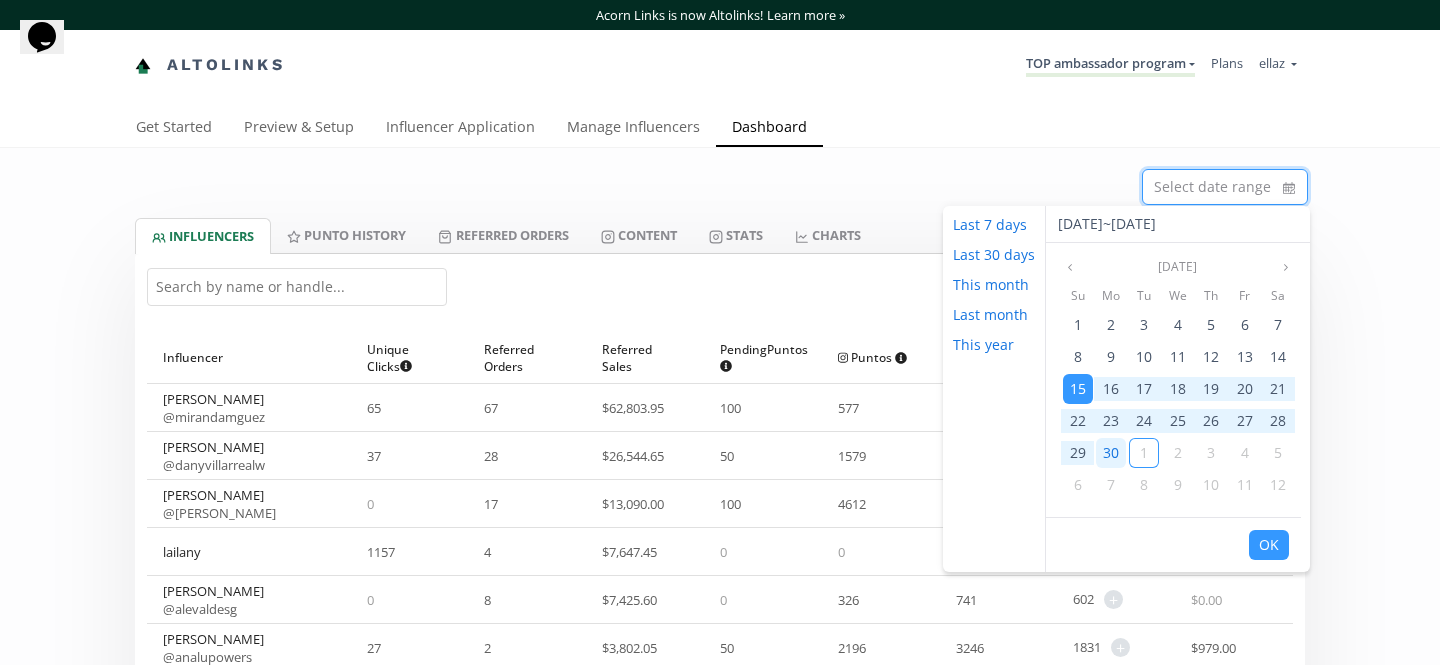 click on "30" at bounding box center (1111, 452) 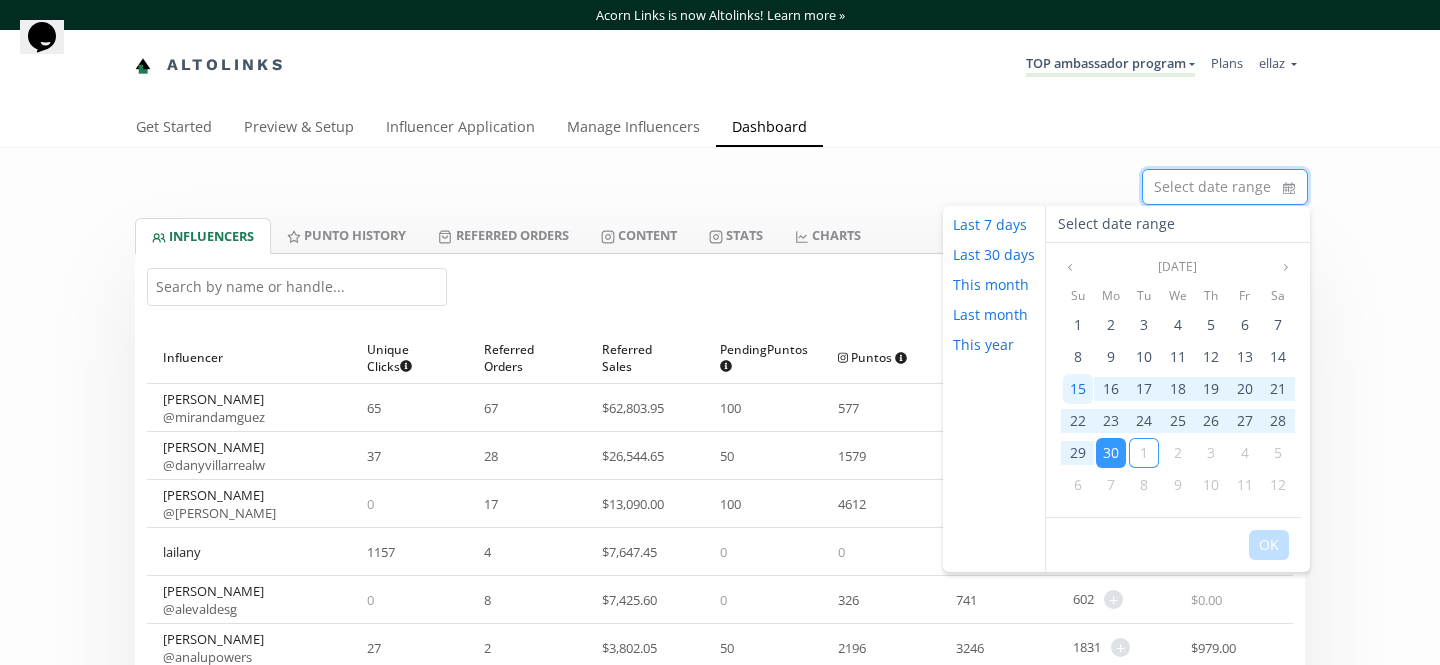 click on "15" at bounding box center (1078, 388) 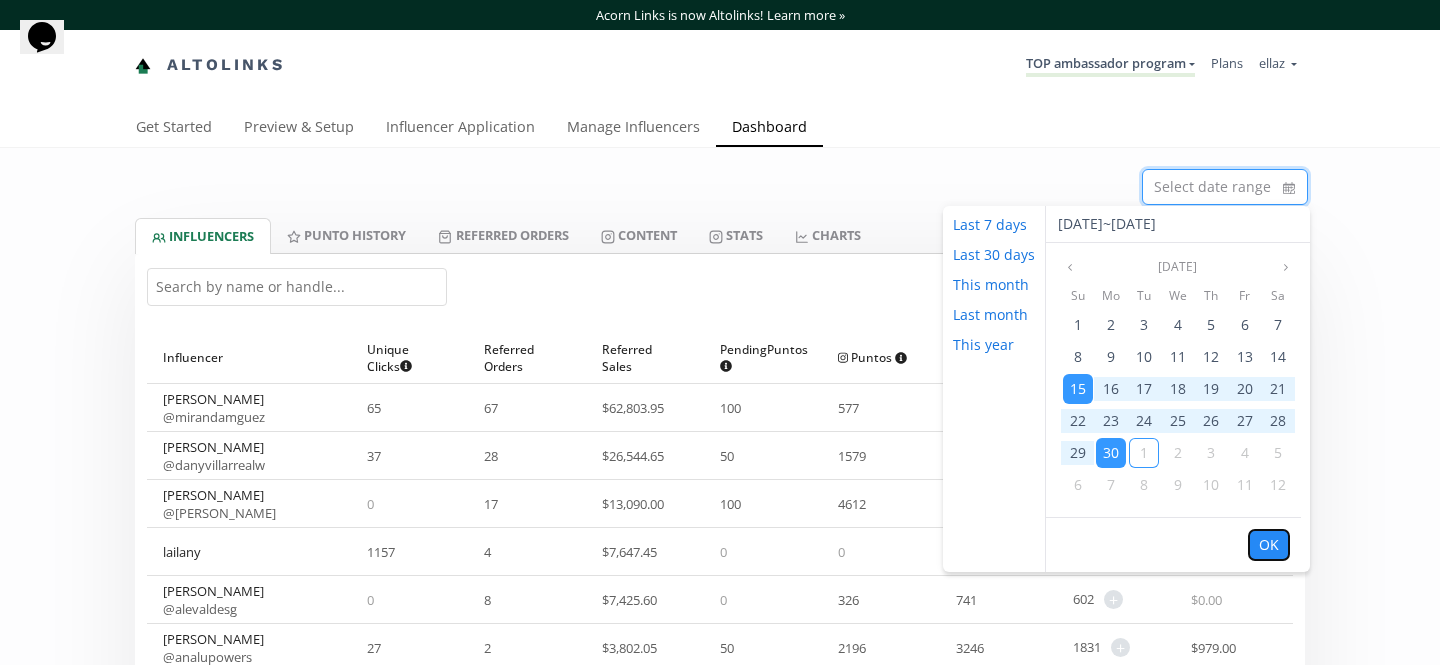 click on "OK" at bounding box center [1269, 545] 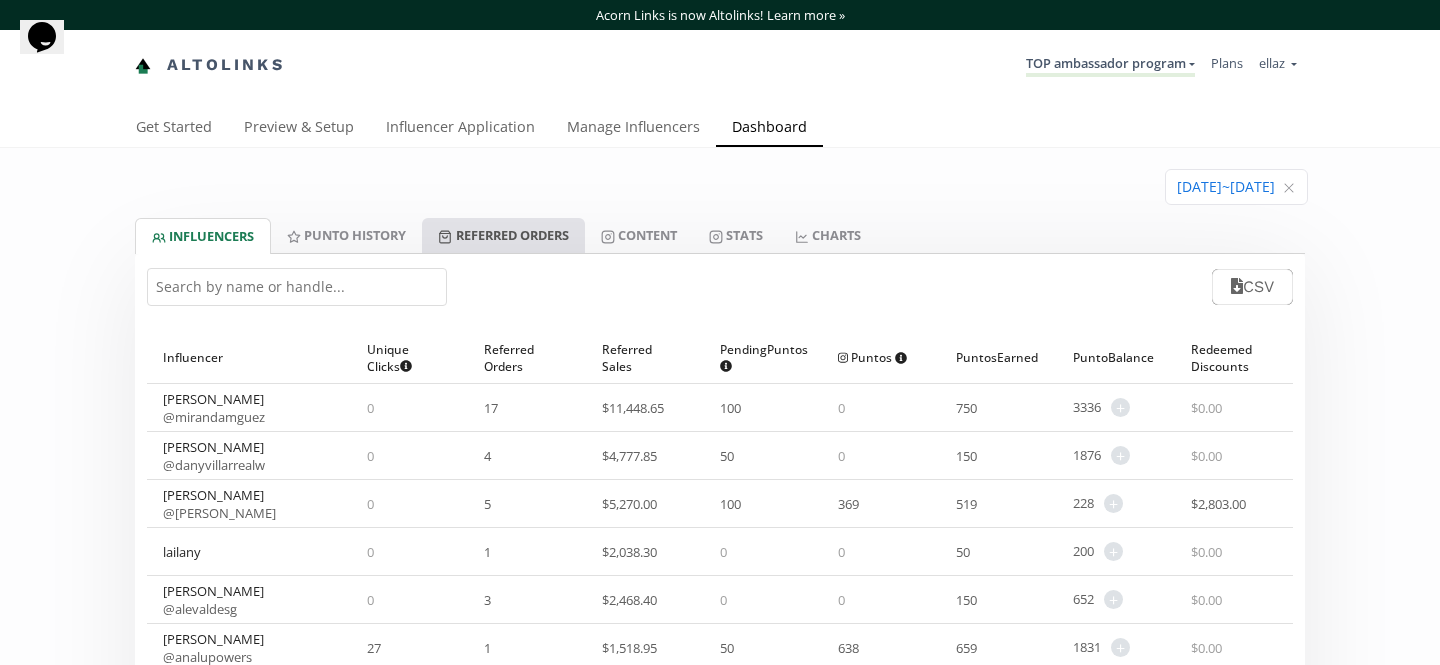 click on "Referred Orders" at bounding box center (503, 235) 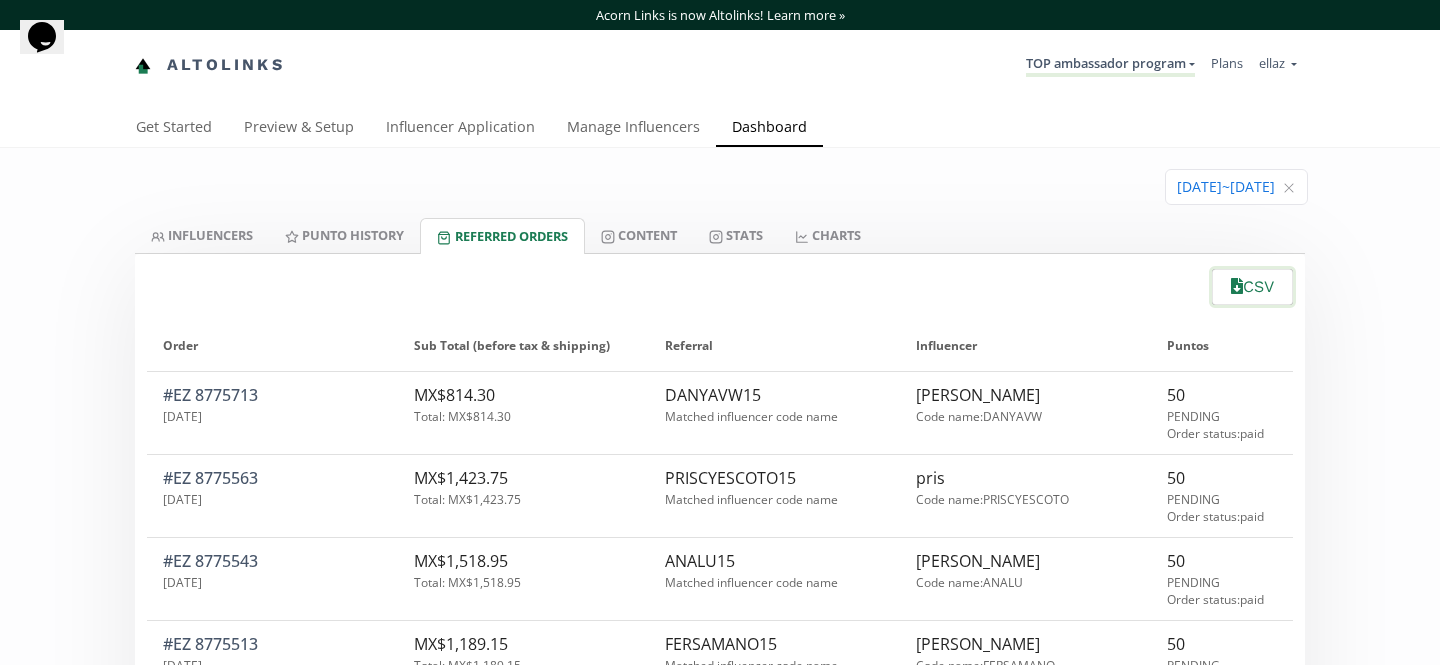 click on "CSV" at bounding box center [1252, 287] 